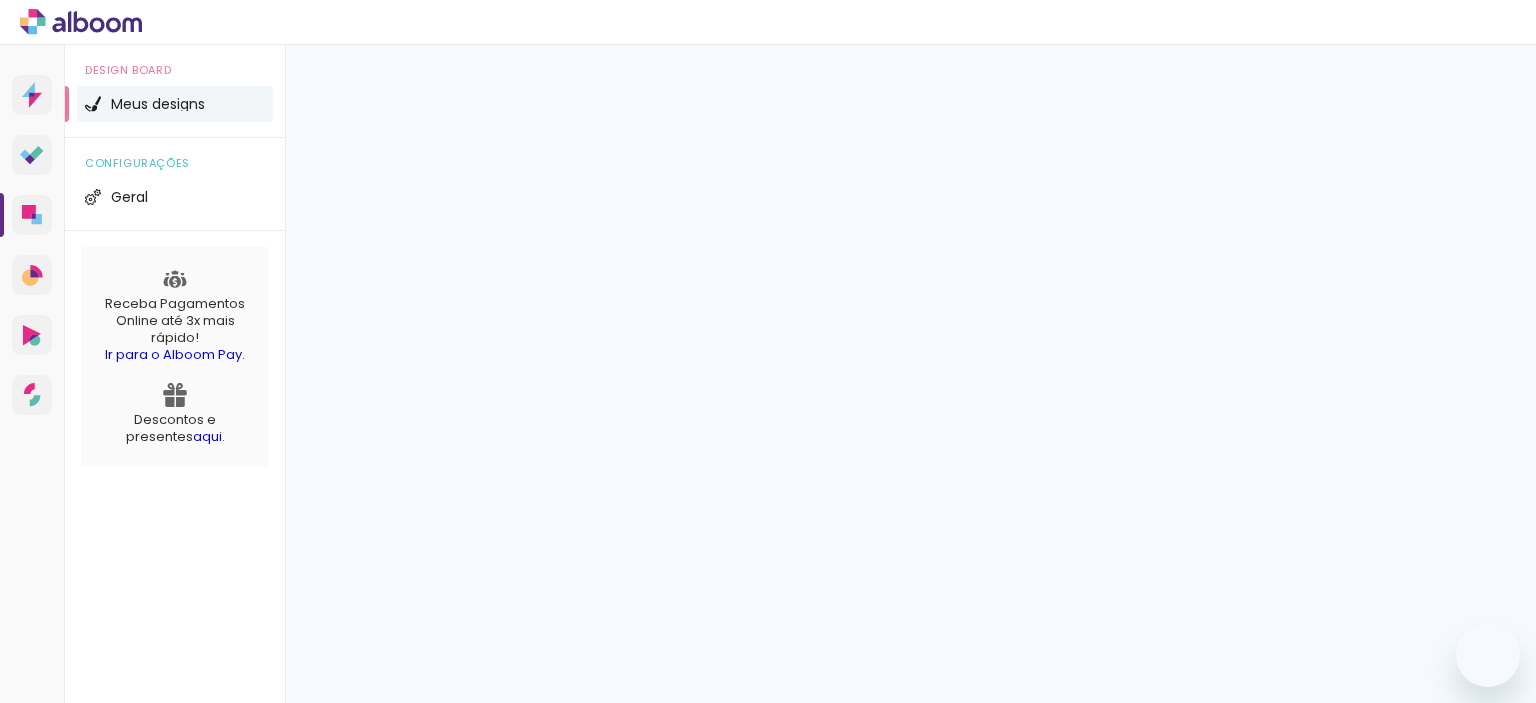 scroll, scrollTop: 0, scrollLeft: 0, axis: both 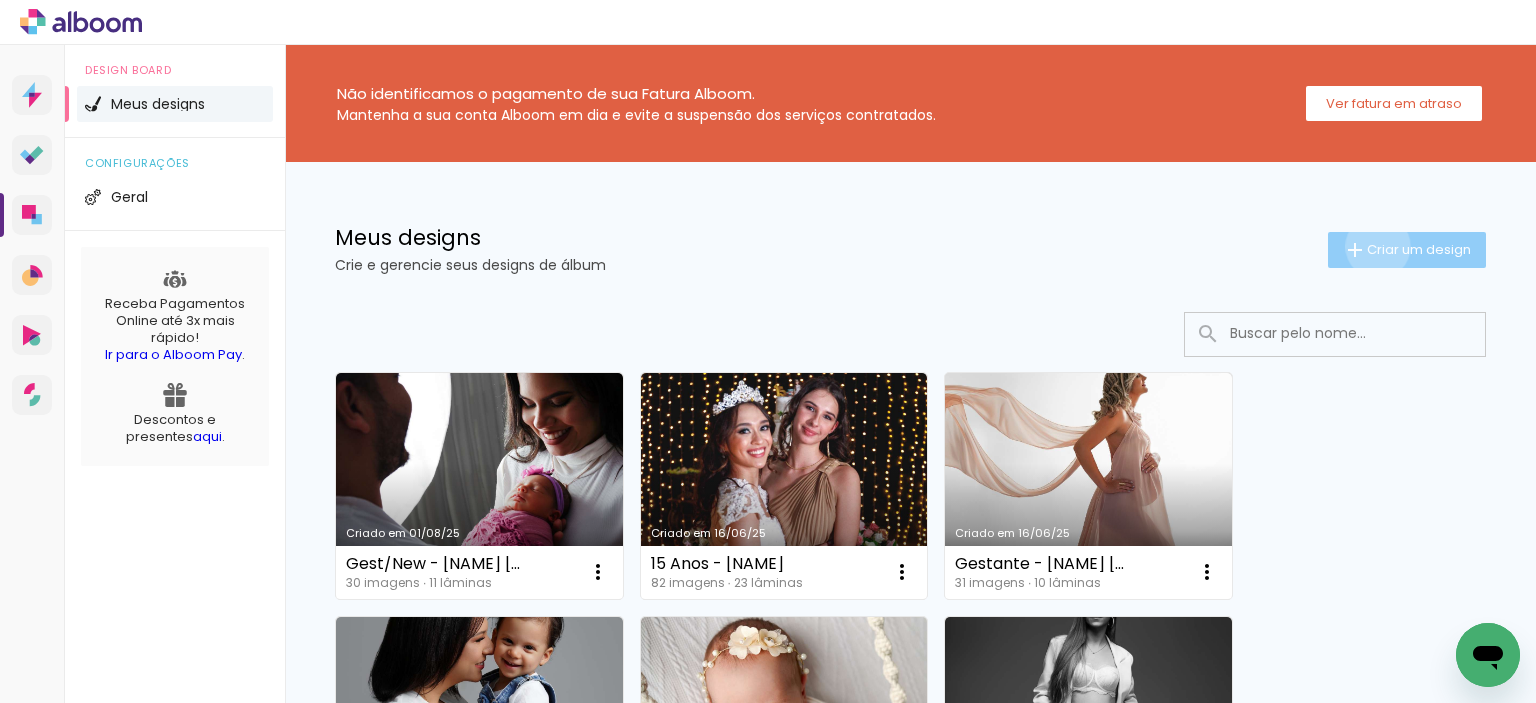 click on "Criar um design" 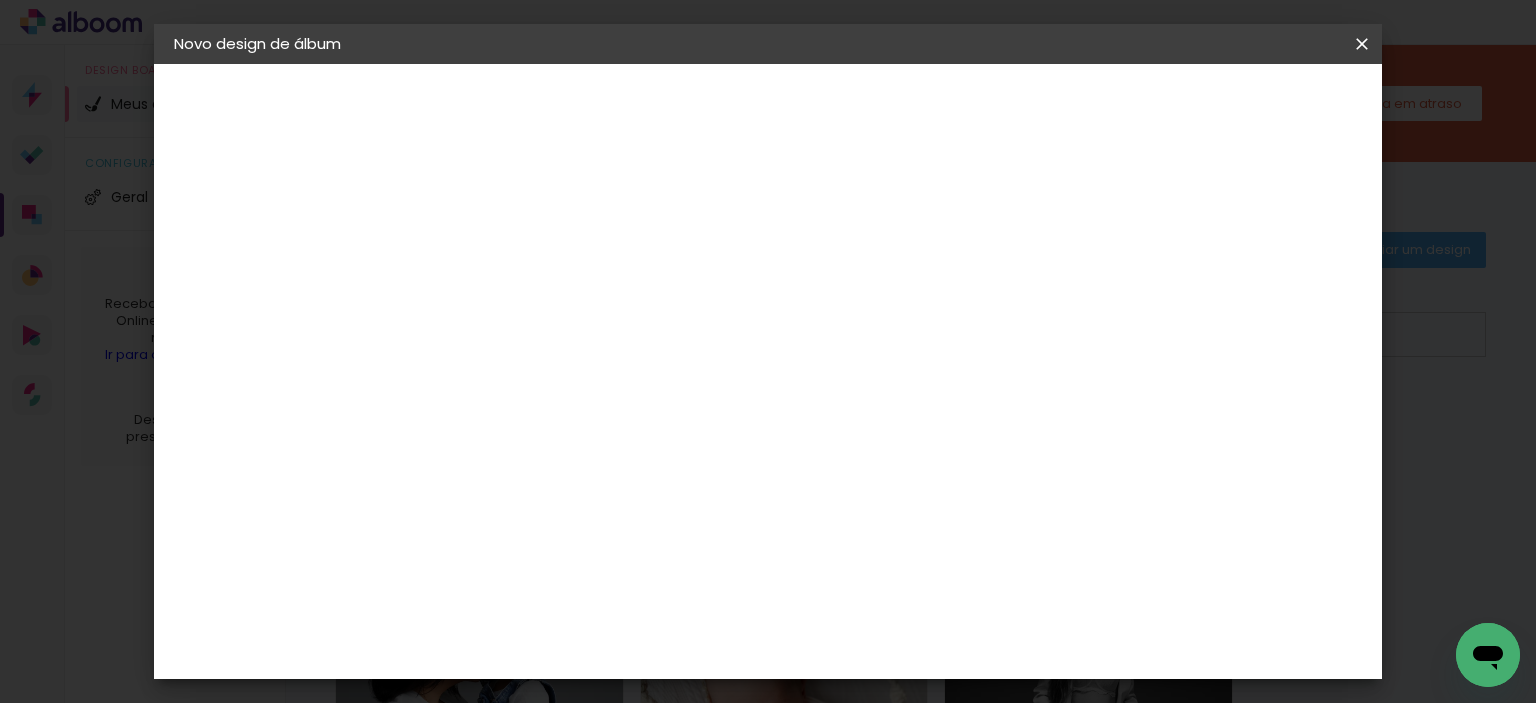 click at bounding box center [501, 268] 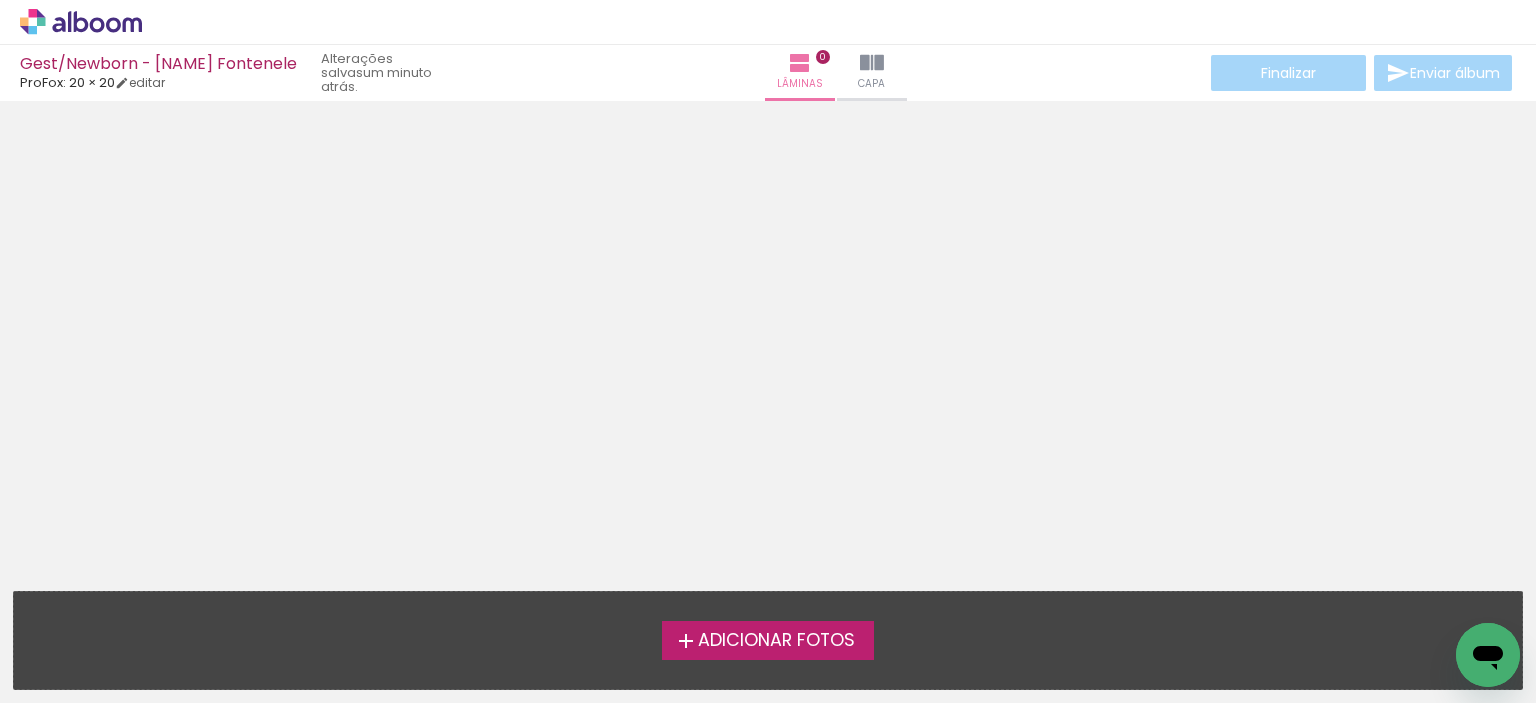 click at bounding box center (768, 339) 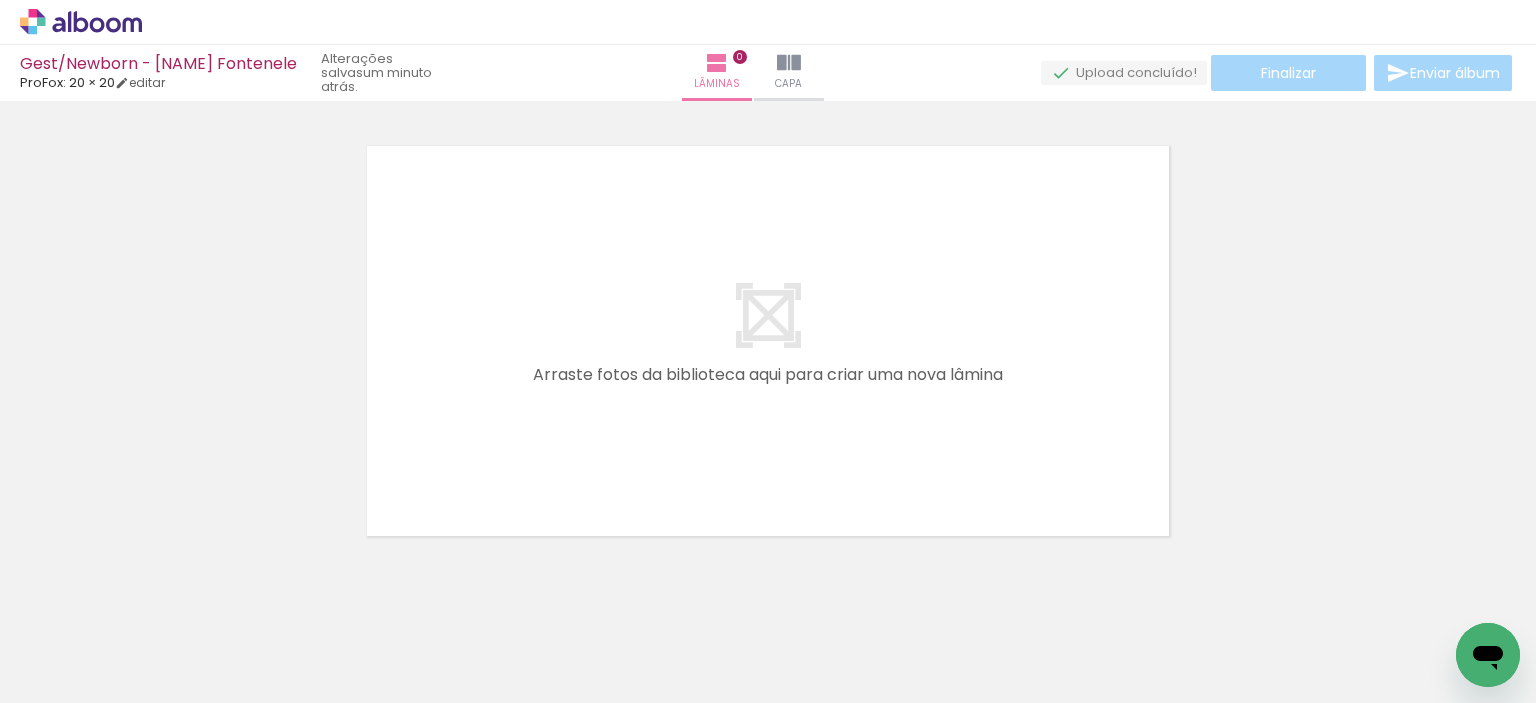 scroll, scrollTop: 25, scrollLeft: 0, axis: vertical 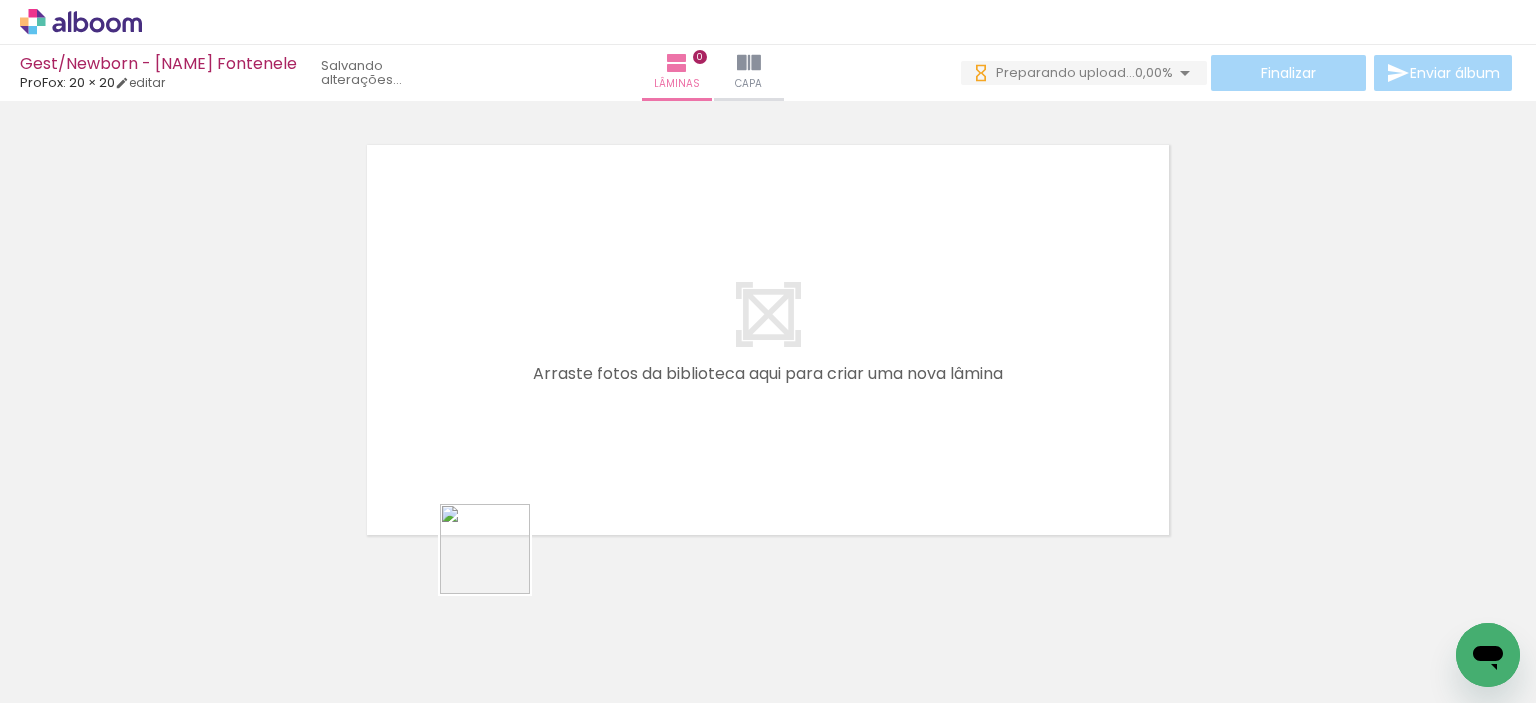 drag, startPoint x: 428, startPoint y: 641, endPoint x: 545, endPoint y: 441, distance: 231.70886 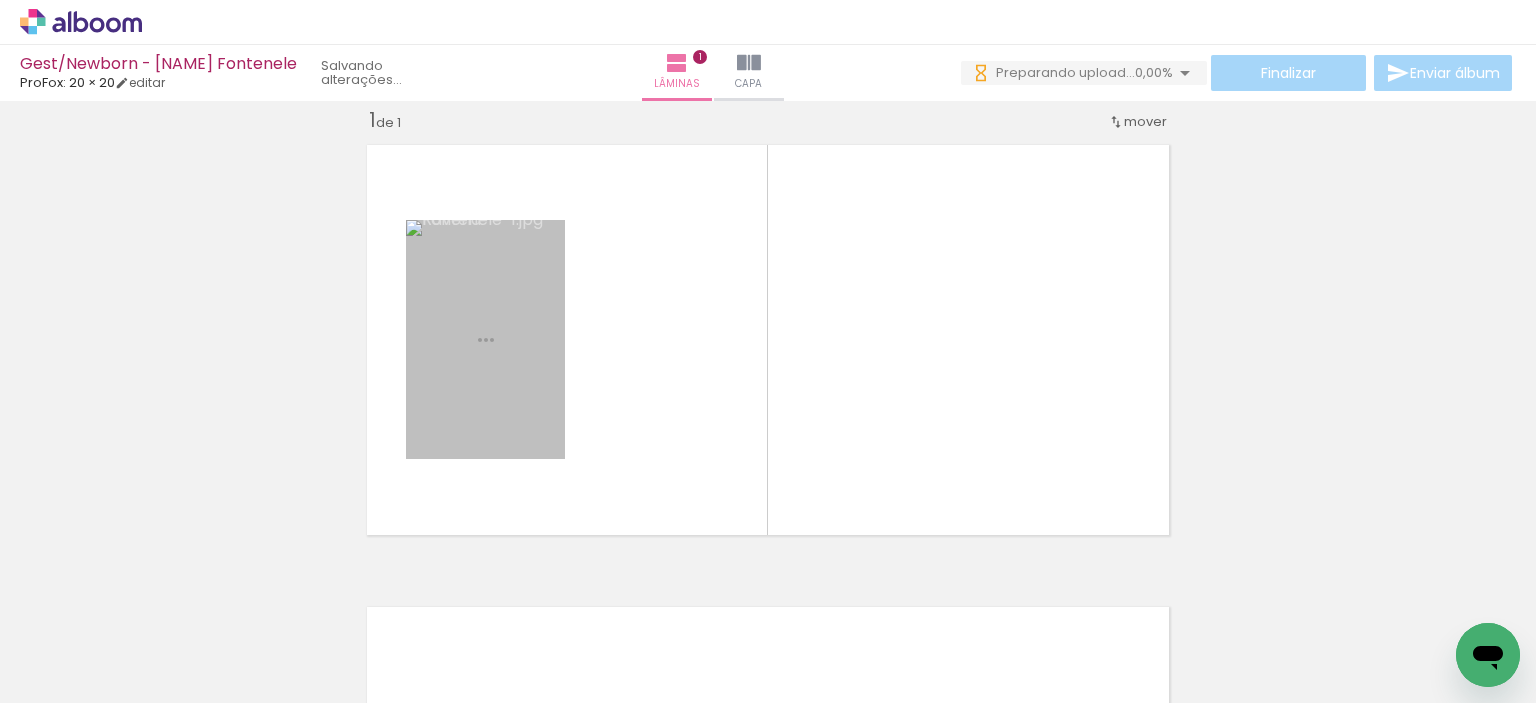 scroll, scrollTop: 25, scrollLeft: 0, axis: vertical 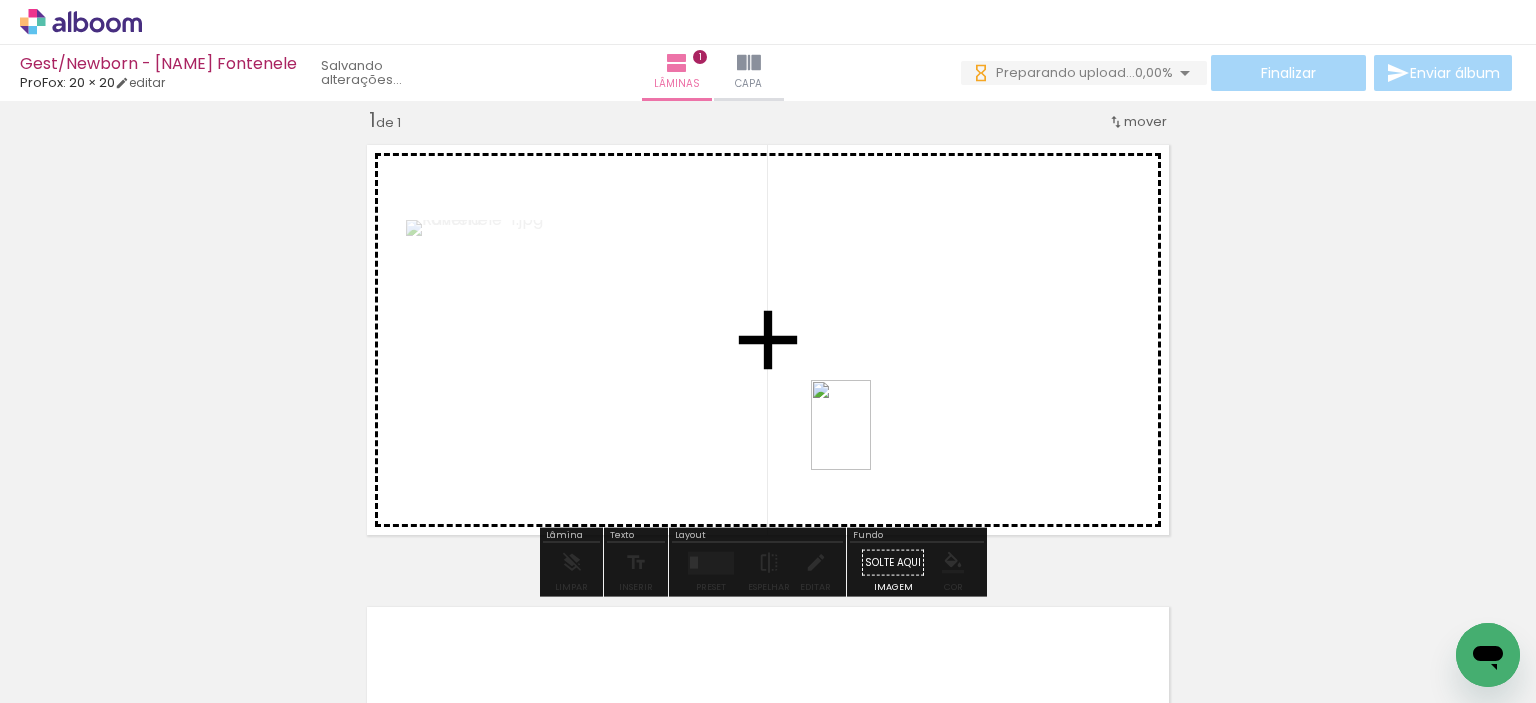 drag, startPoint x: 552, startPoint y: 639, endPoint x: 871, endPoint y: 440, distance: 375.98138 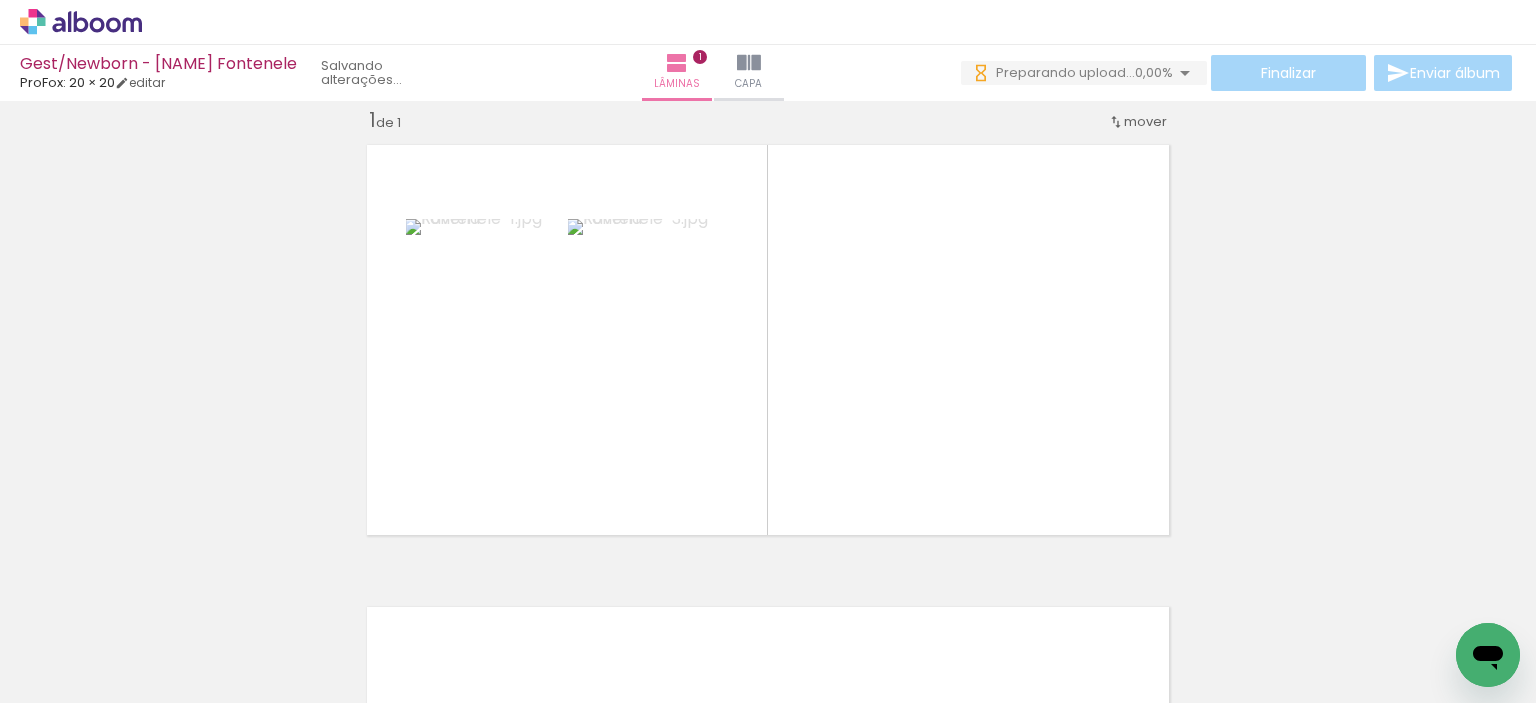 scroll, scrollTop: 0, scrollLeft: 0, axis: both 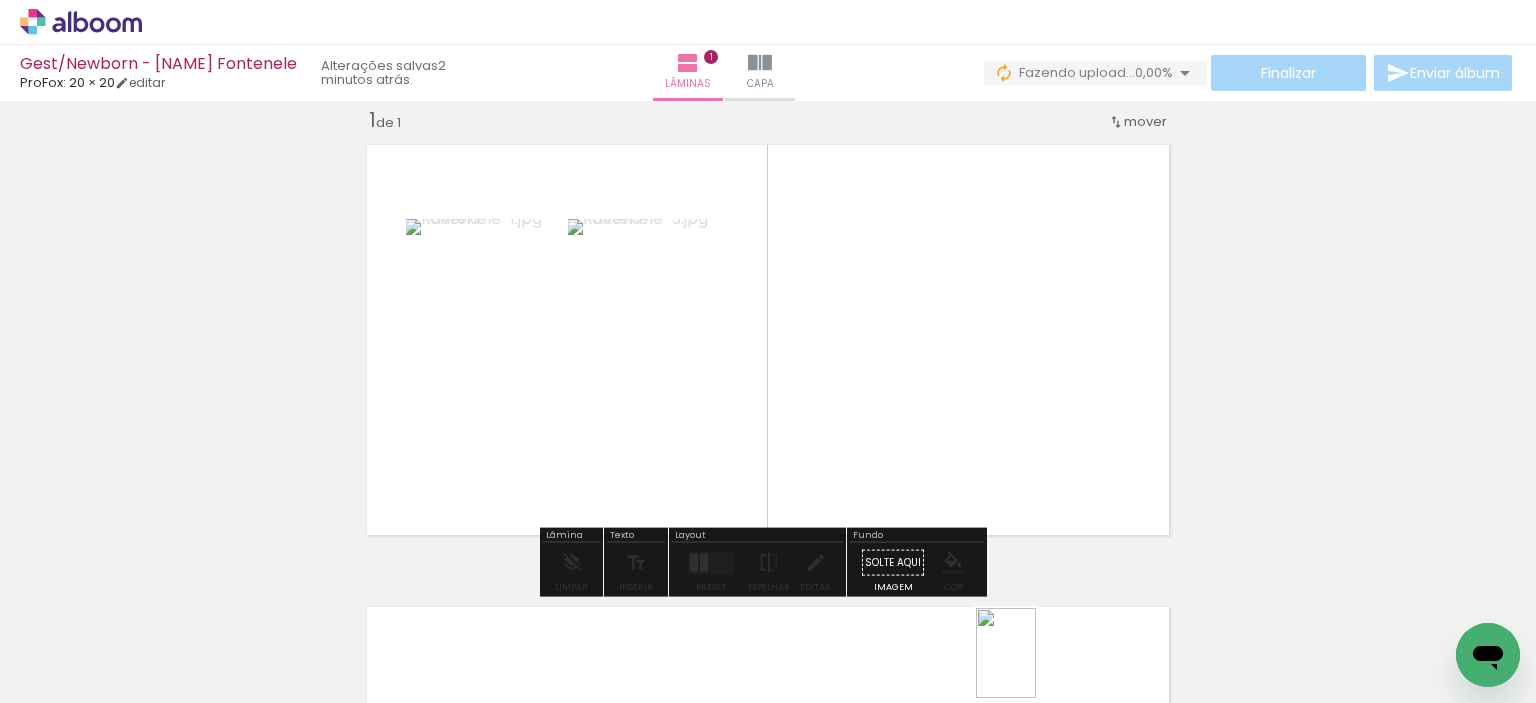 drag, startPoint x: 1008, startPoint y: 655, endPoint x: 1036, endPoint y: 669, distance: 31.304953 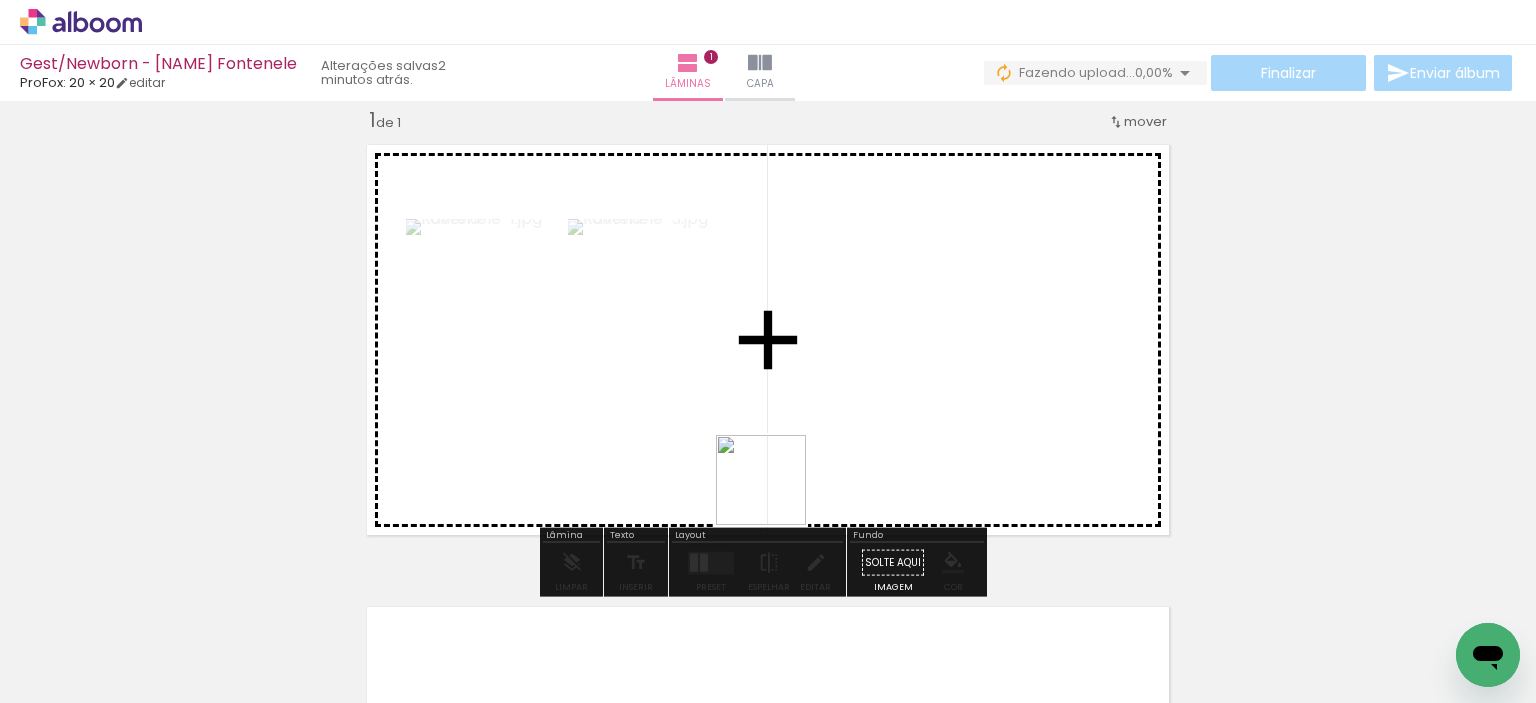 drag, startPoint x: 652, startPoint y: 643, endPoint x: 838, endPoint y: 372, distance: 328.68982 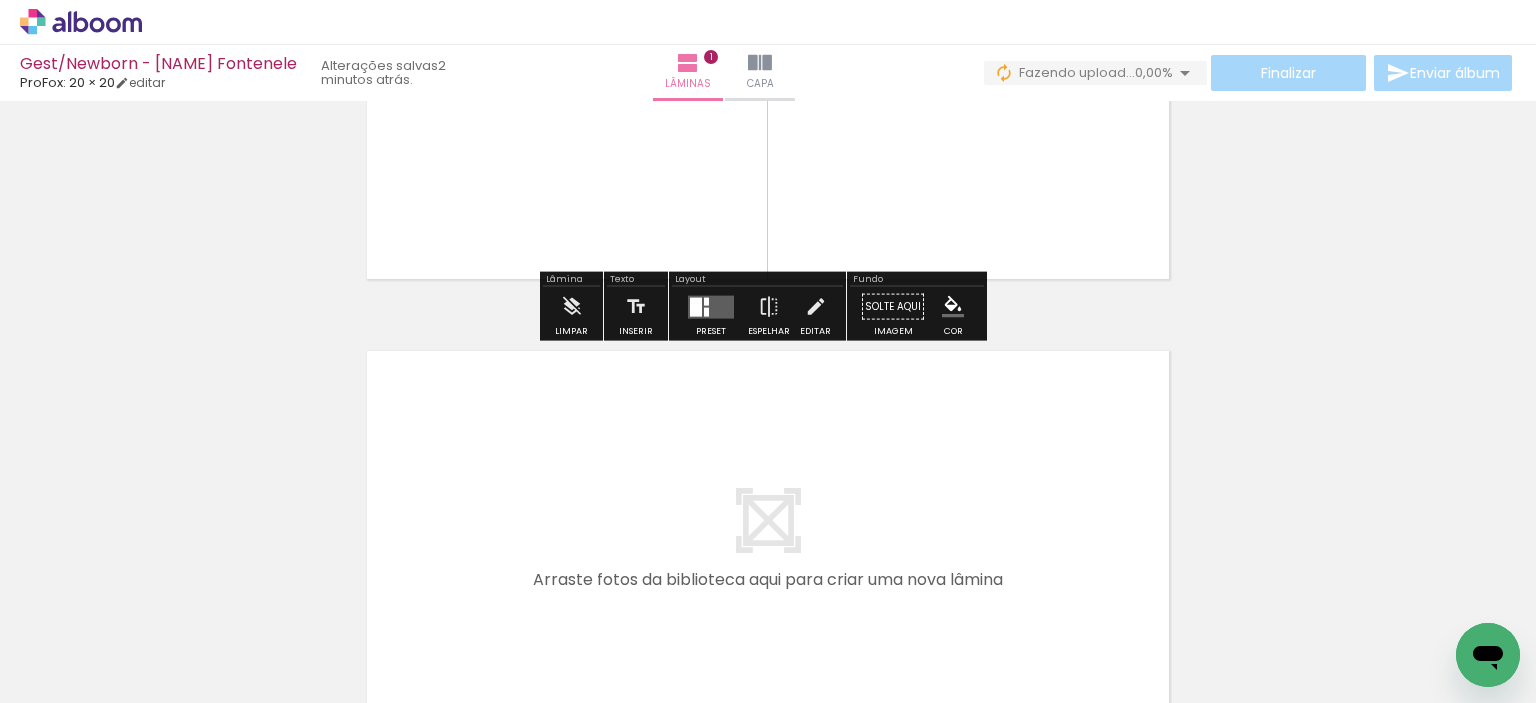 scroll, scrollTop: 325, scrollLeft: 0, axis: vertical 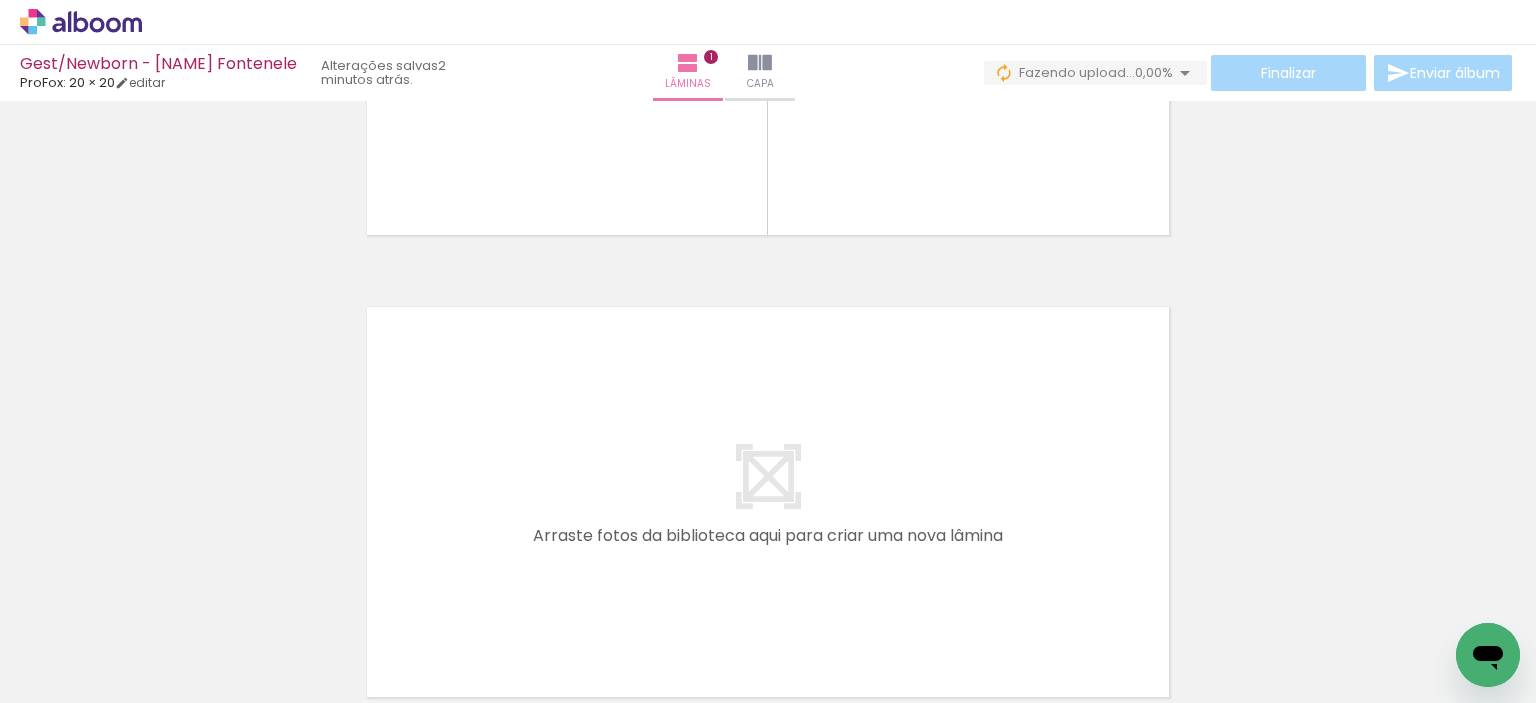 drag, startPoint x: 756, startPoint y: 638, endPoint x: 764, endPoint y: 488, distance: 150.21318 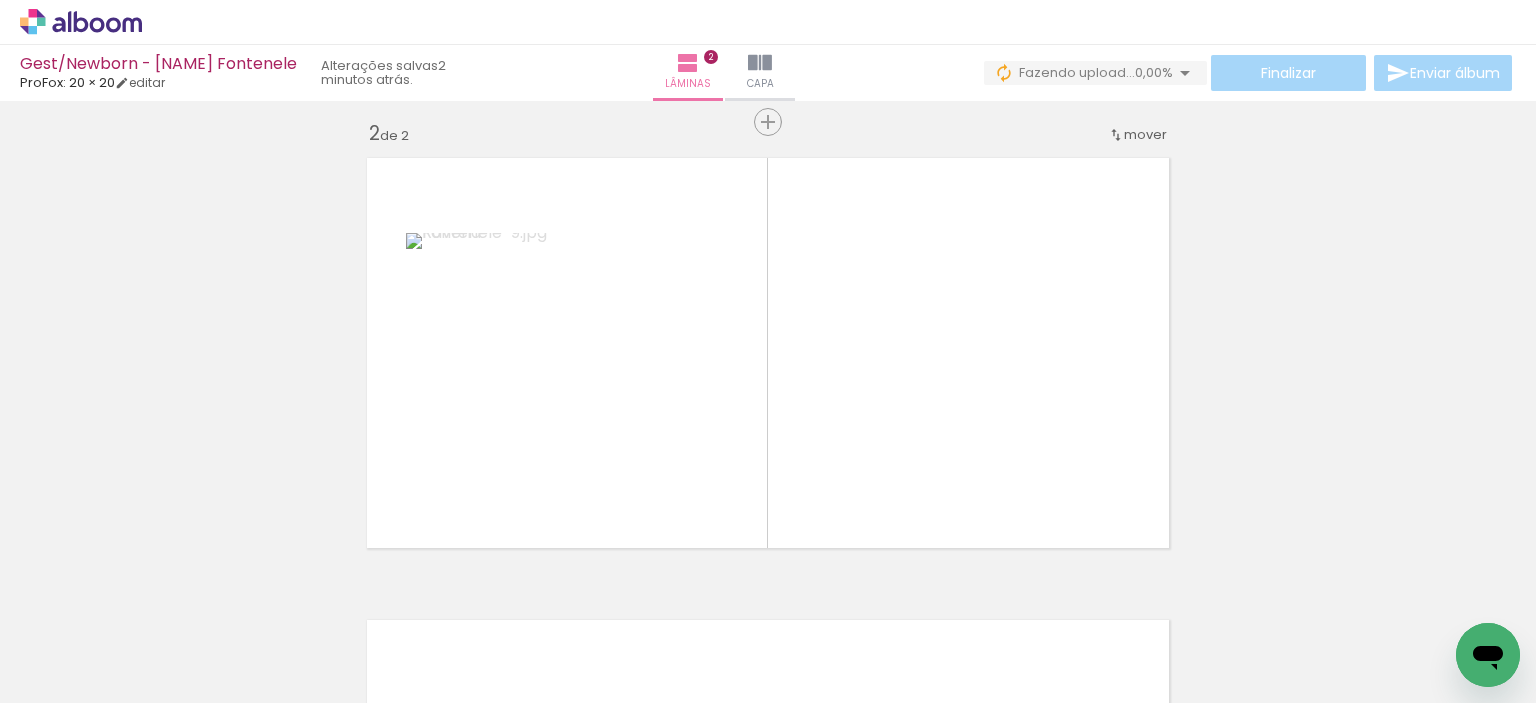 scroll, scrollTop: 487, scrollLeft: 0, axis: vertical 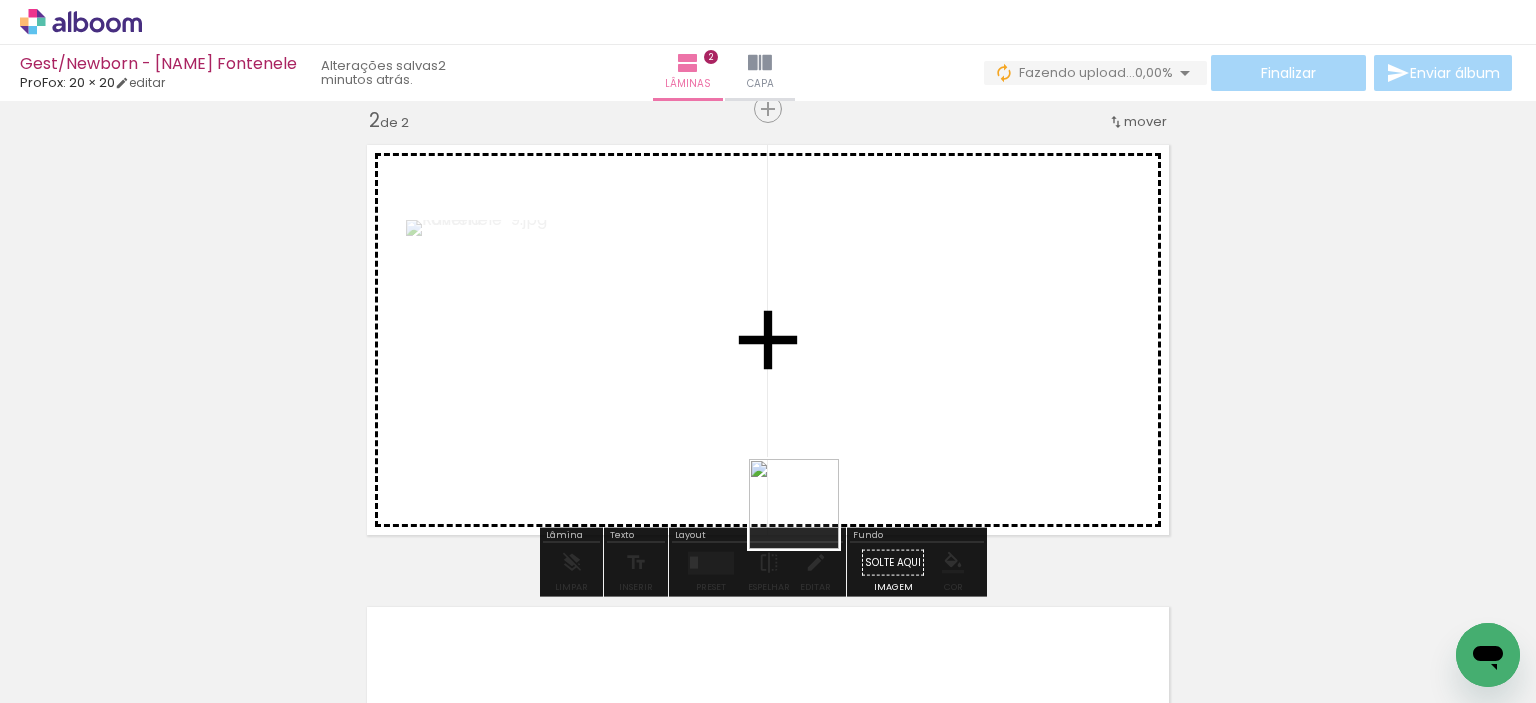 drag, startPoint x: 989, startPoint y: 670, endPoint x: 868, endPoint y: 653, distance: 122.18838 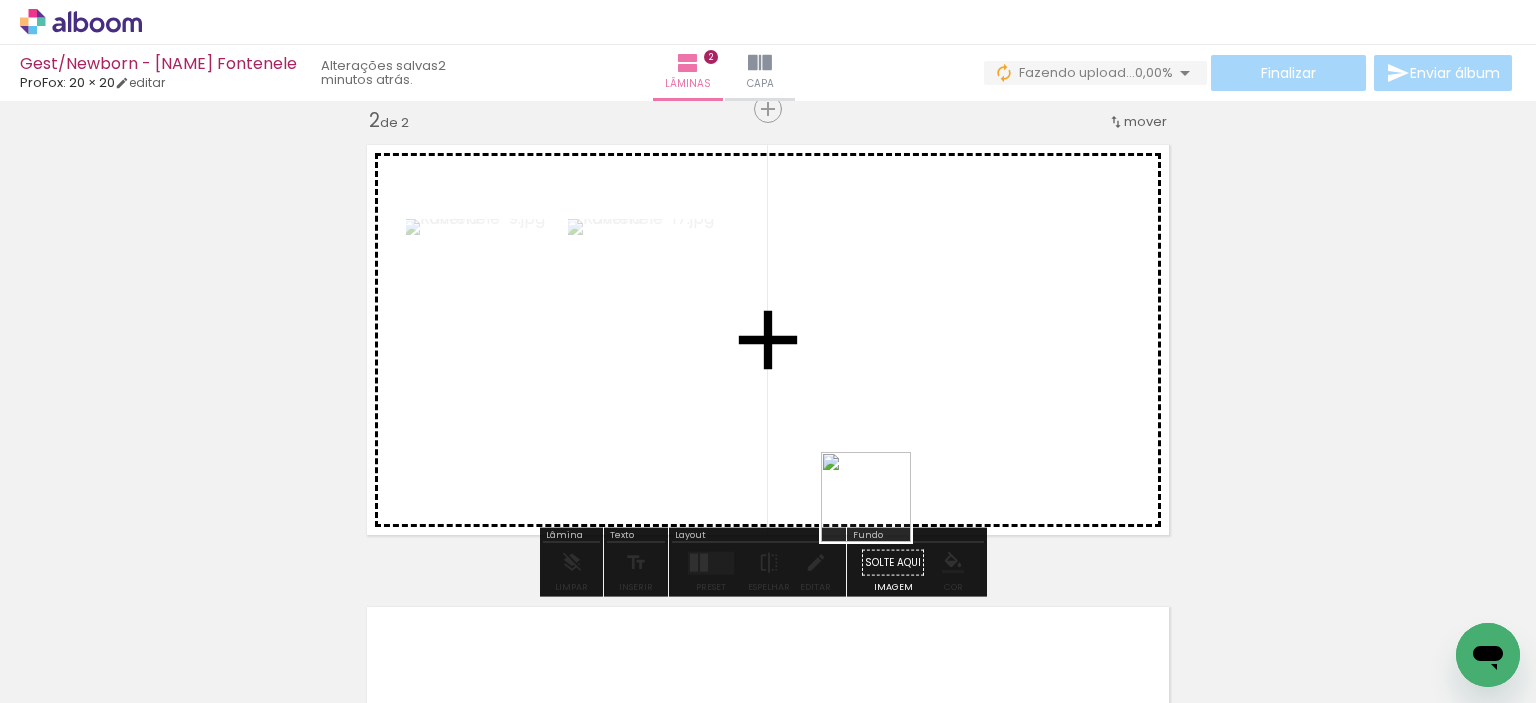 drag, startPoint x: 880, startPoint y: 661, endPoint x: 876, endPoint y: 429, distance: 232.03448 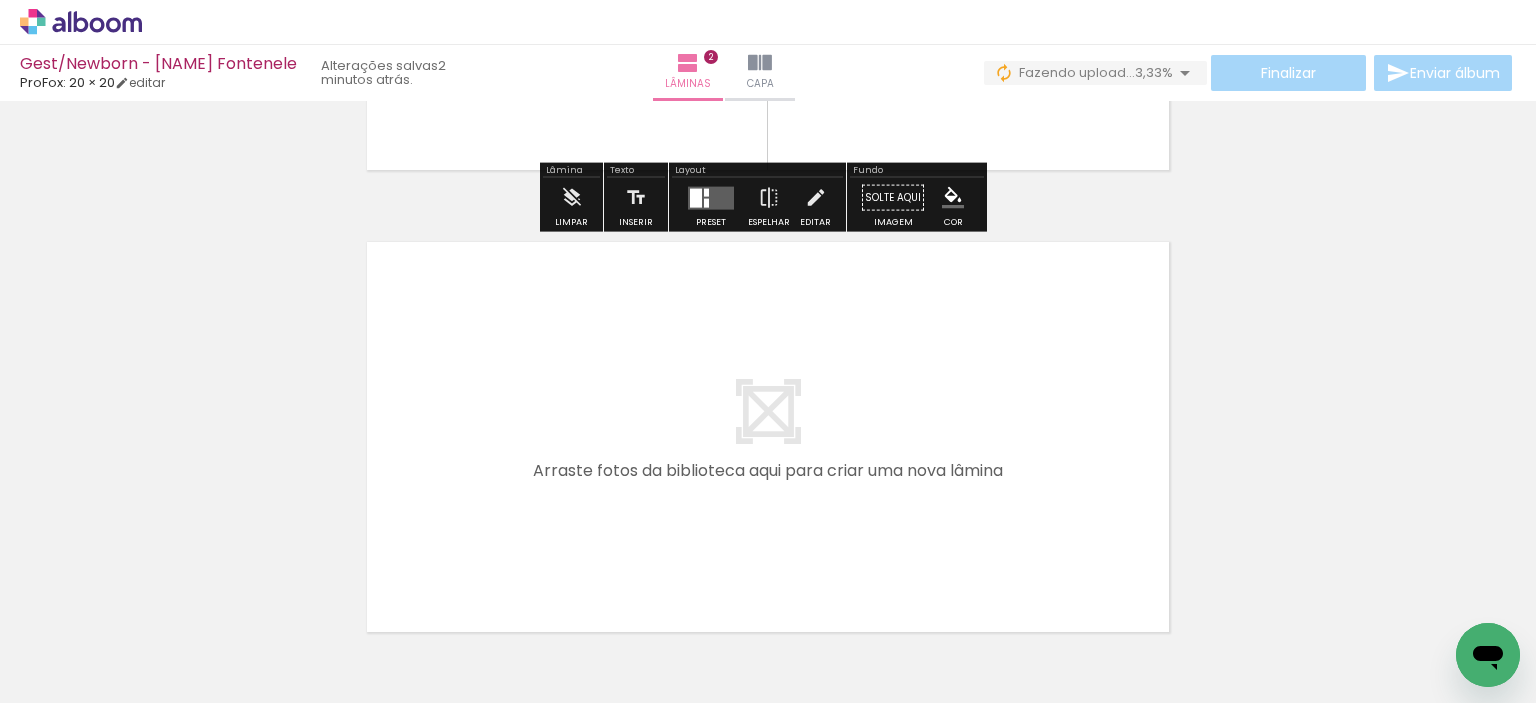scroll, scrollTop: 887, scrollLeft: 0, axis: vertical 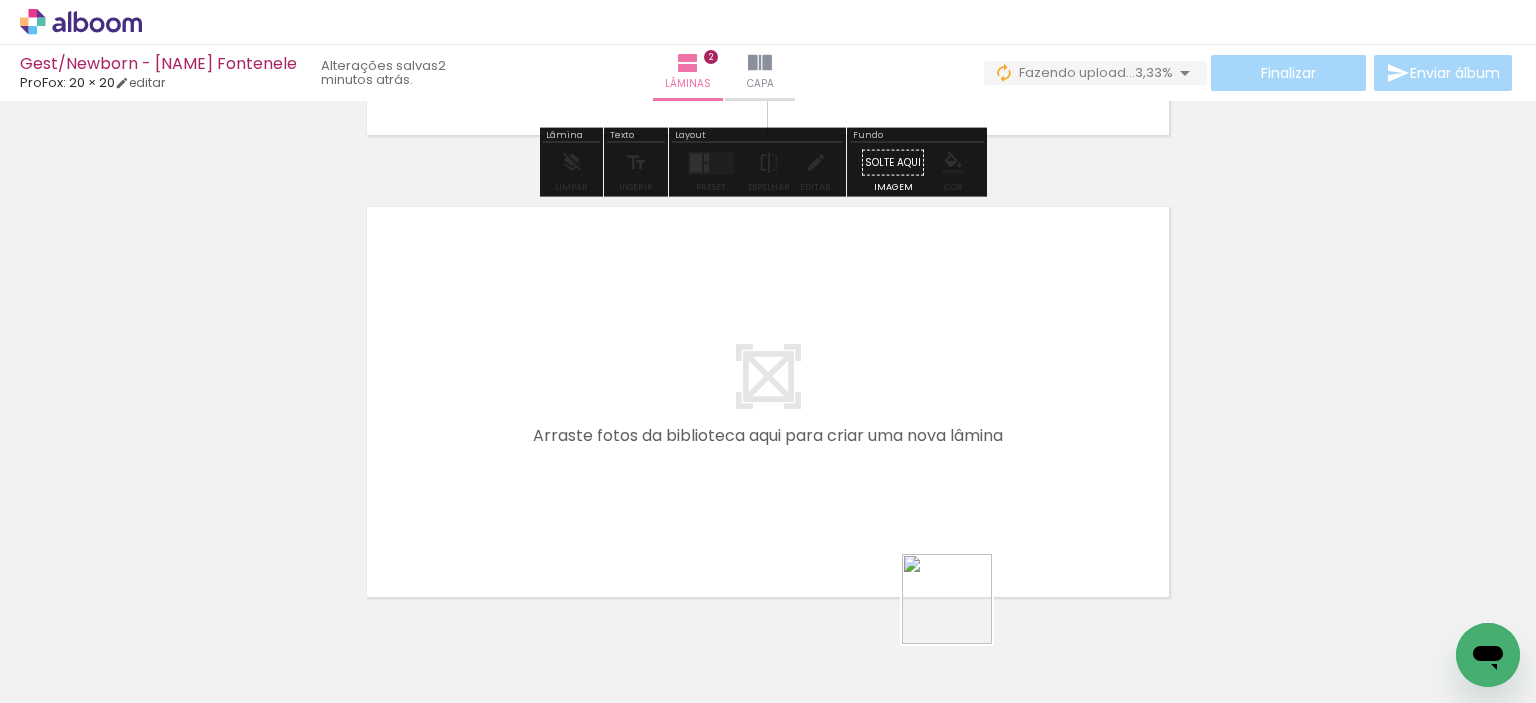 drag, startPoint x: 1108, startPoint y: 654, endPoint x: 1140, endPoint y: 635, distance: 37.215588 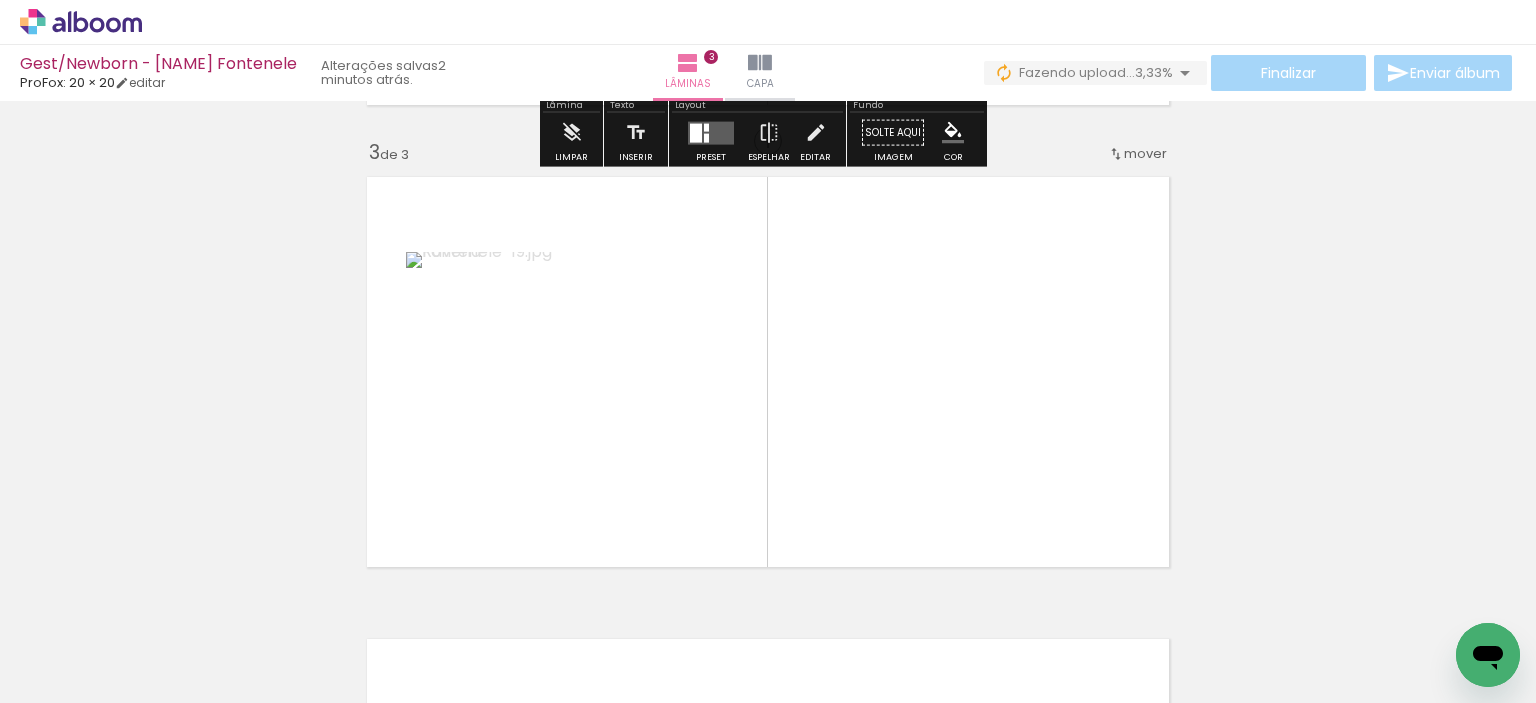 scroll, scrollTop: 949, scrollLeft: 0, axis: vertical 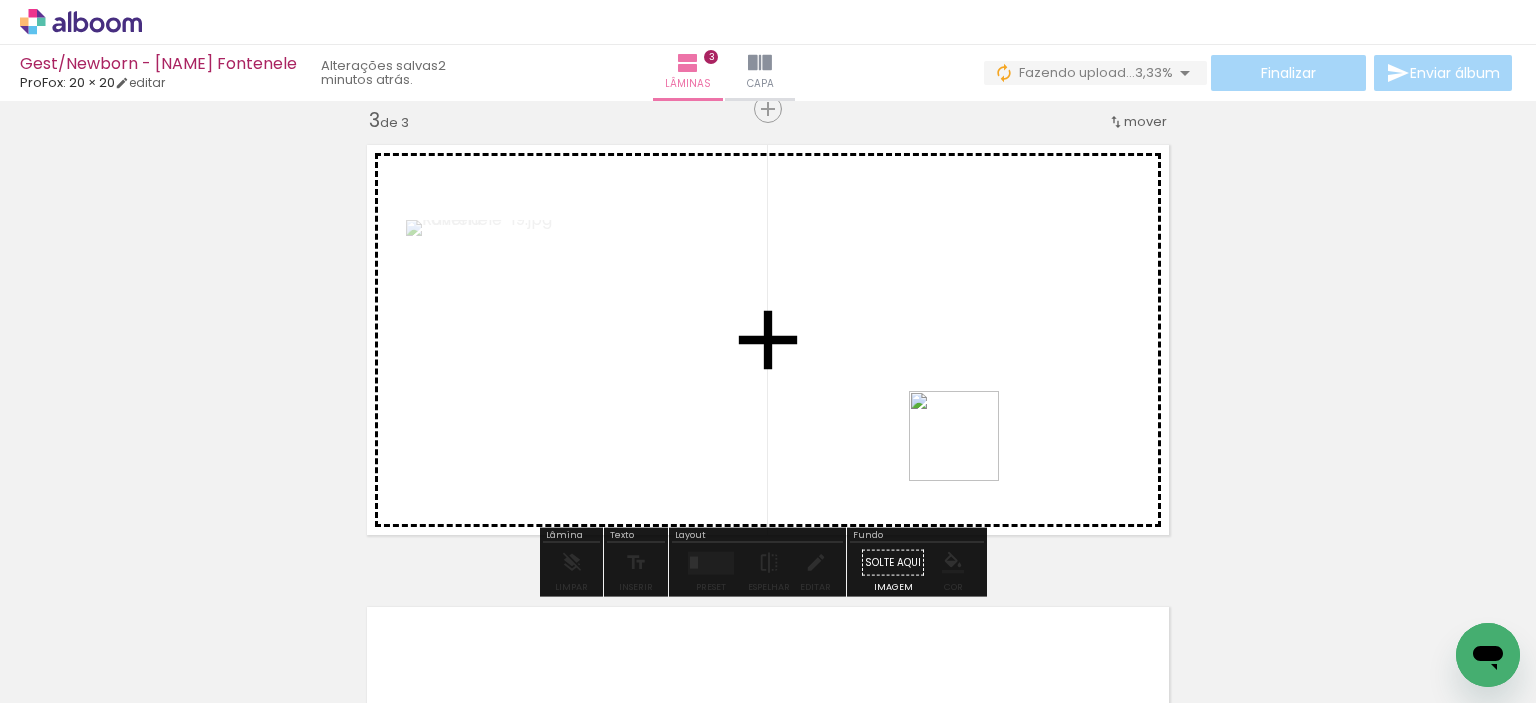 drag, startPoint x: 1220, startPoint y: 656, endPoint x: 1132, endPoint y: 552, distance: 136.23509 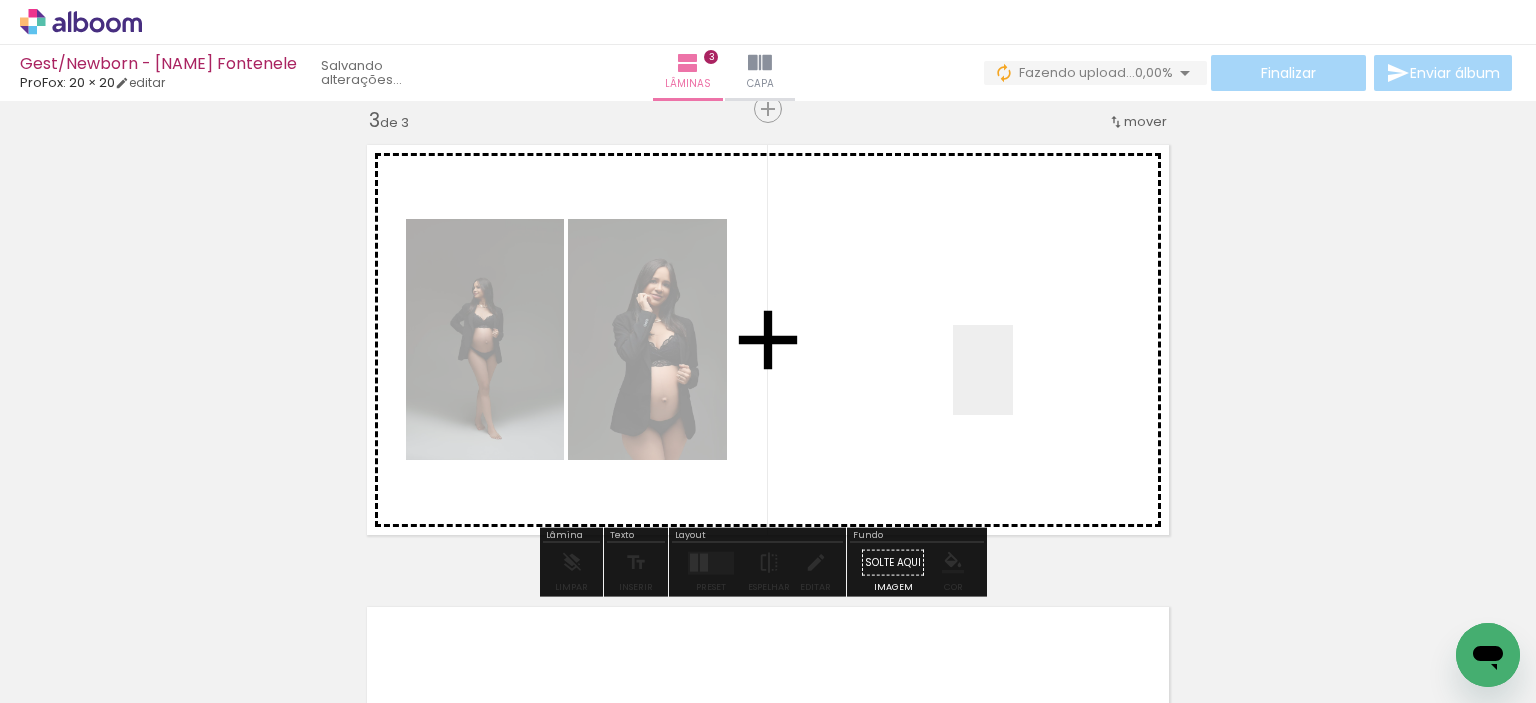 drag, startPoint x: 1317, startPoint y: 642, endPoint x: 984, endPoint y: 395, distance: 414.60583 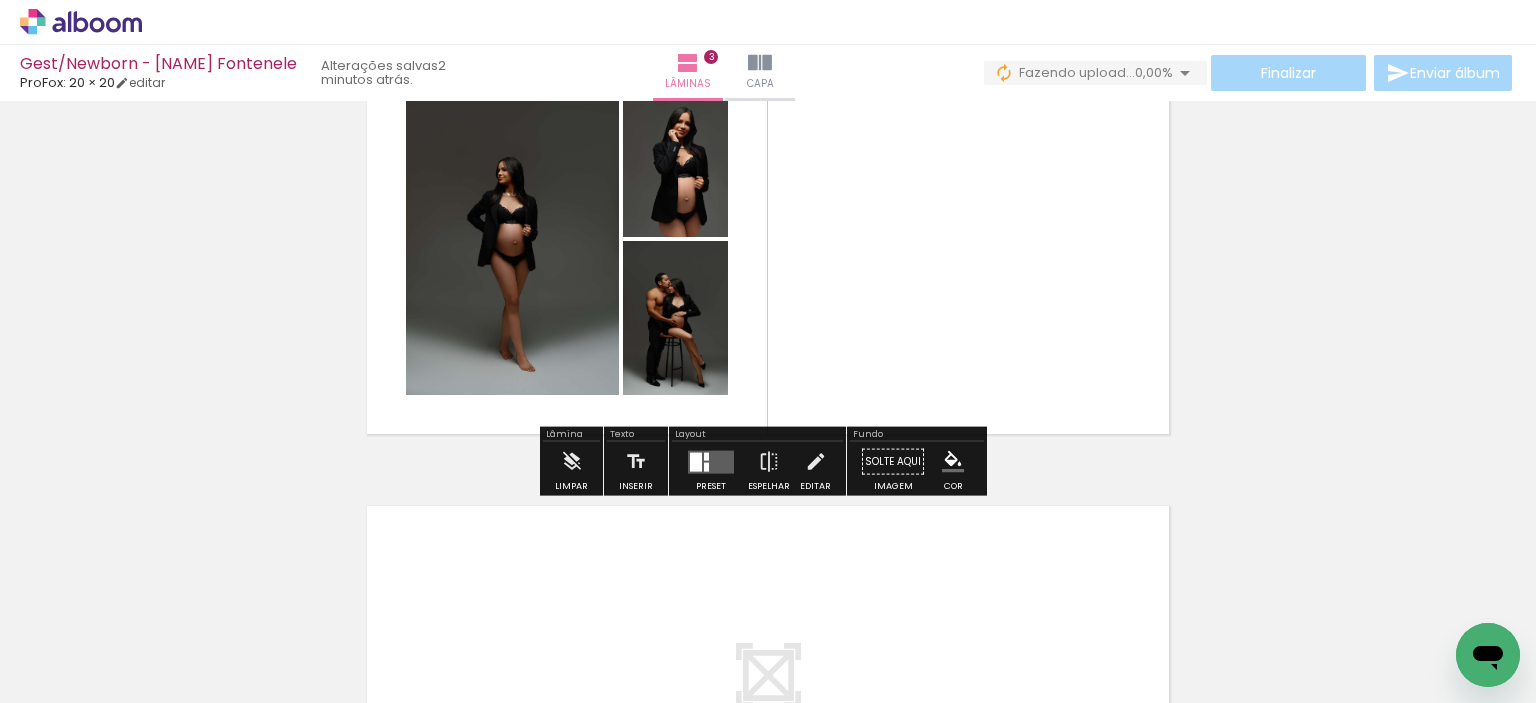 scroll, scrollTop: 1149, scrollLeft: 0, axis: vertical 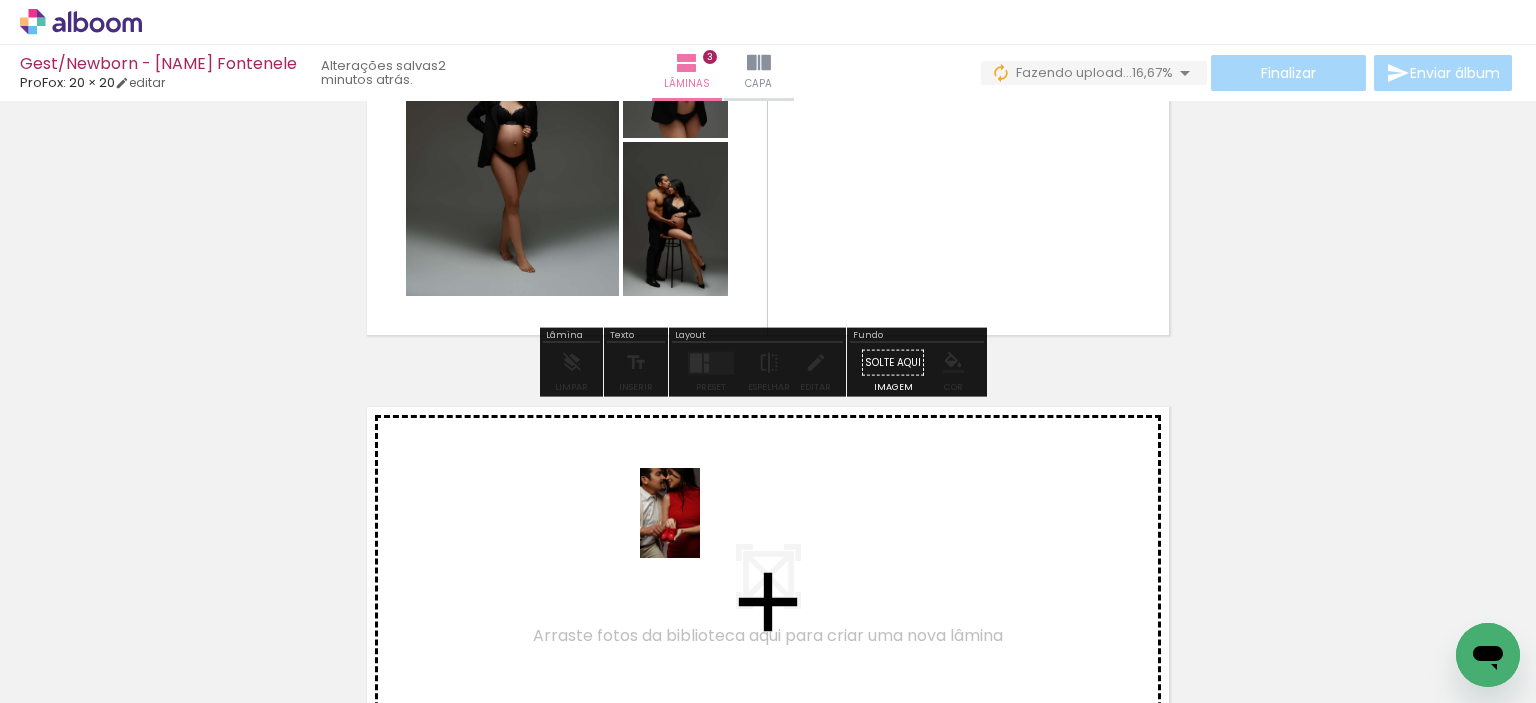 drag, startPoint x: 1188, startPoint y: 621, endPoint x: 697, endPoint y: 525, distance: 500.2969 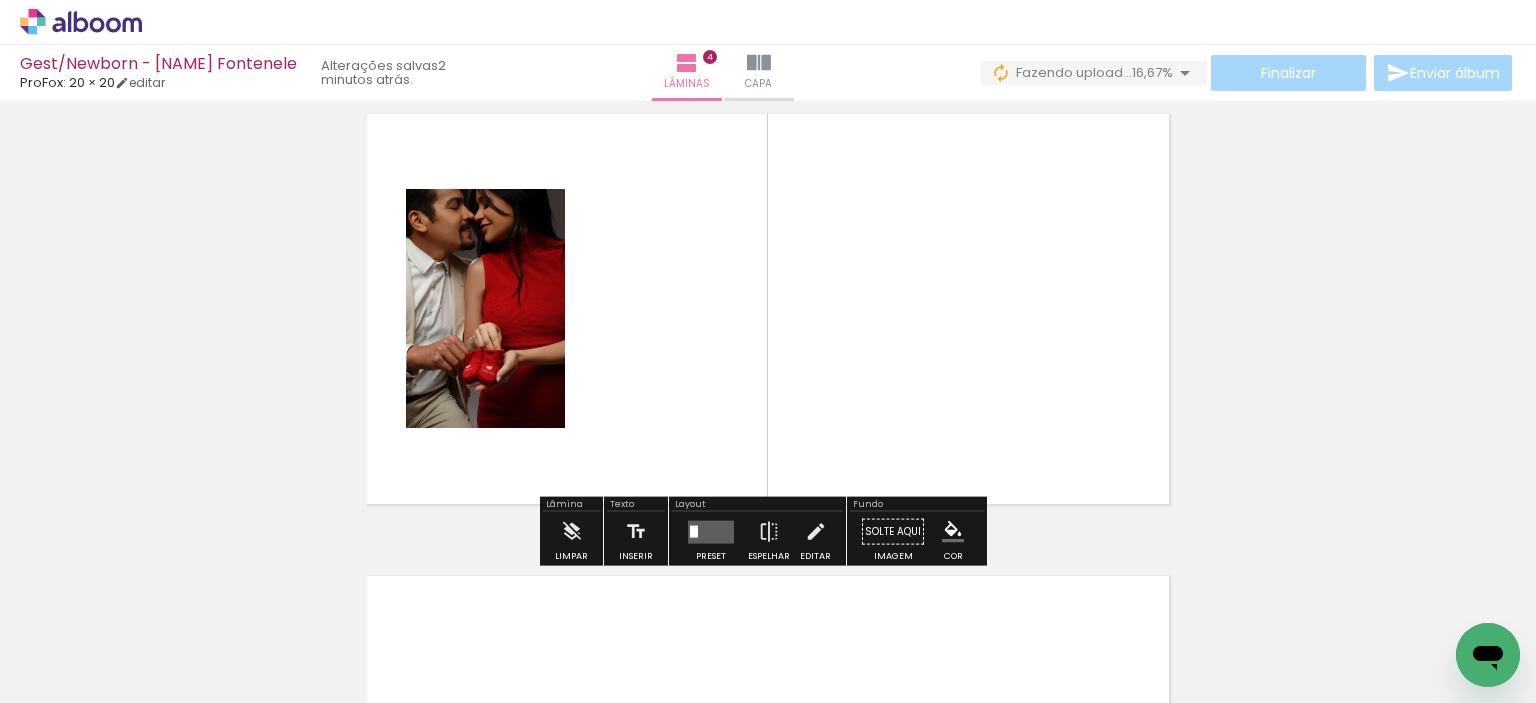 scroll, scrollTop: 1505, scrollLeft: 0, axis: vertical 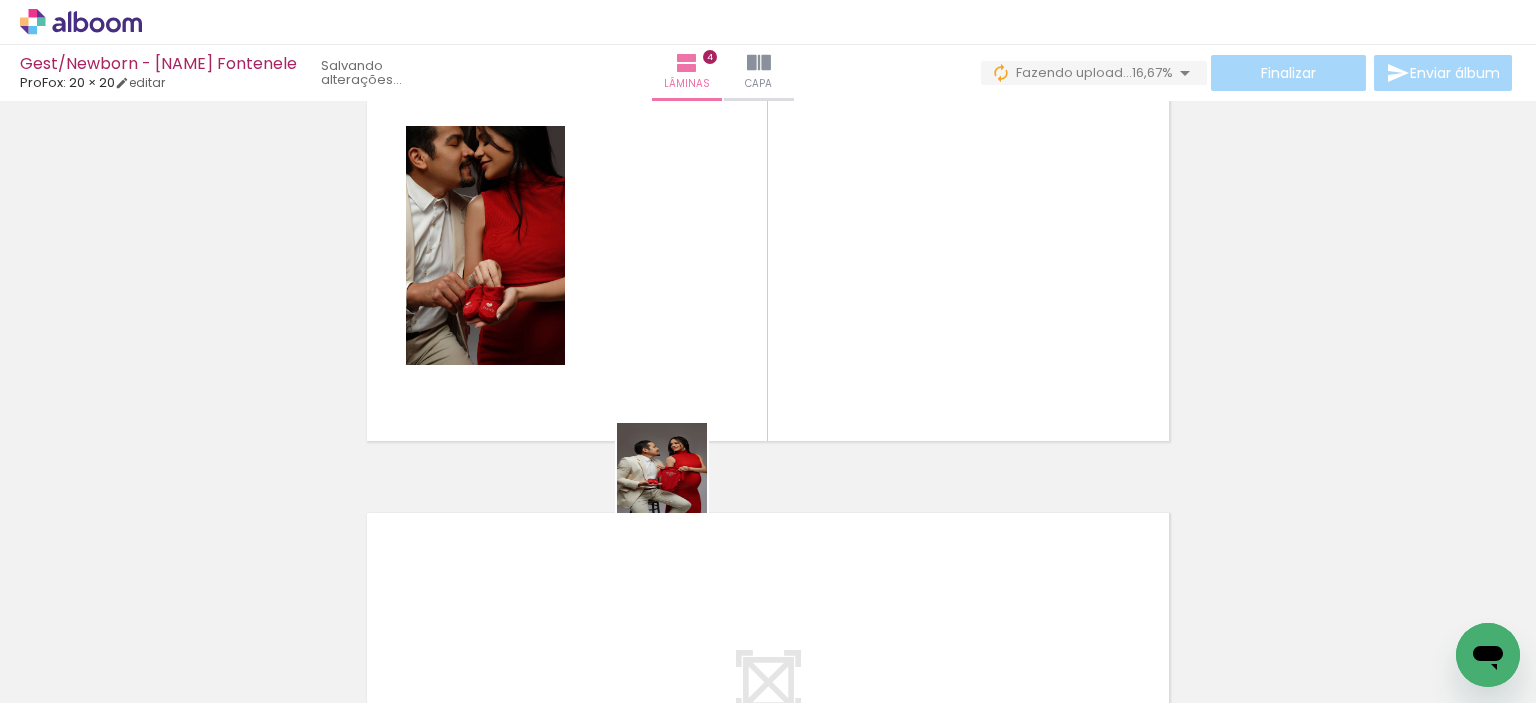 drag, startPoint x: 696, startPoint y: 635, endPoint x: 665, endPoint y: 358, distance: 278.72925 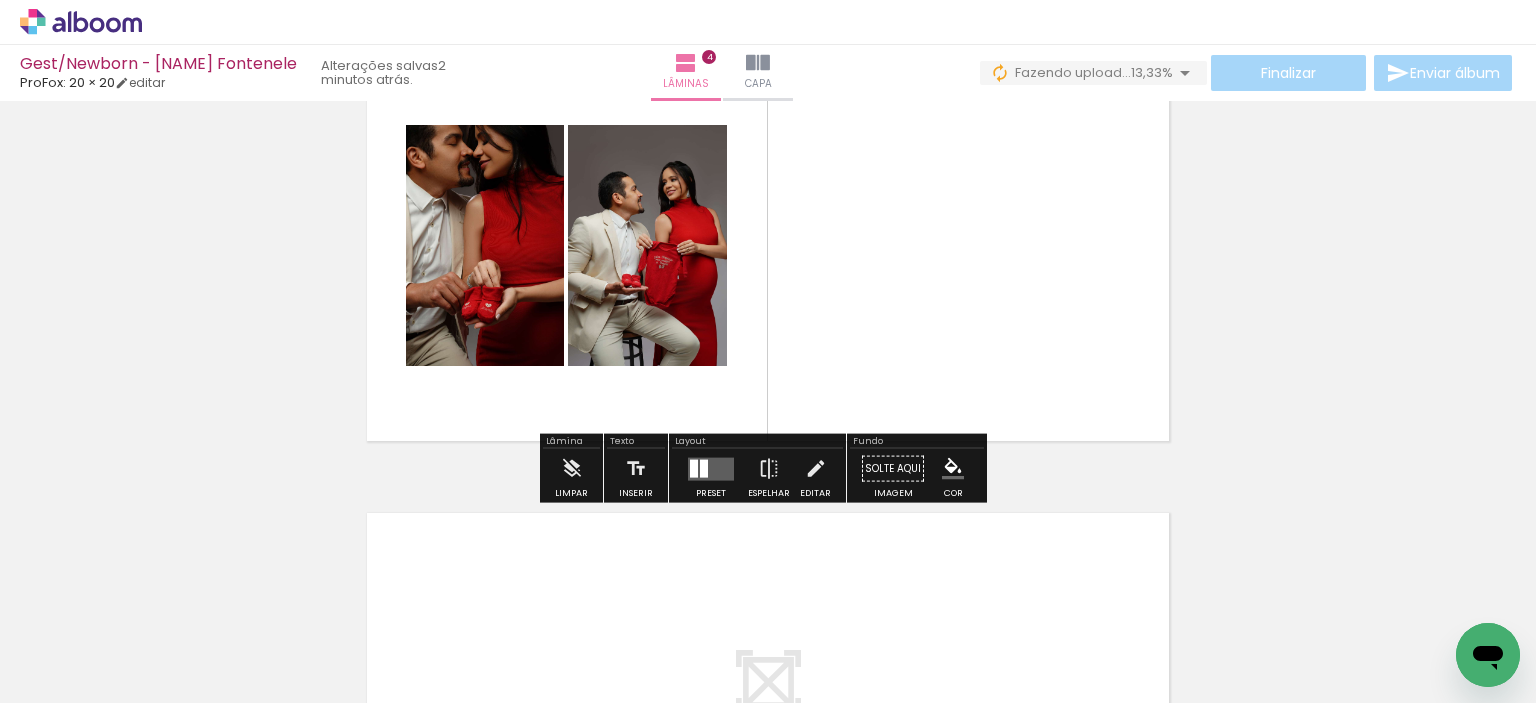 drag, startPoint x: 686, startPoint y: 644, endPoint x: 702, endPoint y: 646, distance: 16.124516 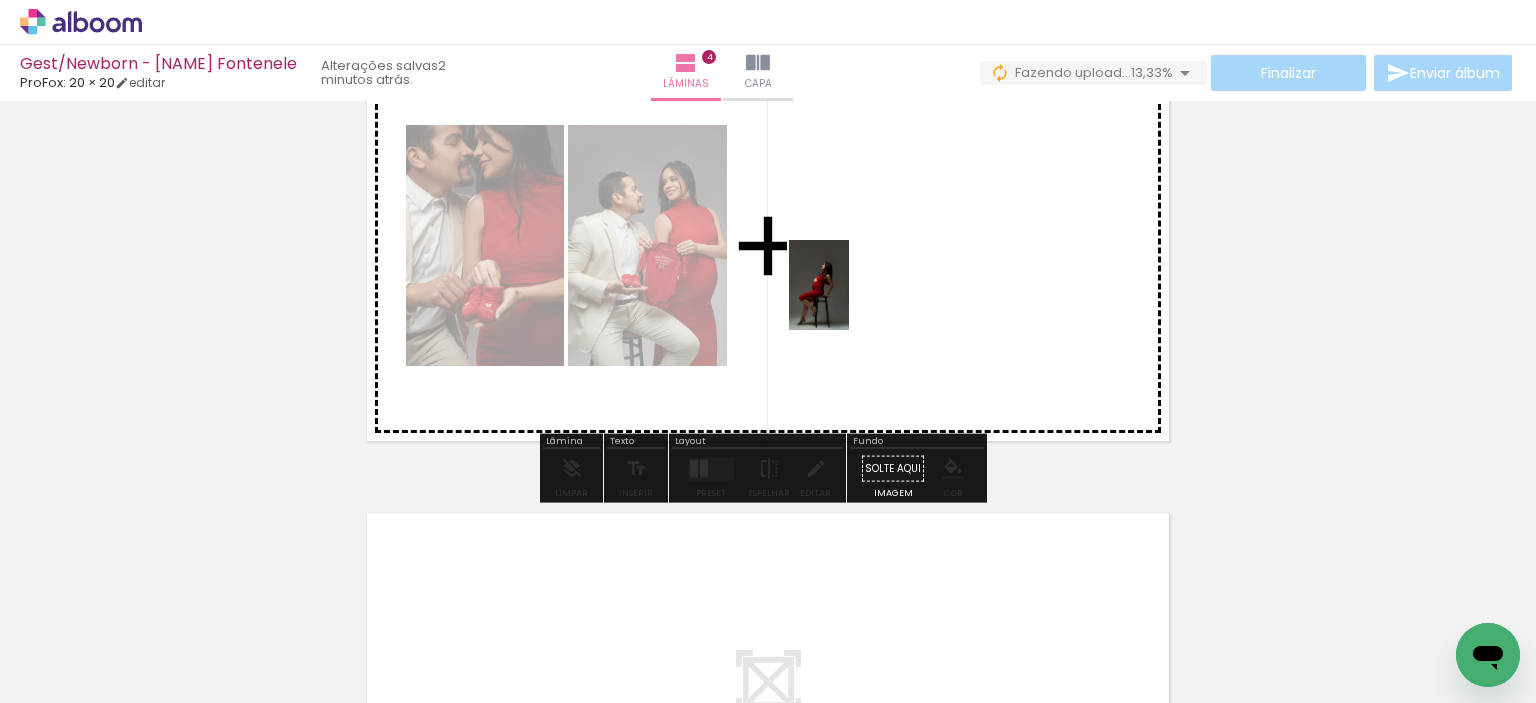 drag, startPoint x: 788, startPoint y: 670, endPoint x: 864, endPoint y: 282, distance: 395.37323 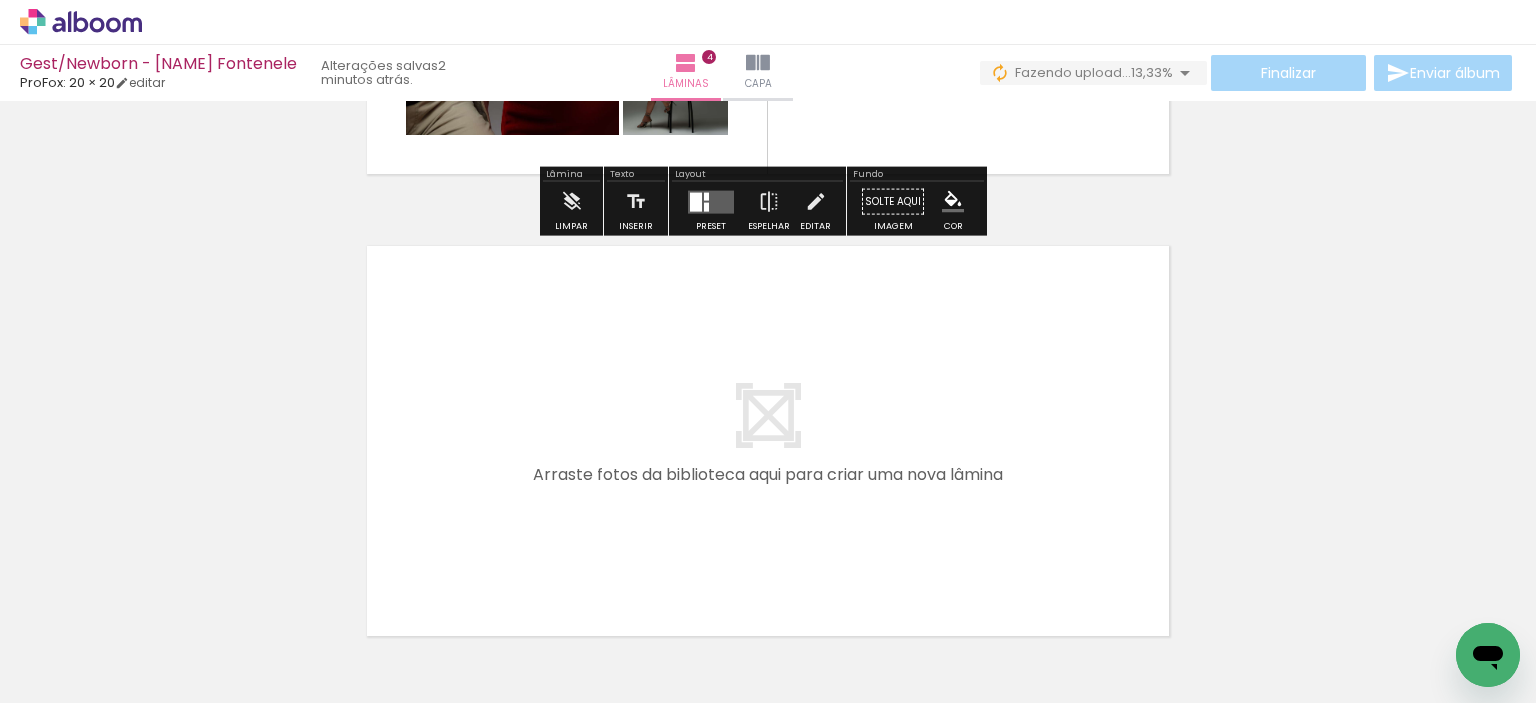 scroll, scrollTop: 1805, scrollLeft: 0, axis: vertical 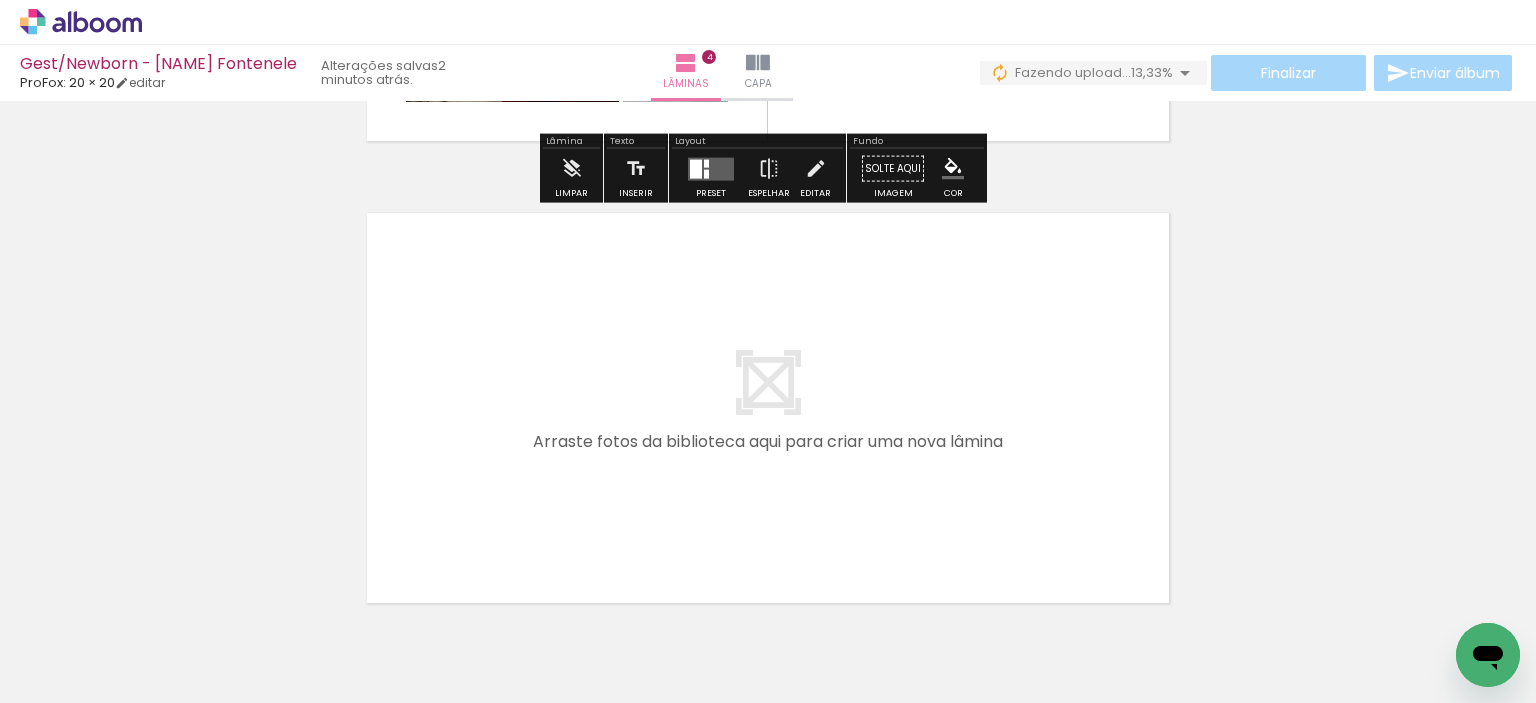 drag, startPoint x: 925, startPoint y: 648, endPoint x: 804, endPoint y: 515, distance: 179.80545 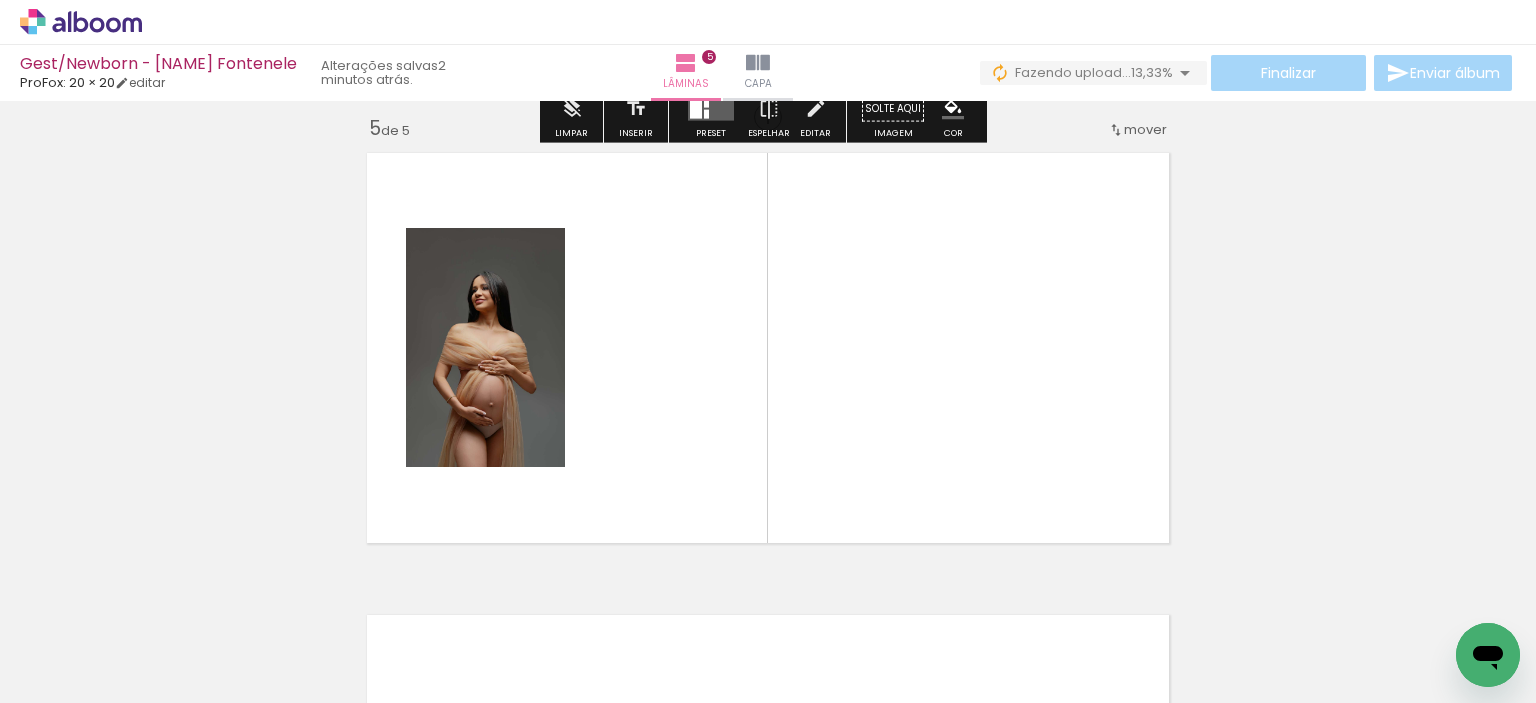 scroll, scrollTop: 1873, scrollLeft: 0, axis: vertical 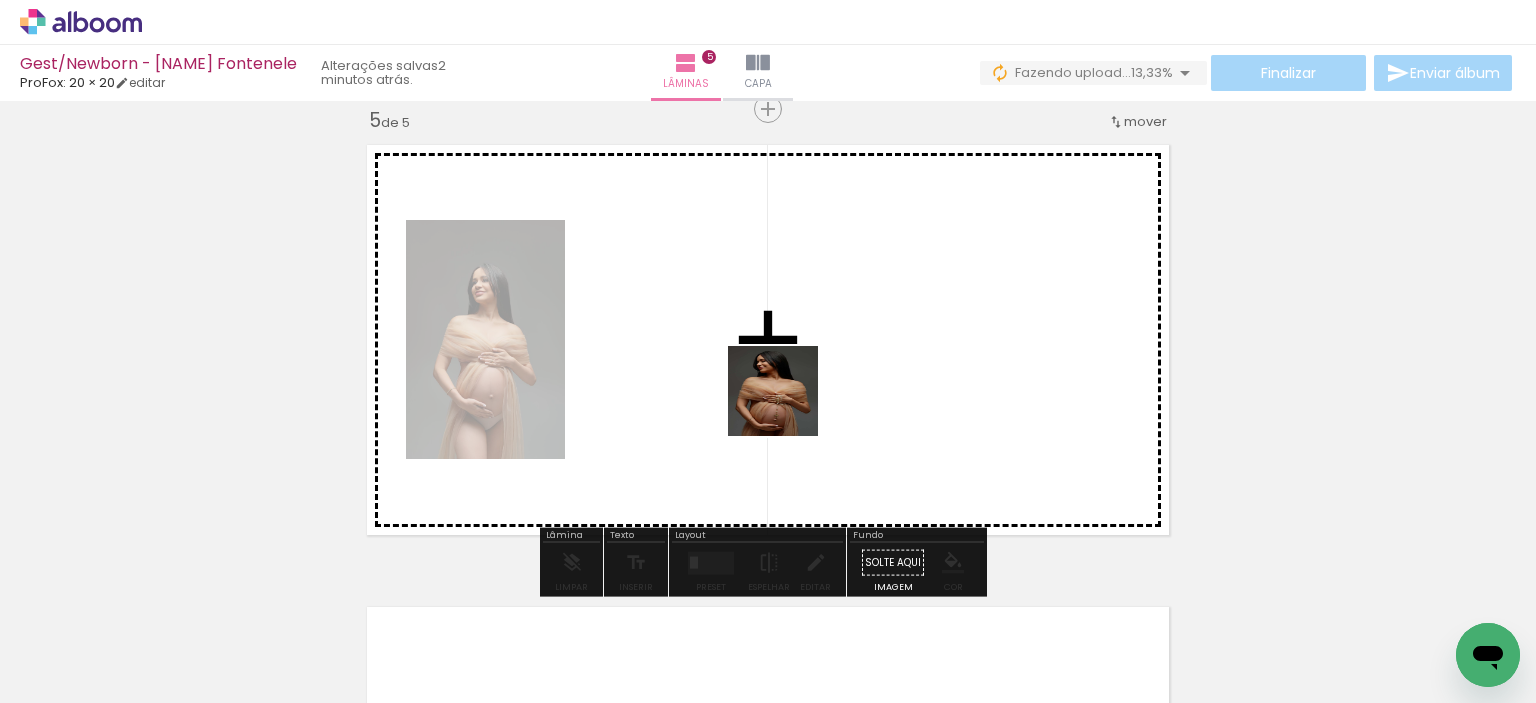 drag, startPoint x: 1004, startPoint y: 633, endPoint x: 1017, endPoint y: 567, distance: 67.26812 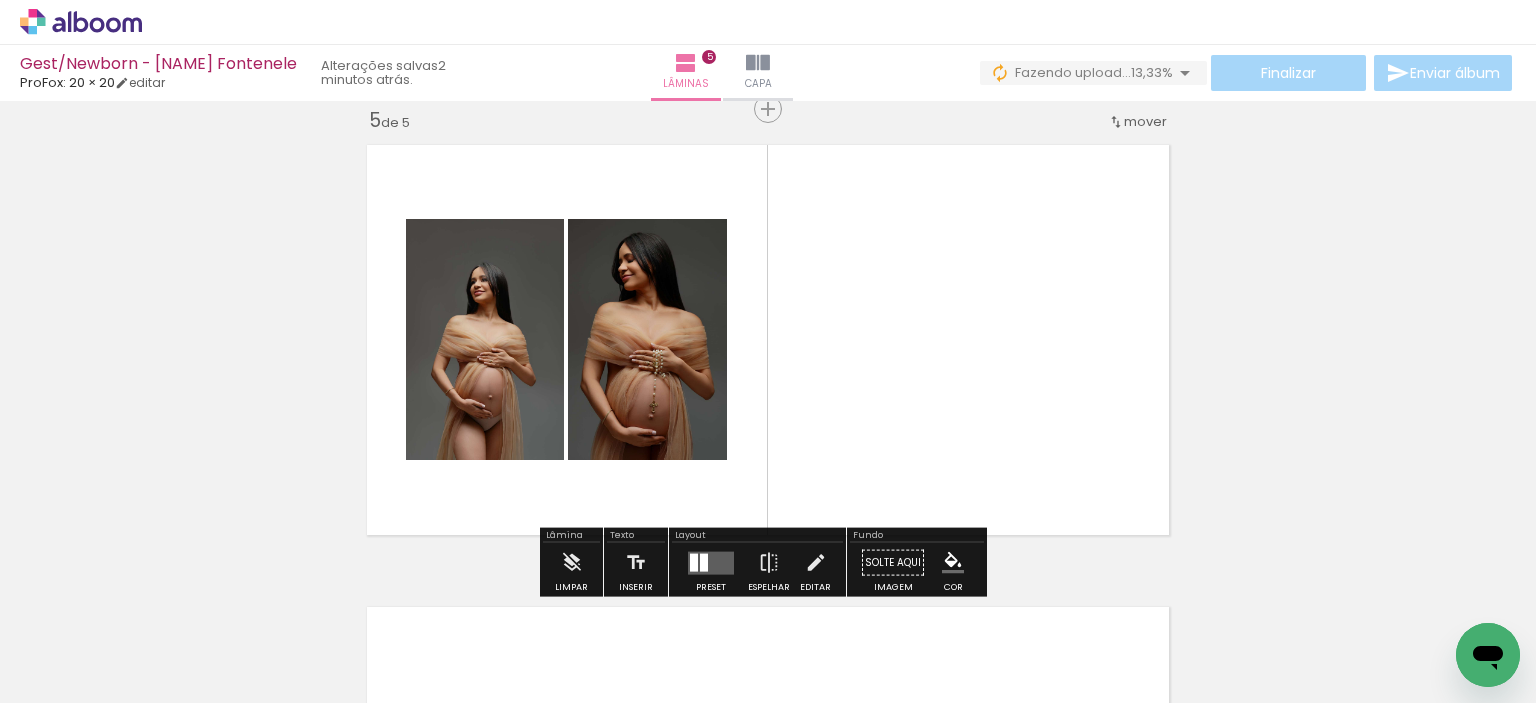 drag, startPoint x: 1122, startPoint y: 633, endPoint x: 984, endPoint y: 401, distance: 269.94073 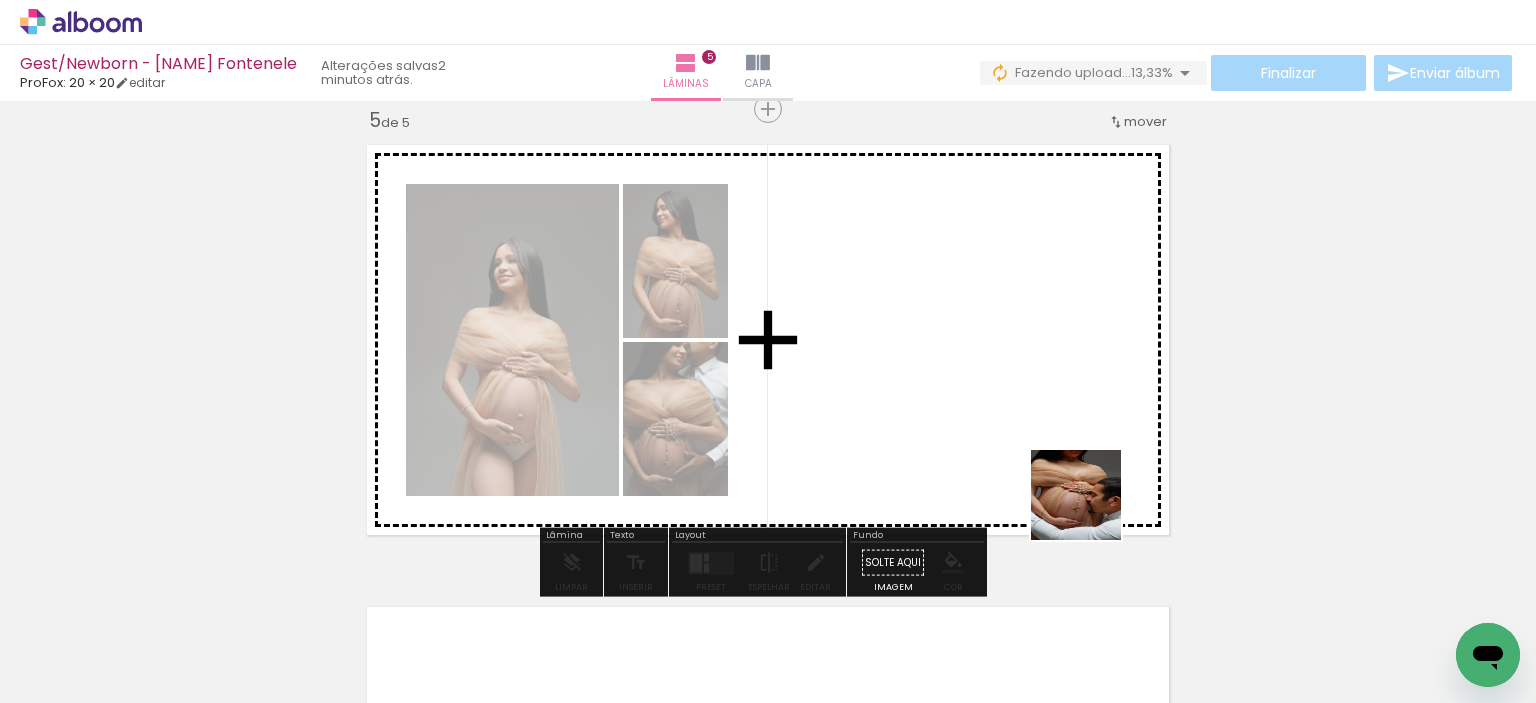 drag, startPoint x: 1228, startPoint y: 639, endPoint x: 1020, endPoint y: 389, distance: 325.21378 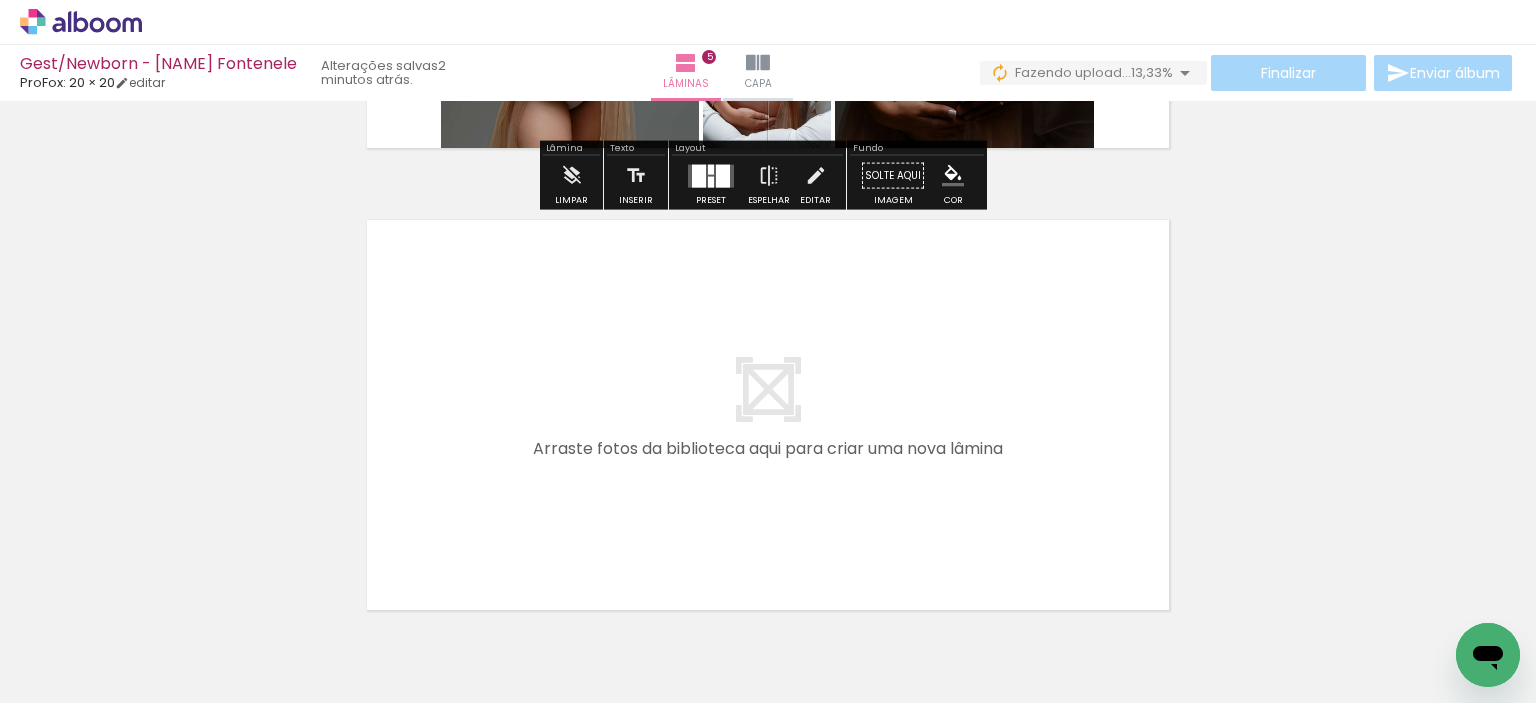 scroll, scrollTop: 2372, scrollLeft: 0, axis: vertical 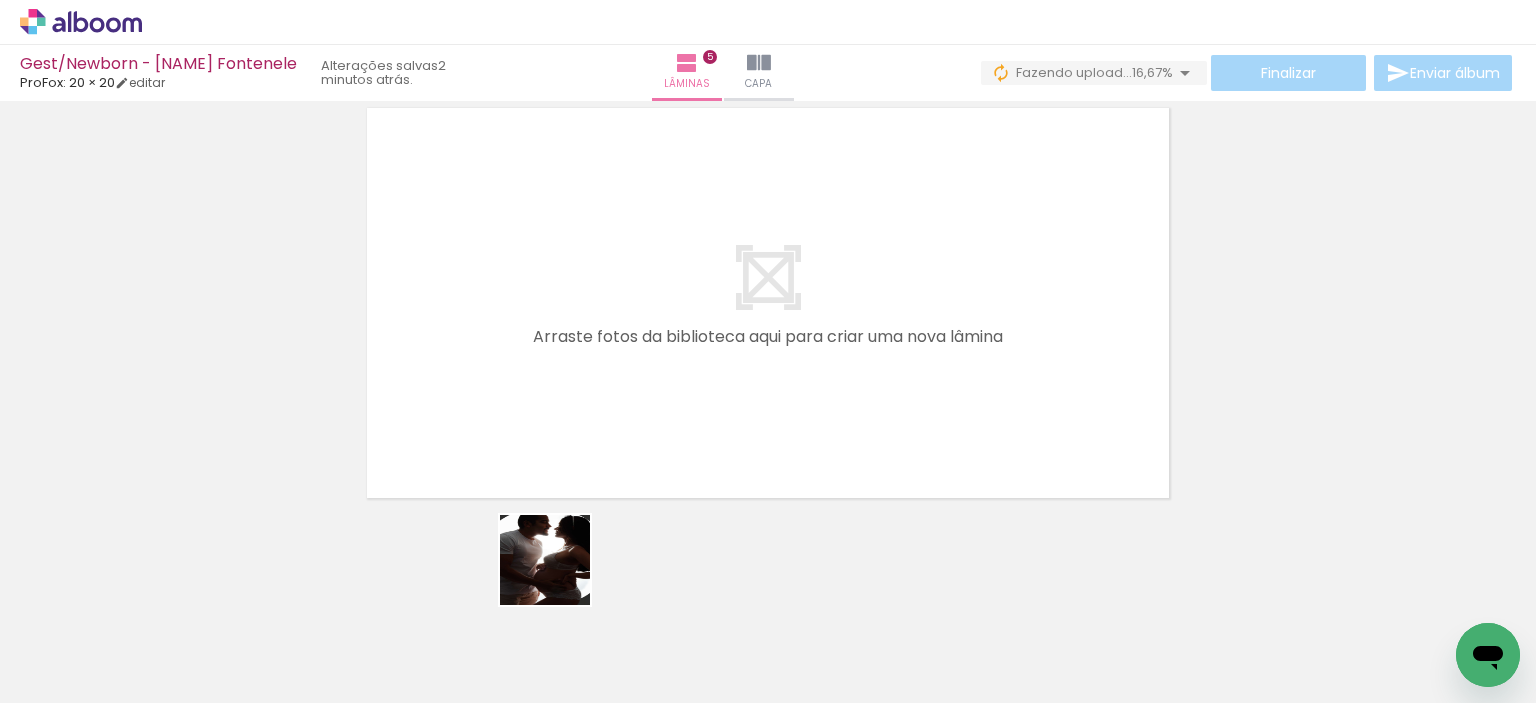 drag, startPoint x: 560, startPoint y: 651, endPoint x: 524, endPoint y: 412, distance: 241.69609 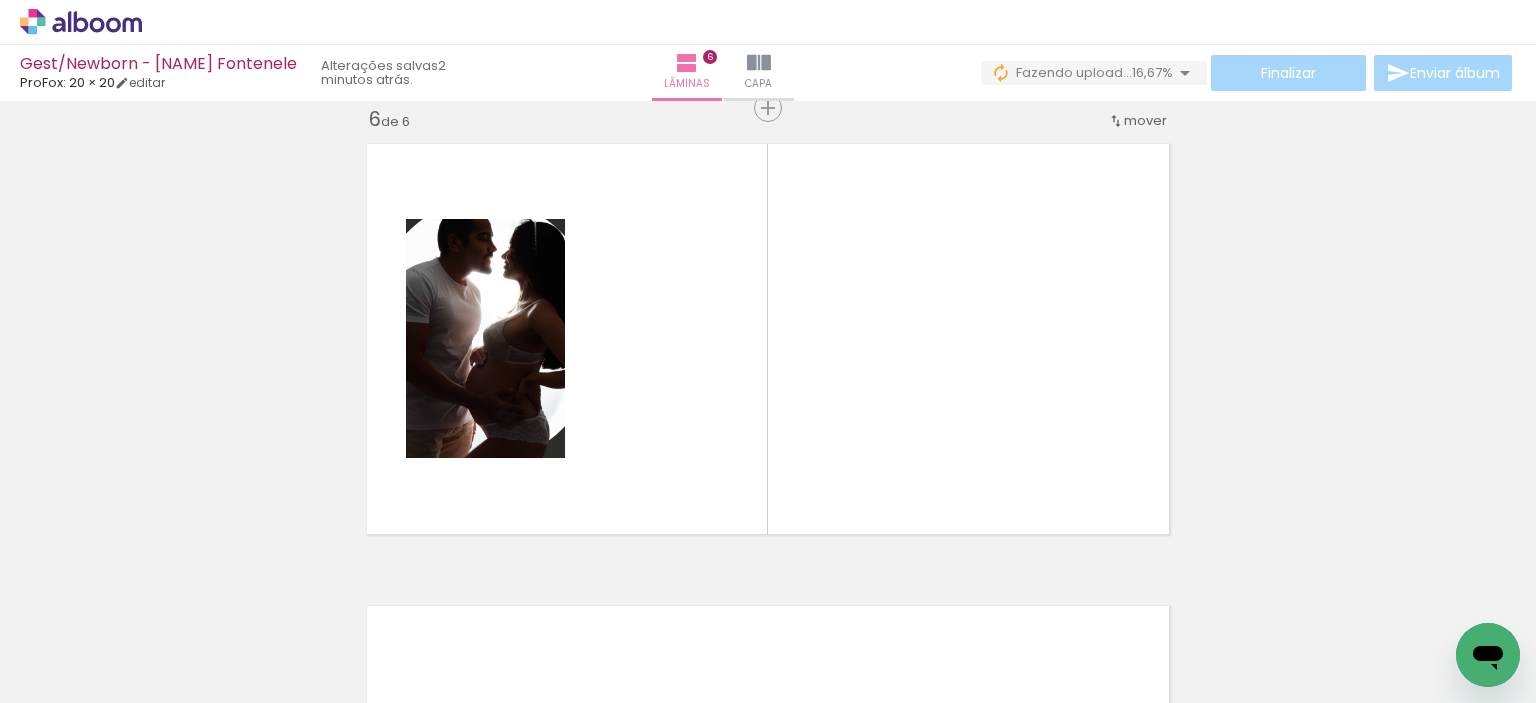 scroll, scrollTop: 2335, scrollLeft: 0, axis: vertical 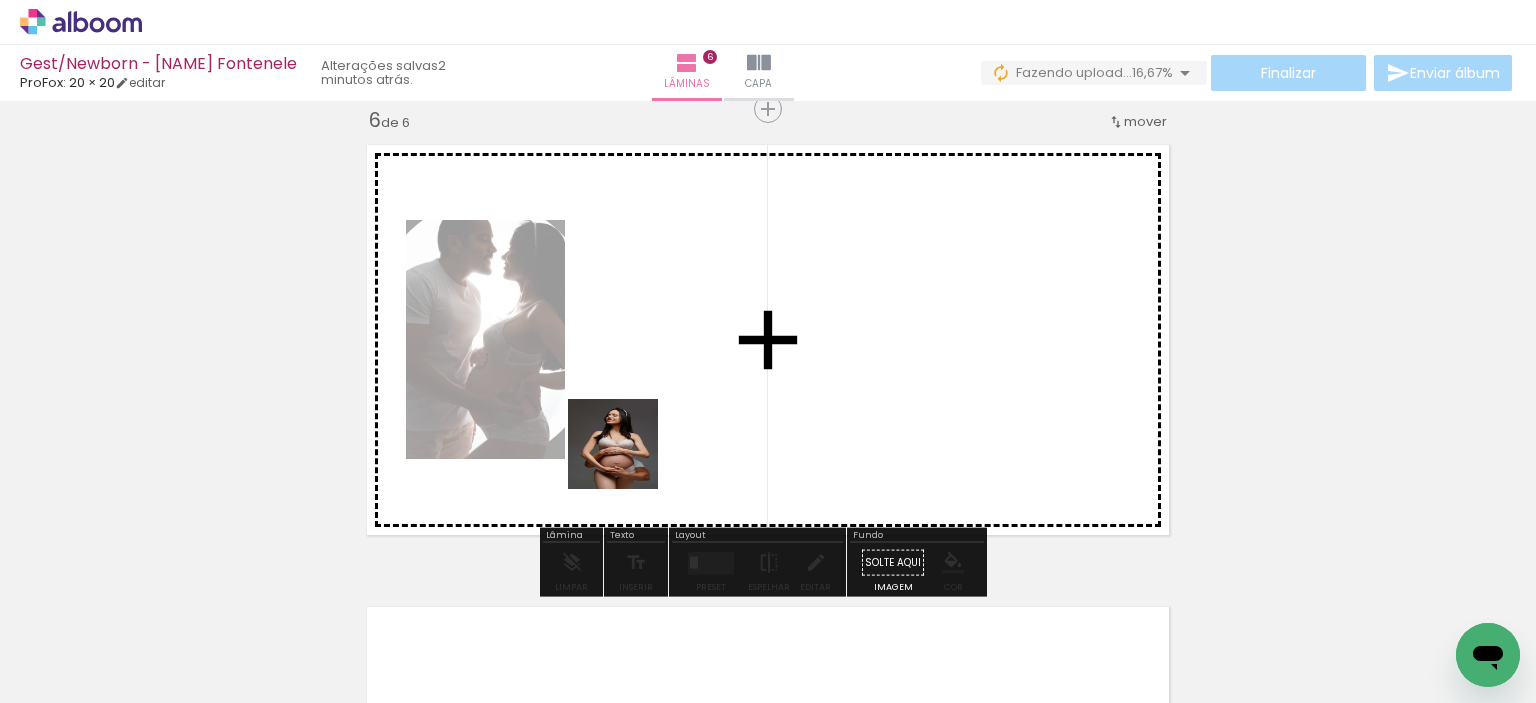 drag, startPoint x: 655, startPoint y: 648, endPoint x: 750, endPoint y: 655, distance: 95.257545 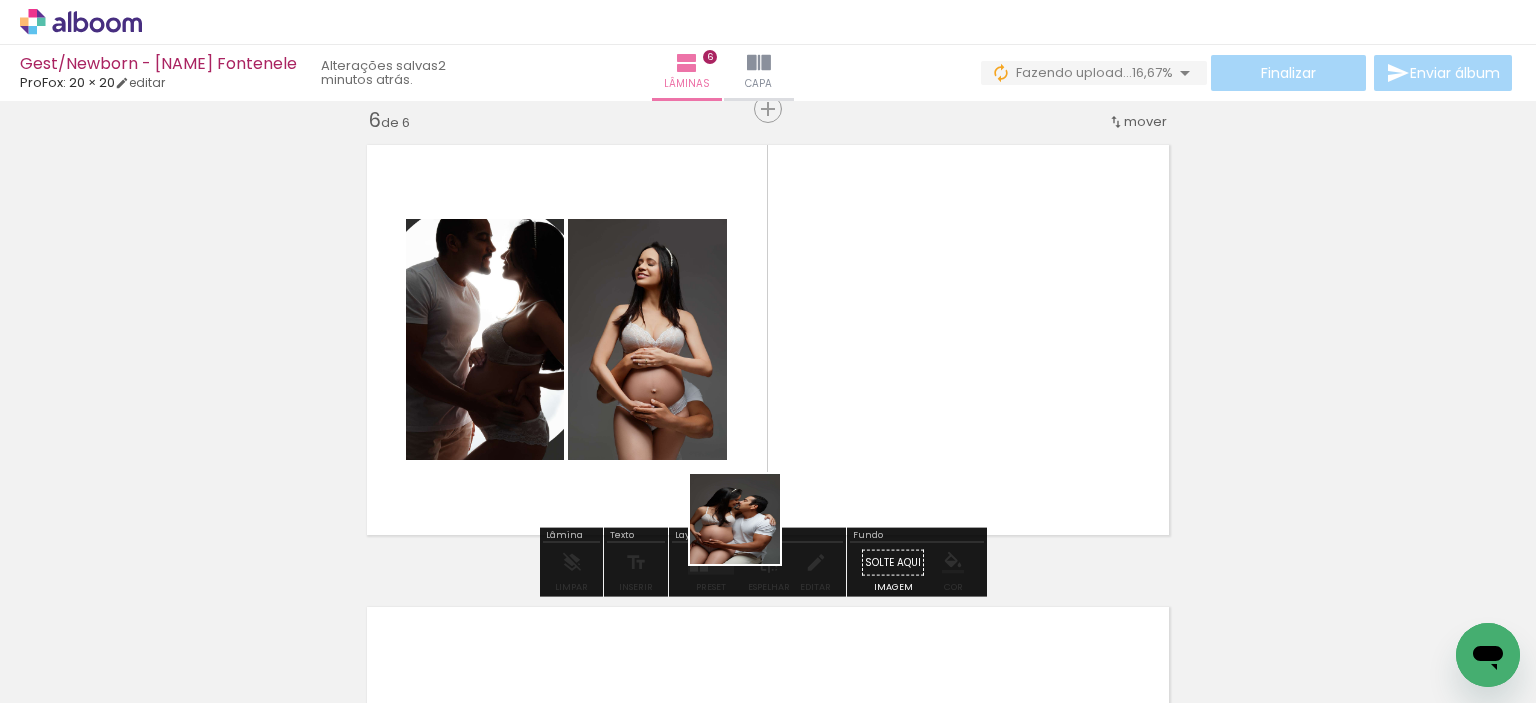 drag, startPoint x: 759, startPoint y: 600, endPoint x: 700, endPoint y: 410, distance: 198.94974 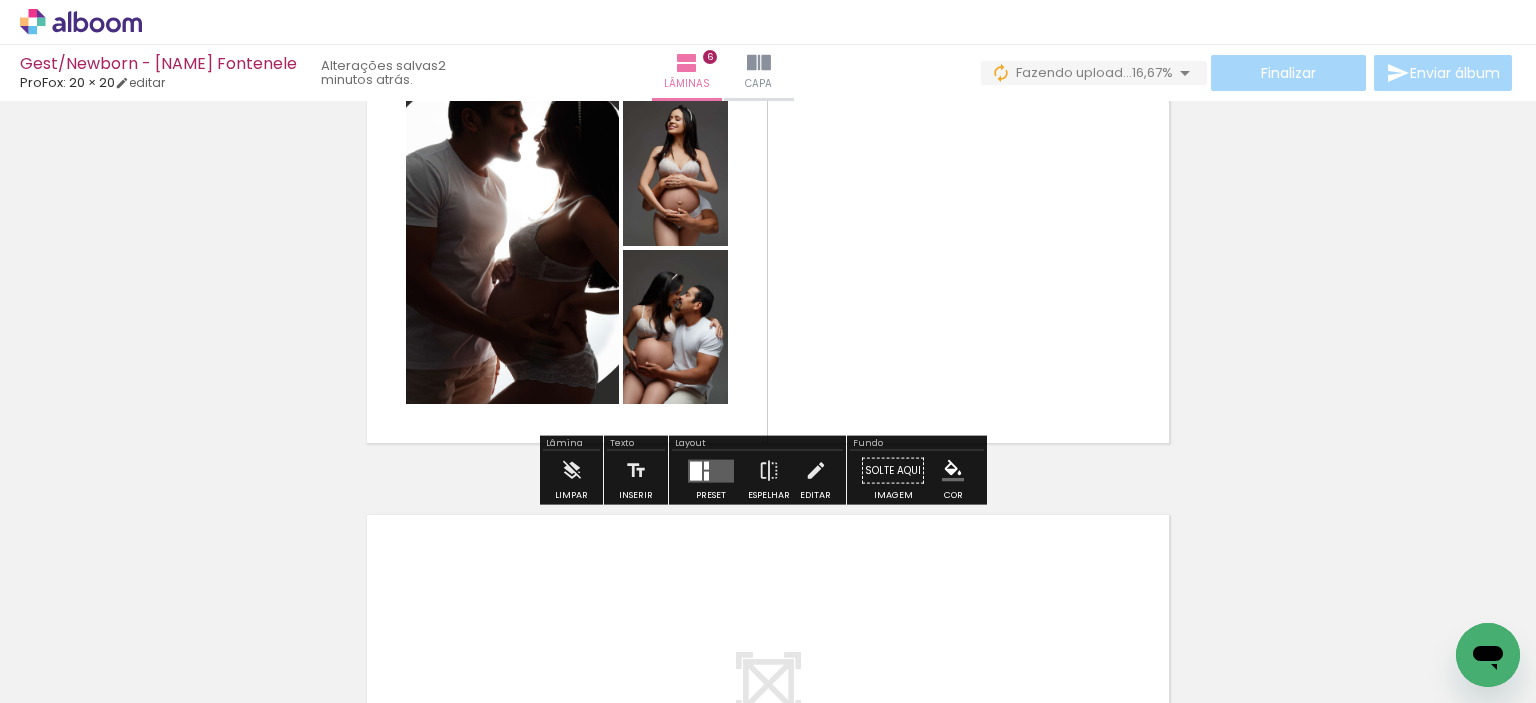 scroll, scrollTop: 2535, scrollLeft: 0, axis: vertical 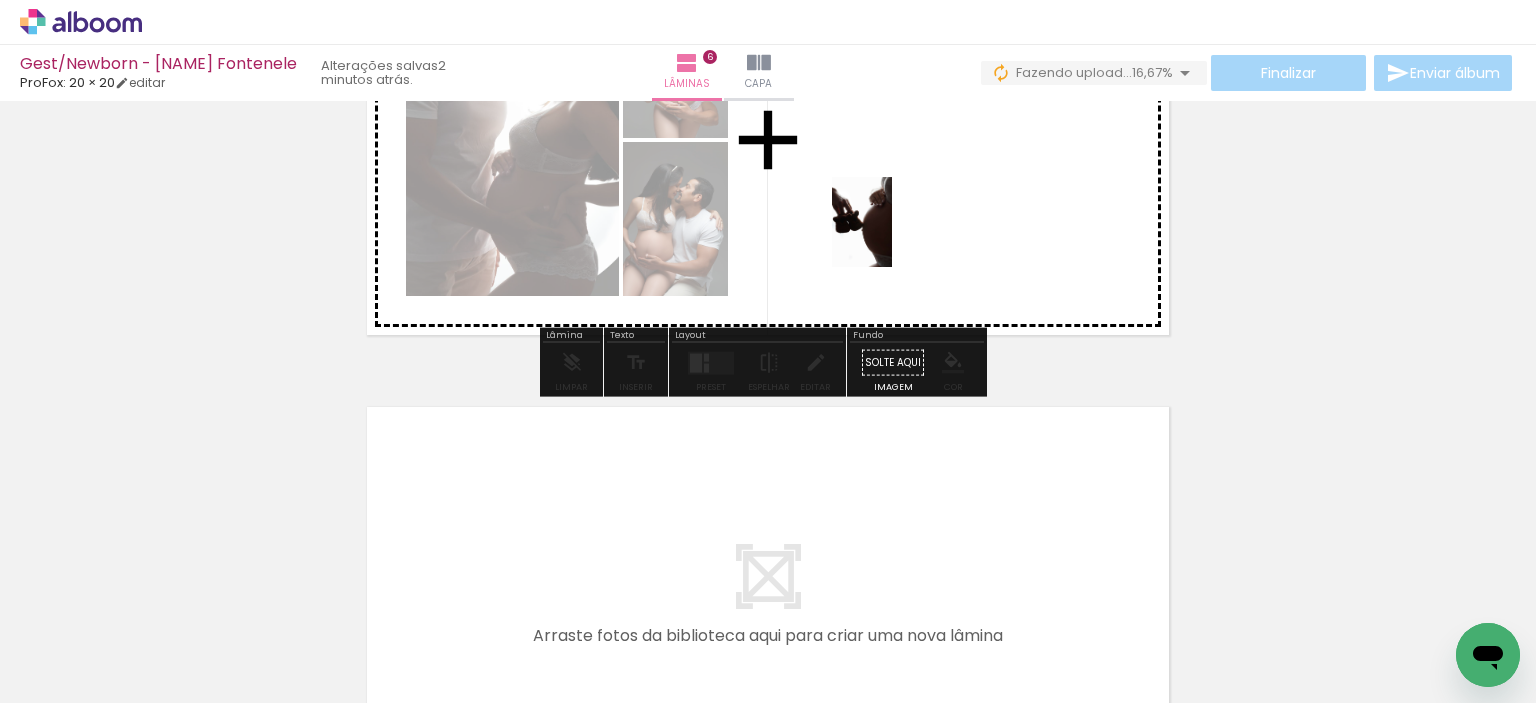 drag, startPoint x: 758, startPoint y: 667, endPoint x: 887, endPoint y: 297, distance: 391.84308 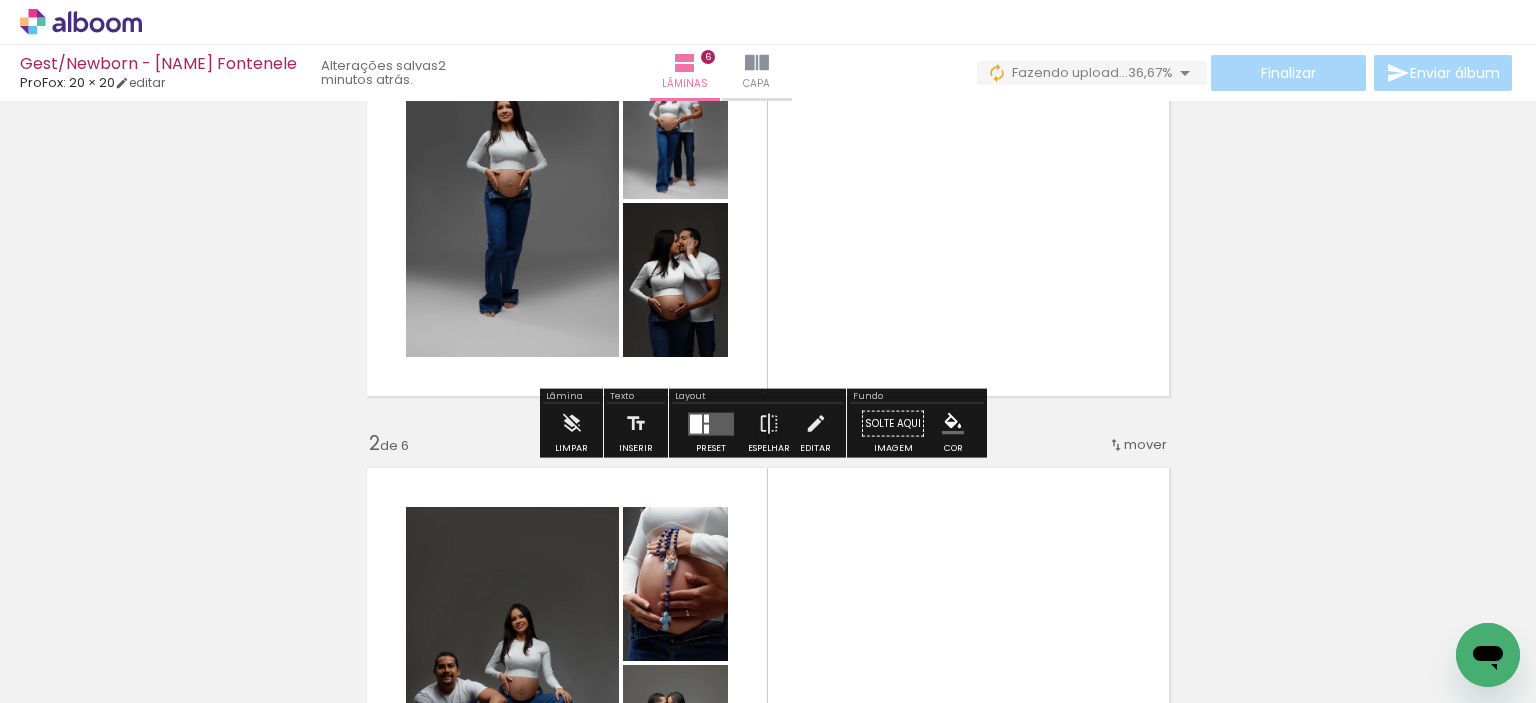 scroll, scrollTop: 158, scrollLeft: 0, axis: vertical 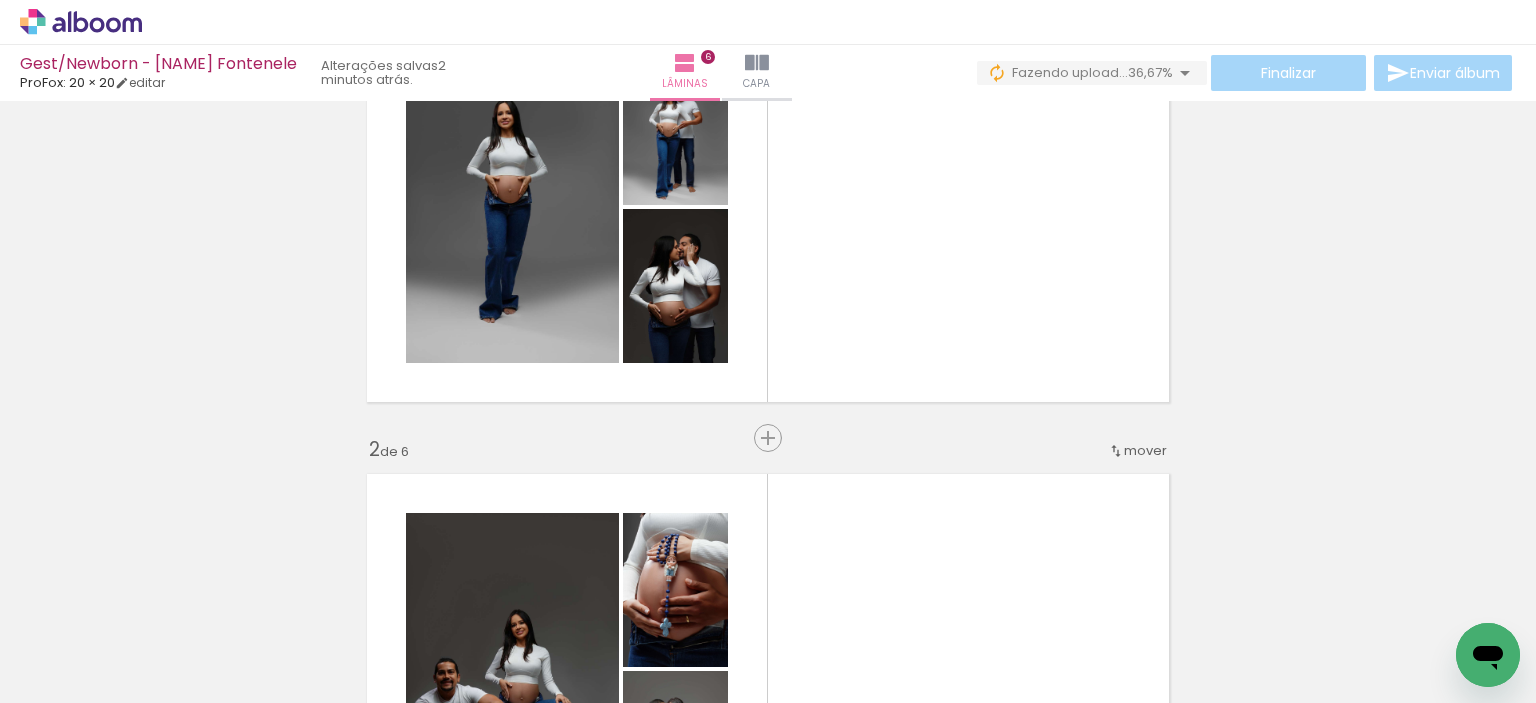 click on "Inserir lâmina 1  de 6  Inserir lâmina 2  de 6  Inserir lâmina 3  de 6  Inserir lâmina 4  de 6  Inserir lâmina 5  de 6  Inserir lâmina 6  de 6" at bounding box center [768, 1567] 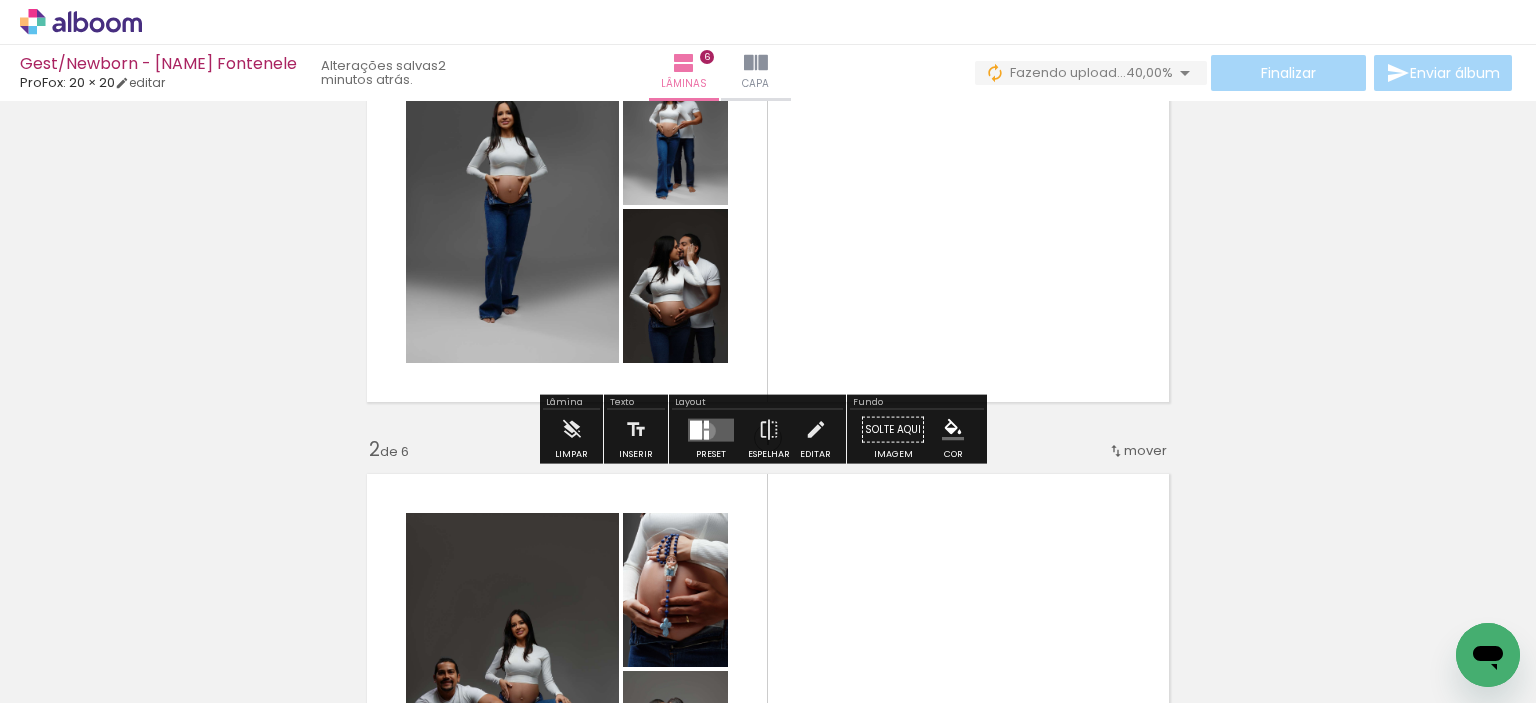 click at bounding box center (706, 434) 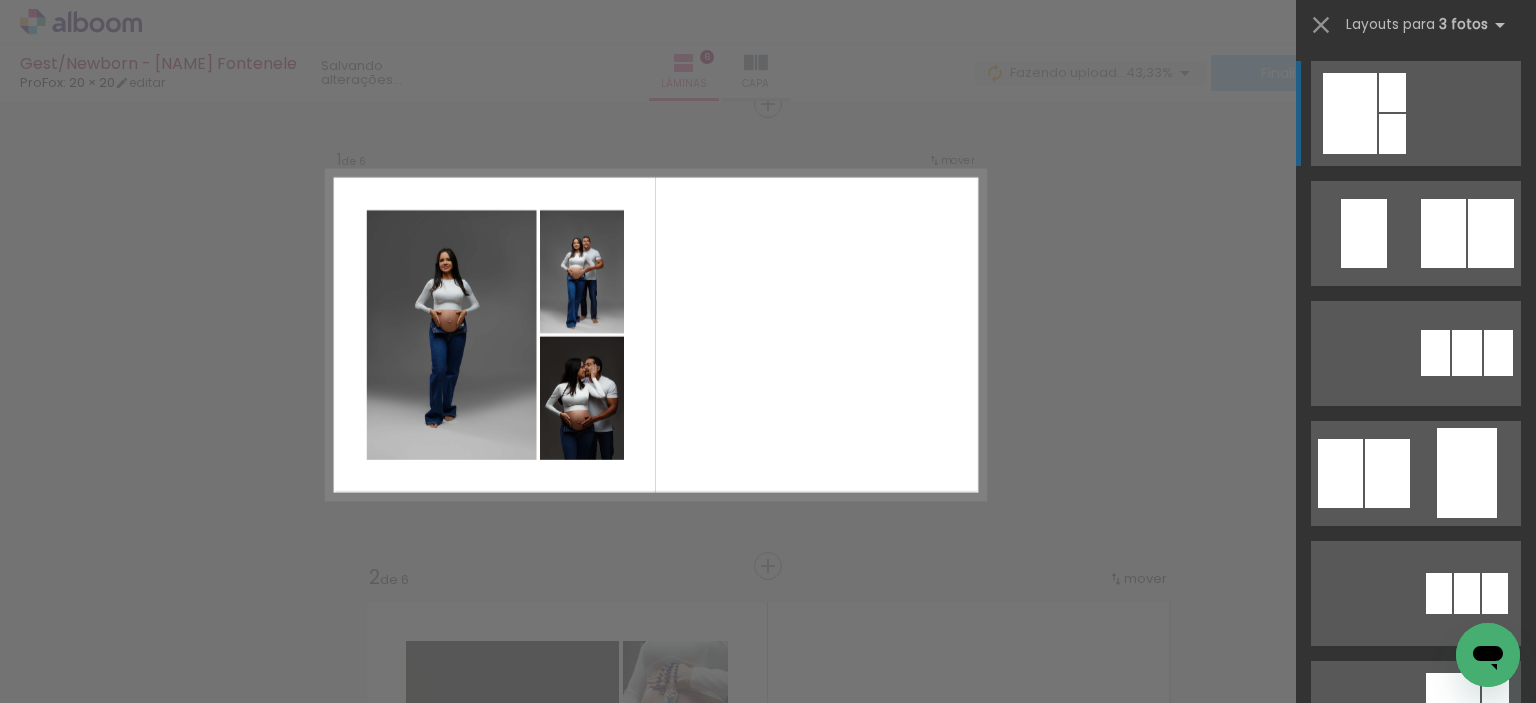 scroll, scrollTop: 25, scrollLeft: 0, axis: vertical 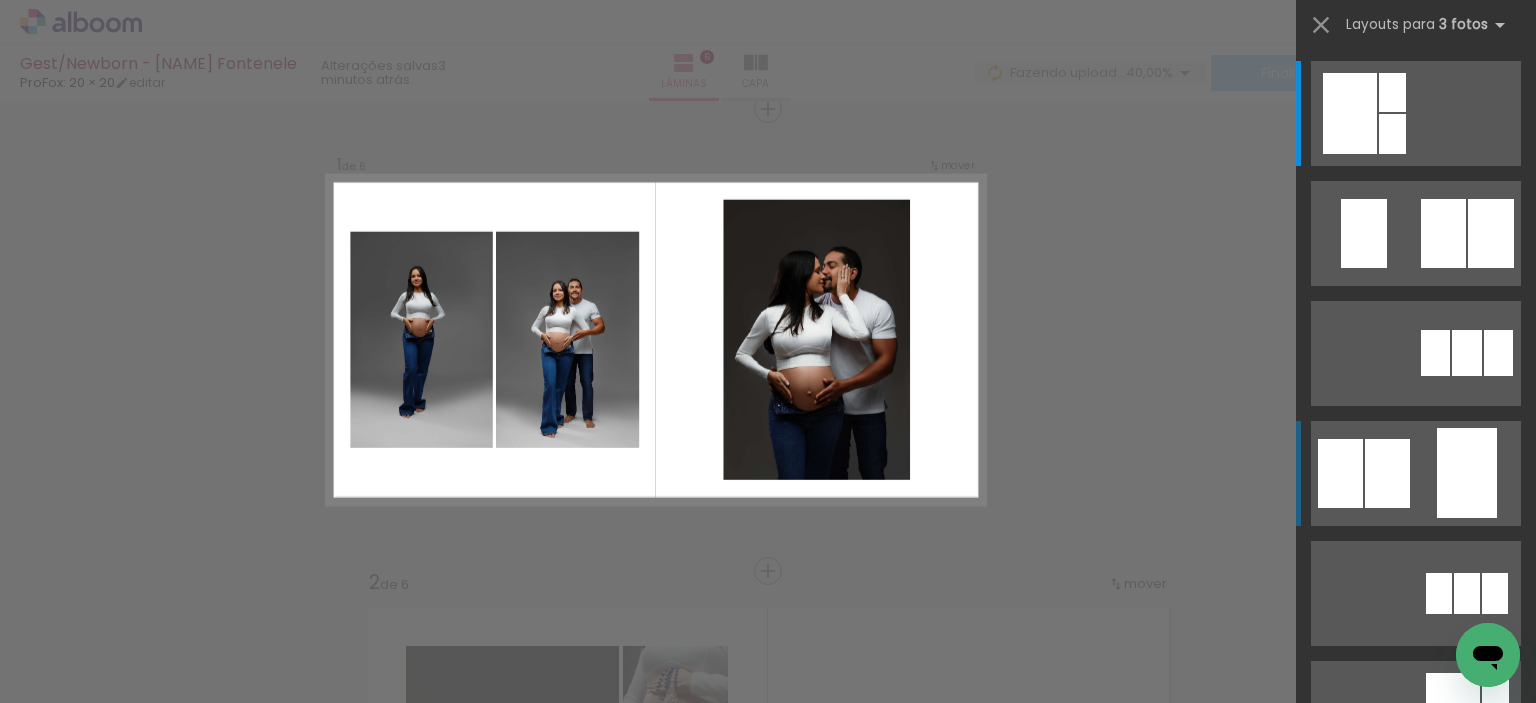 click at bounding box center (1392, 134) 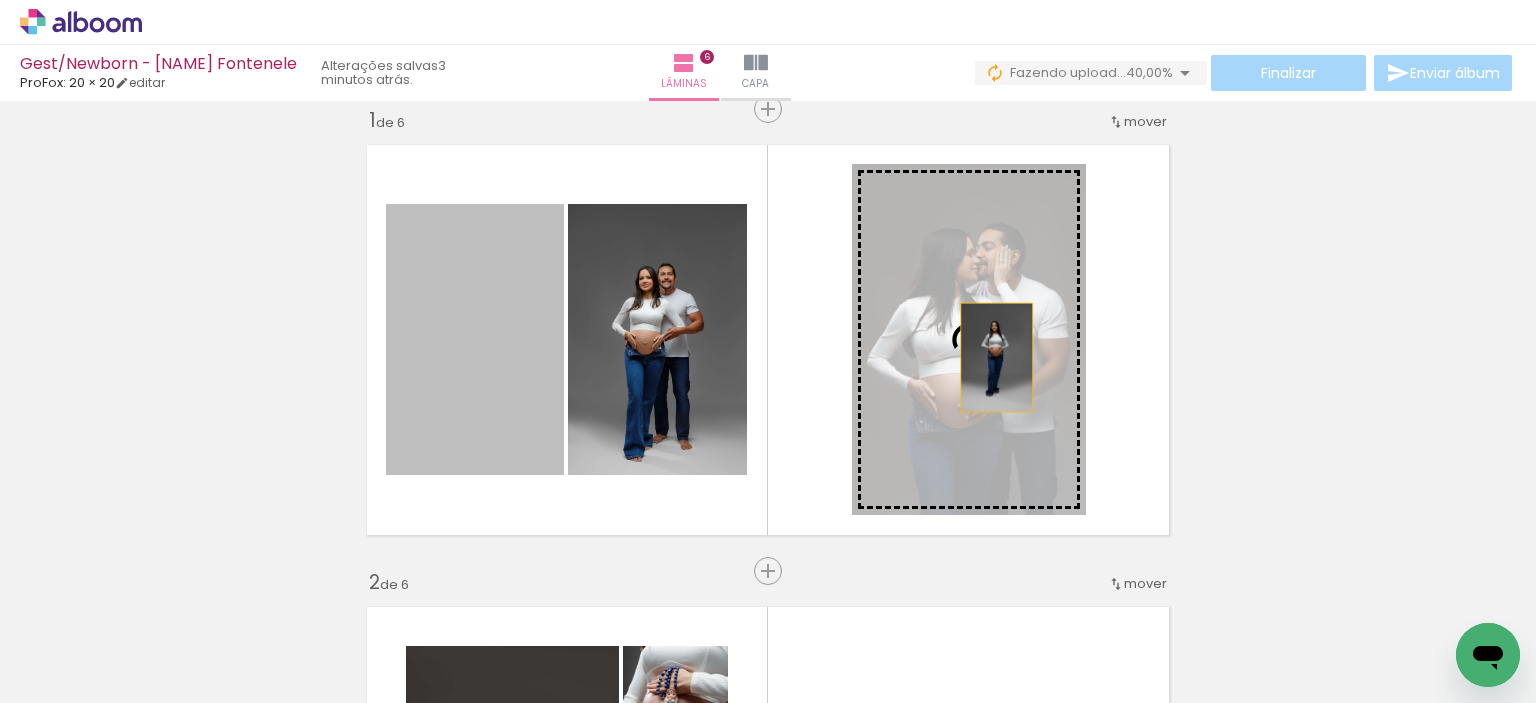 drag, startPoint x: 433, startPoint y: 376, endPoint x: 998, endPoint y: 352, distance: 565.5095 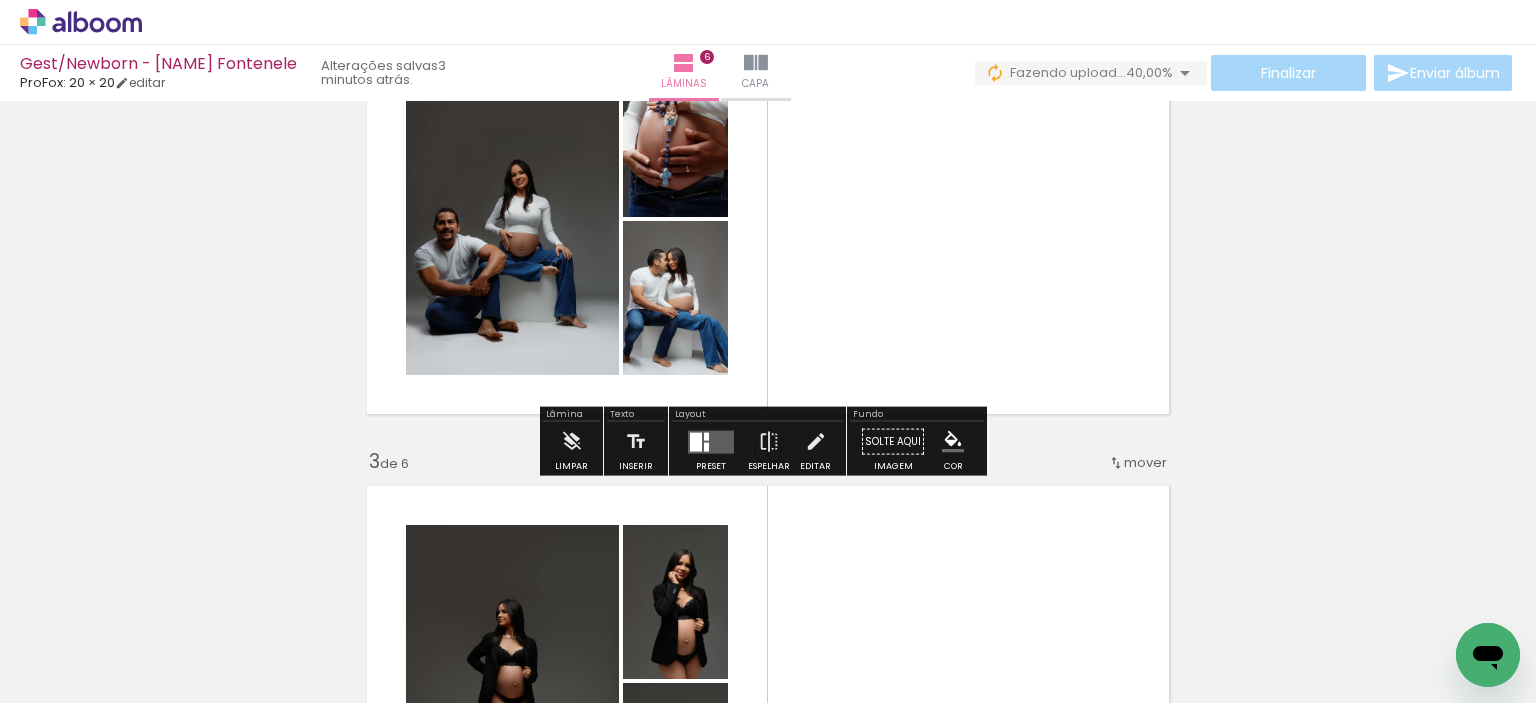 scroll, scrollTop: 625, scrollLeft: 0, axis: vertical 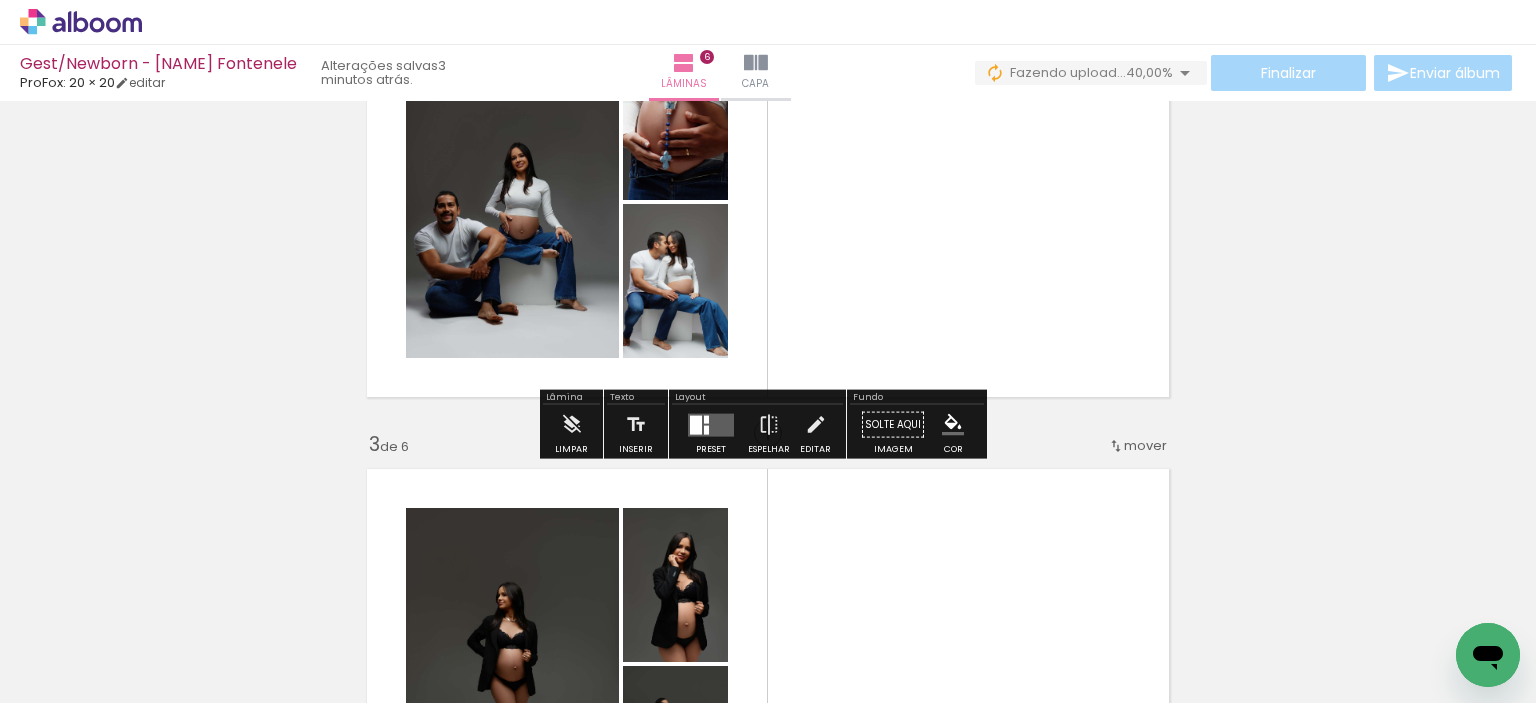 click at bounding box center [711, 424] 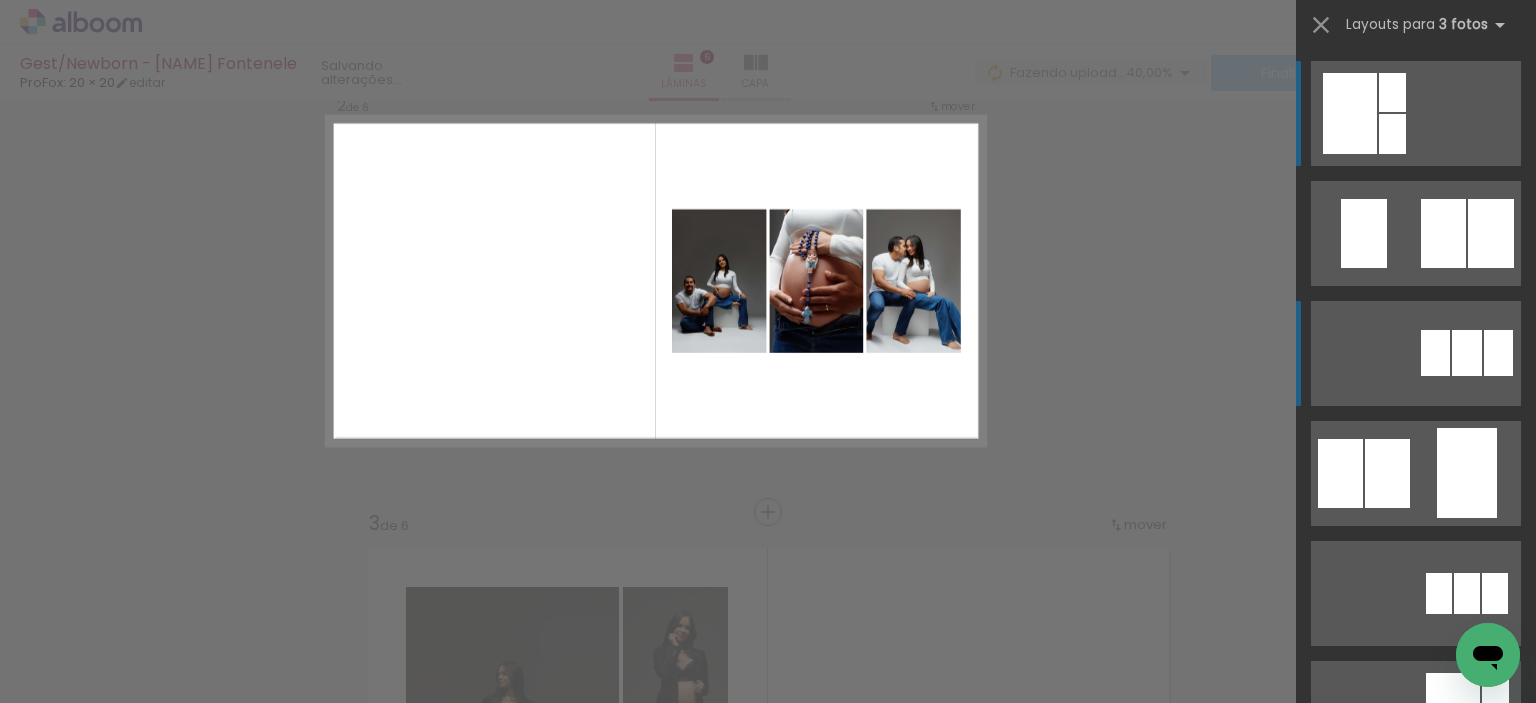 scroll, scrollTop: 487, scrollLeft: 0, axis: vertical 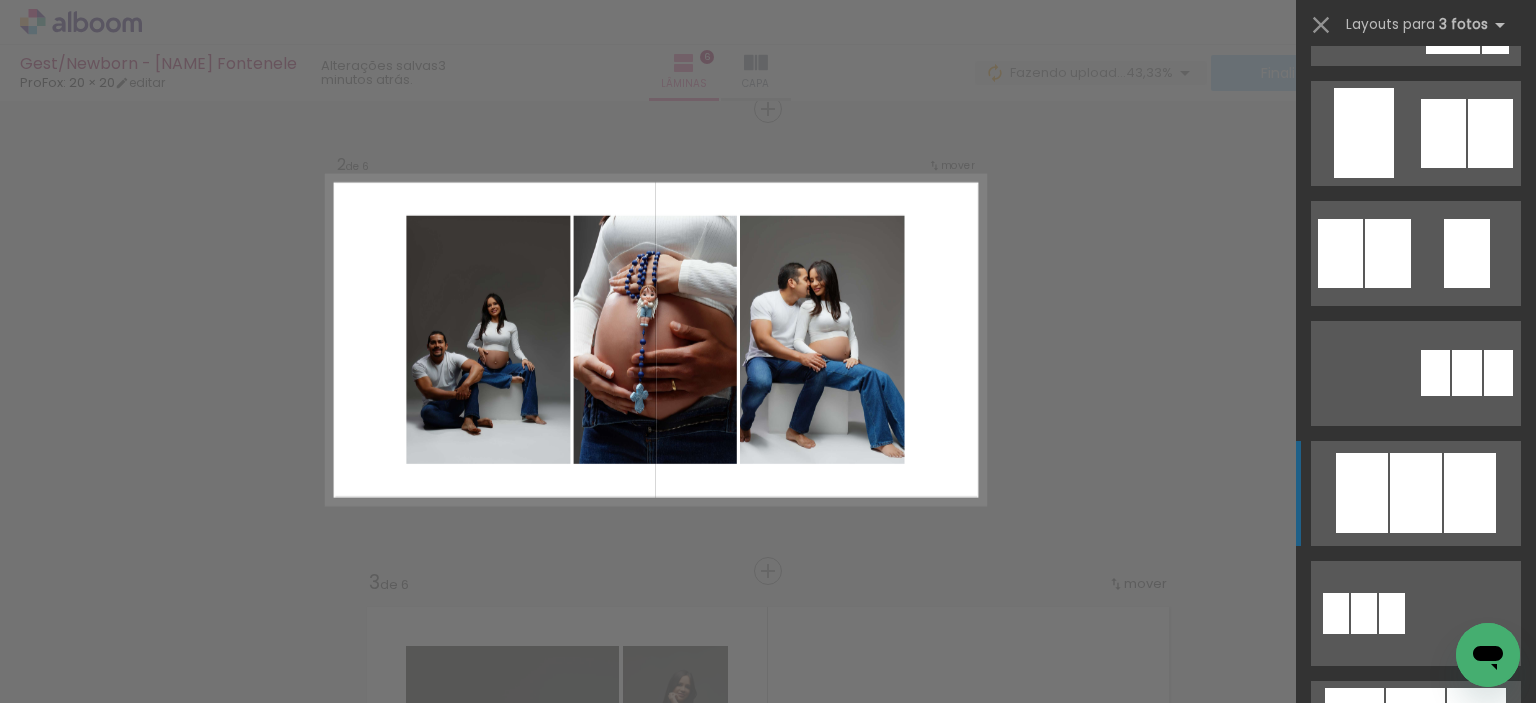 click at bounding box center (1416, 493) 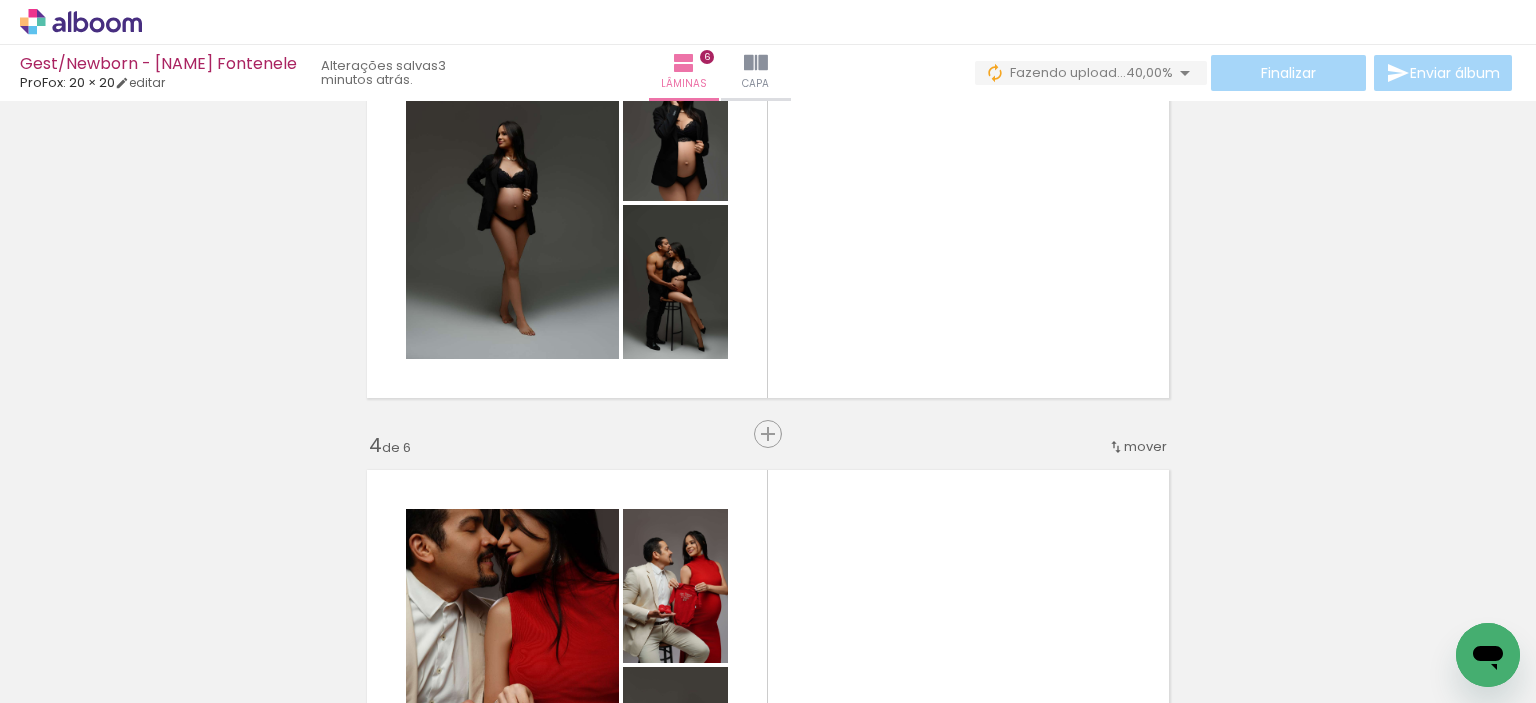 scroll, scrollTop: 1087, scrollLeft: 0, axis: vertical 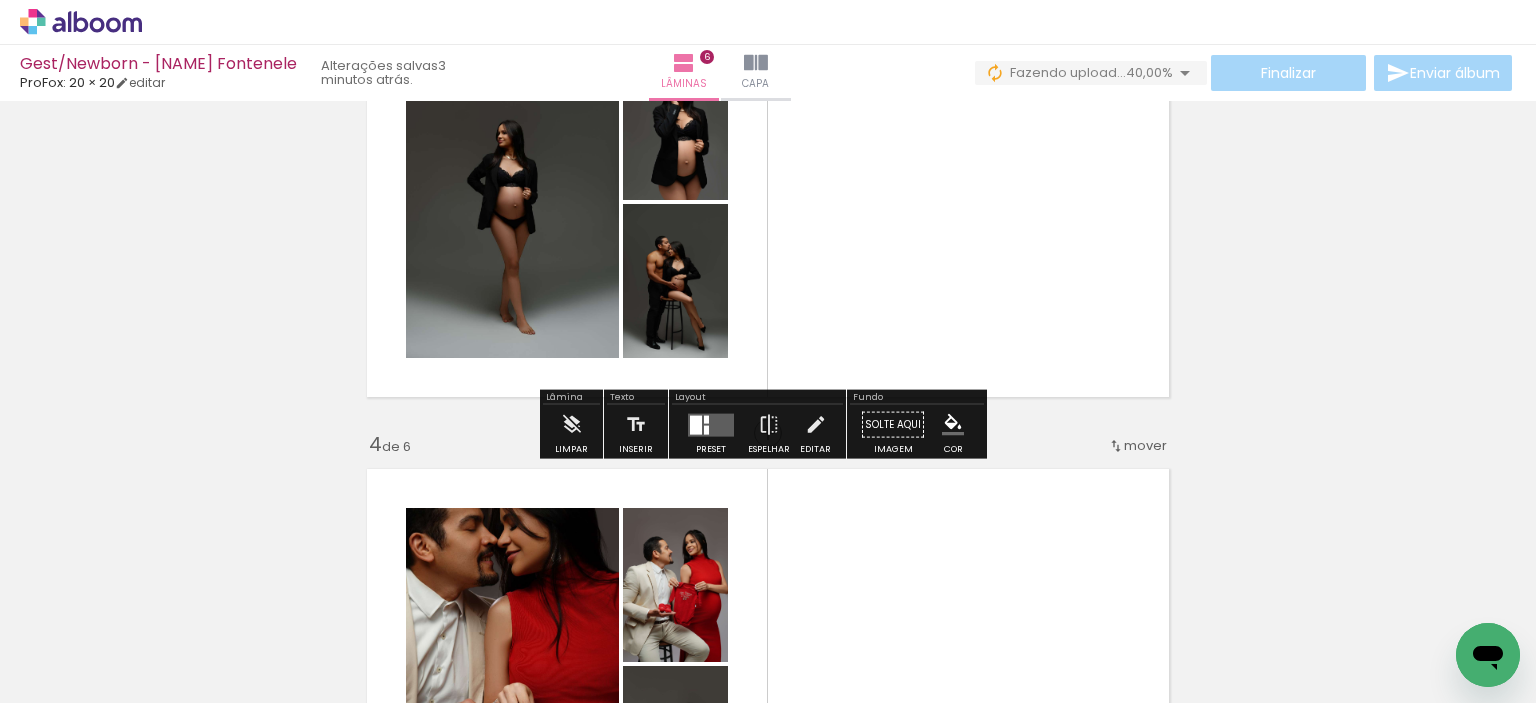 click at bounding box center [706, 429] 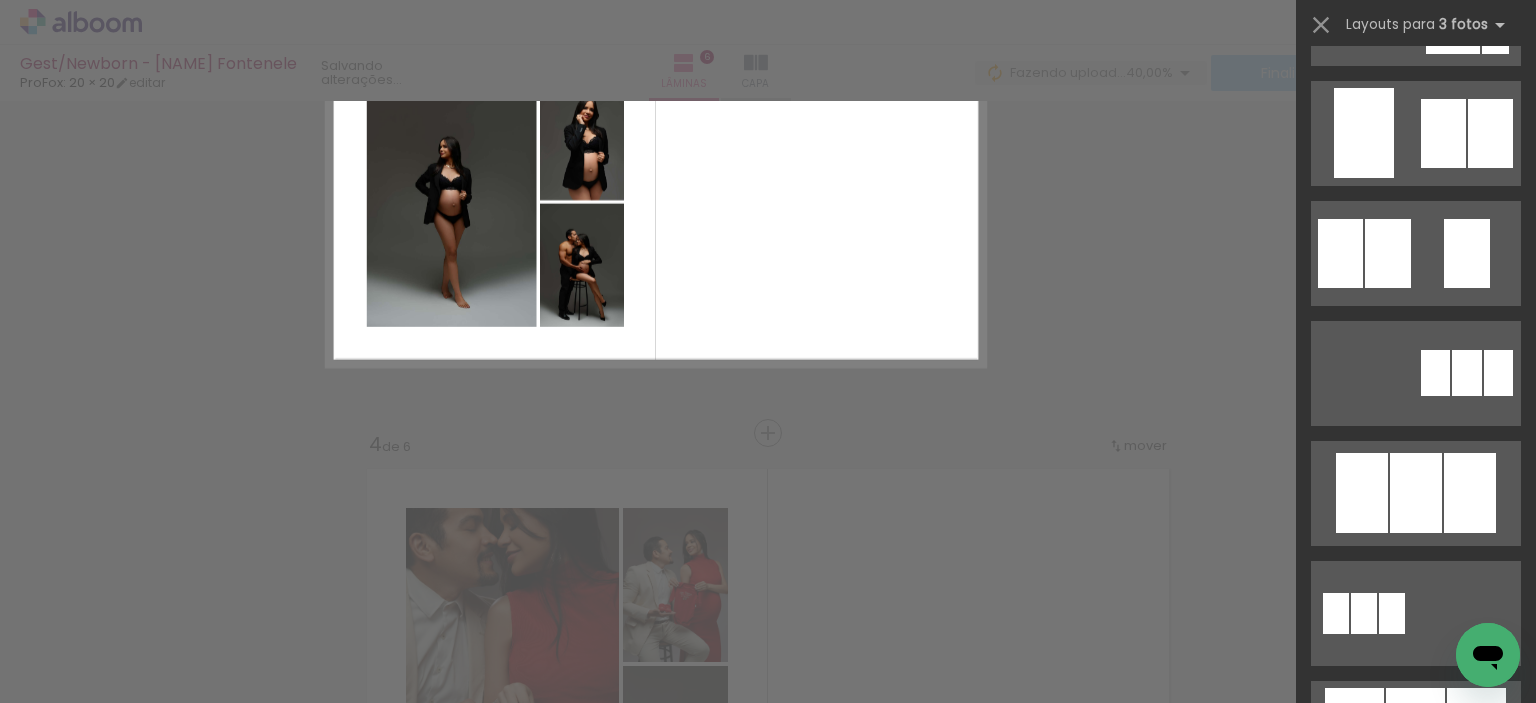 scroll, scrollTop: 0, scrollLeft: 0, axis: both 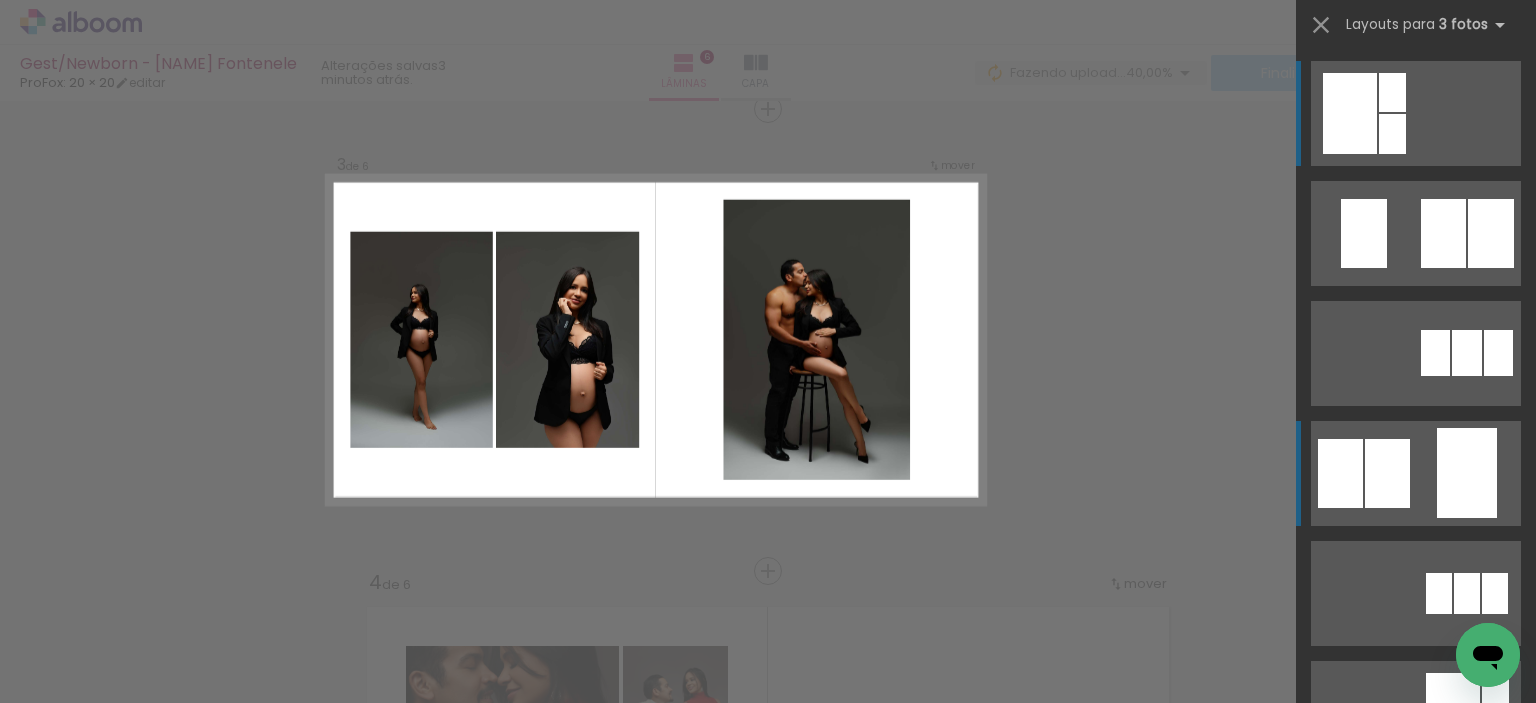 click at bounding box center [1416, 1433] 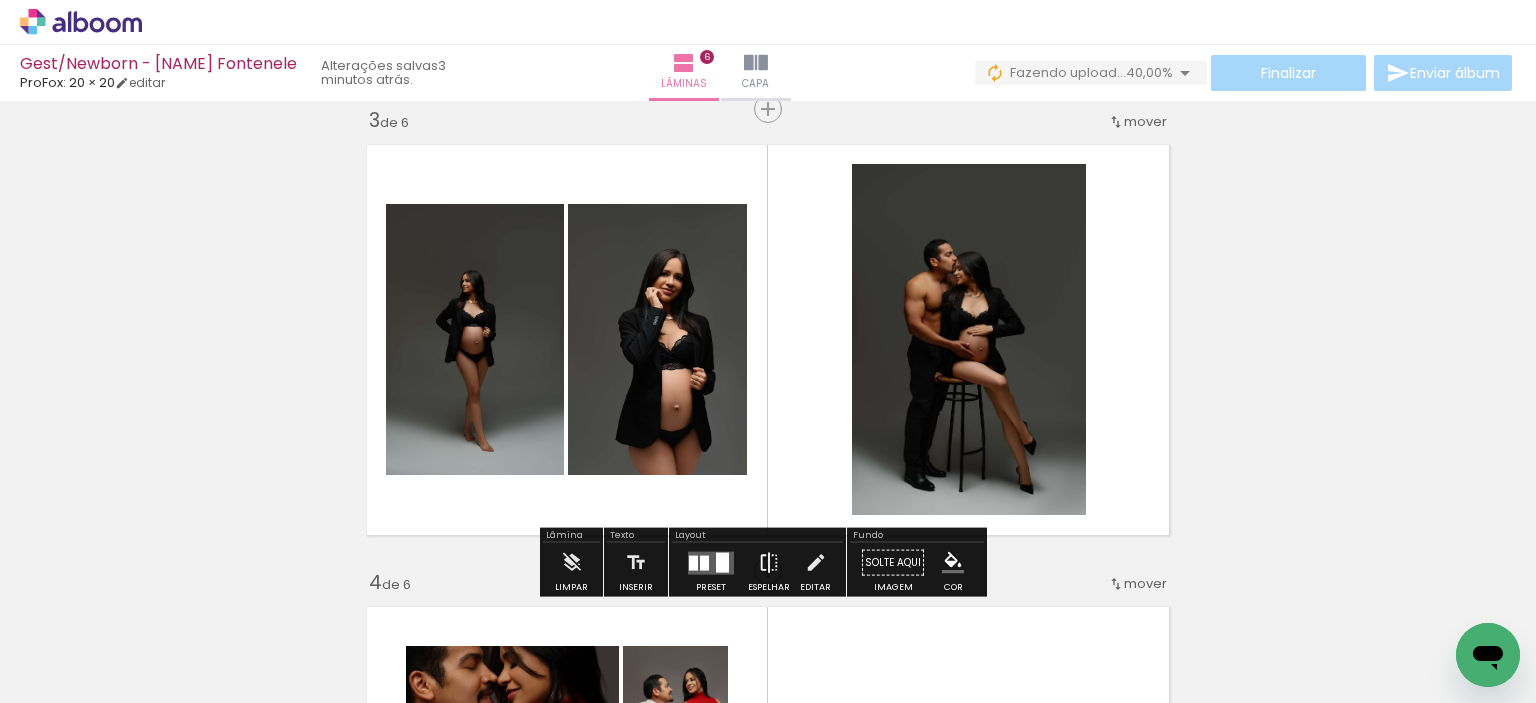click at bounding box center (769, 563) 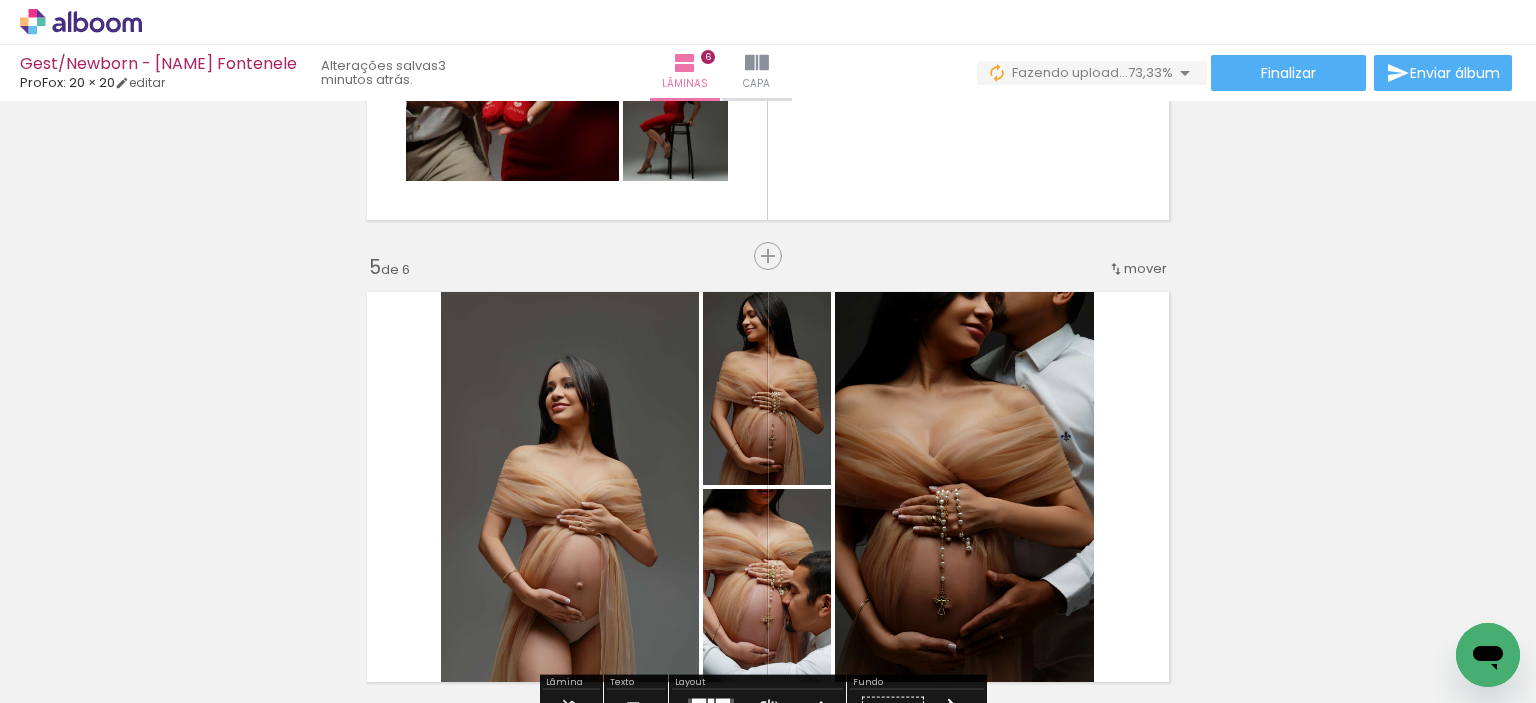 scroll, scrollTop: 1749, scrollLeft: 0, axis: vertical 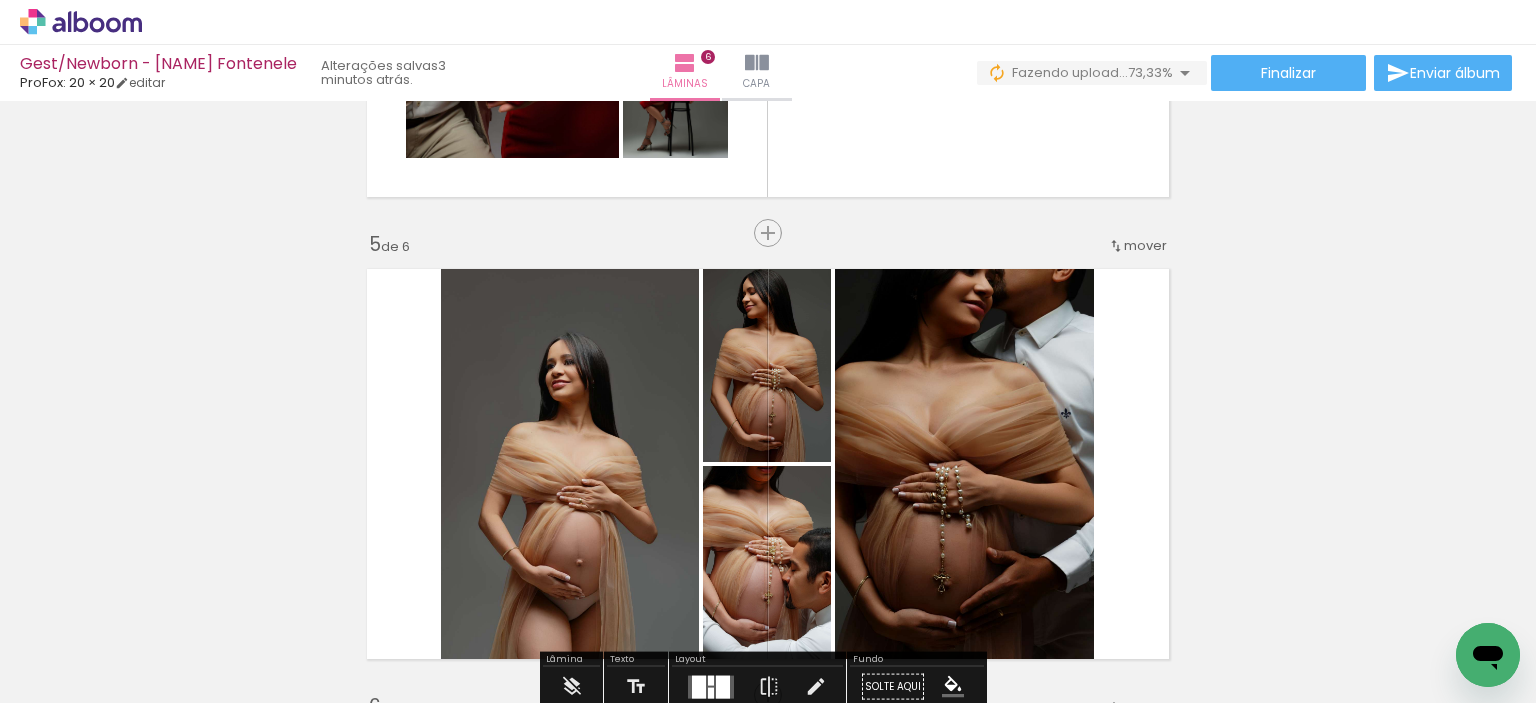 click on "mover" at bounding box center (1145, 245) 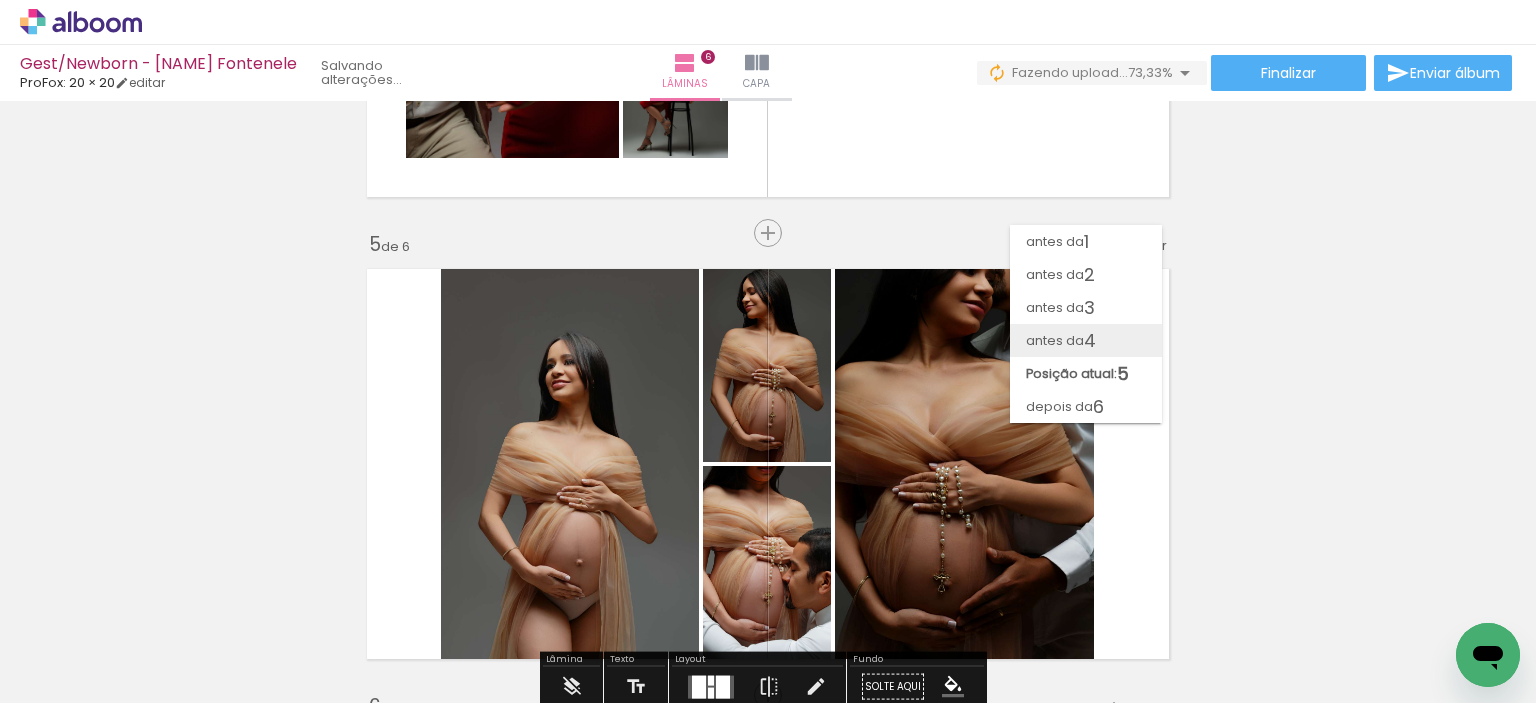 click on "4" at bounding box center [1090, 340] 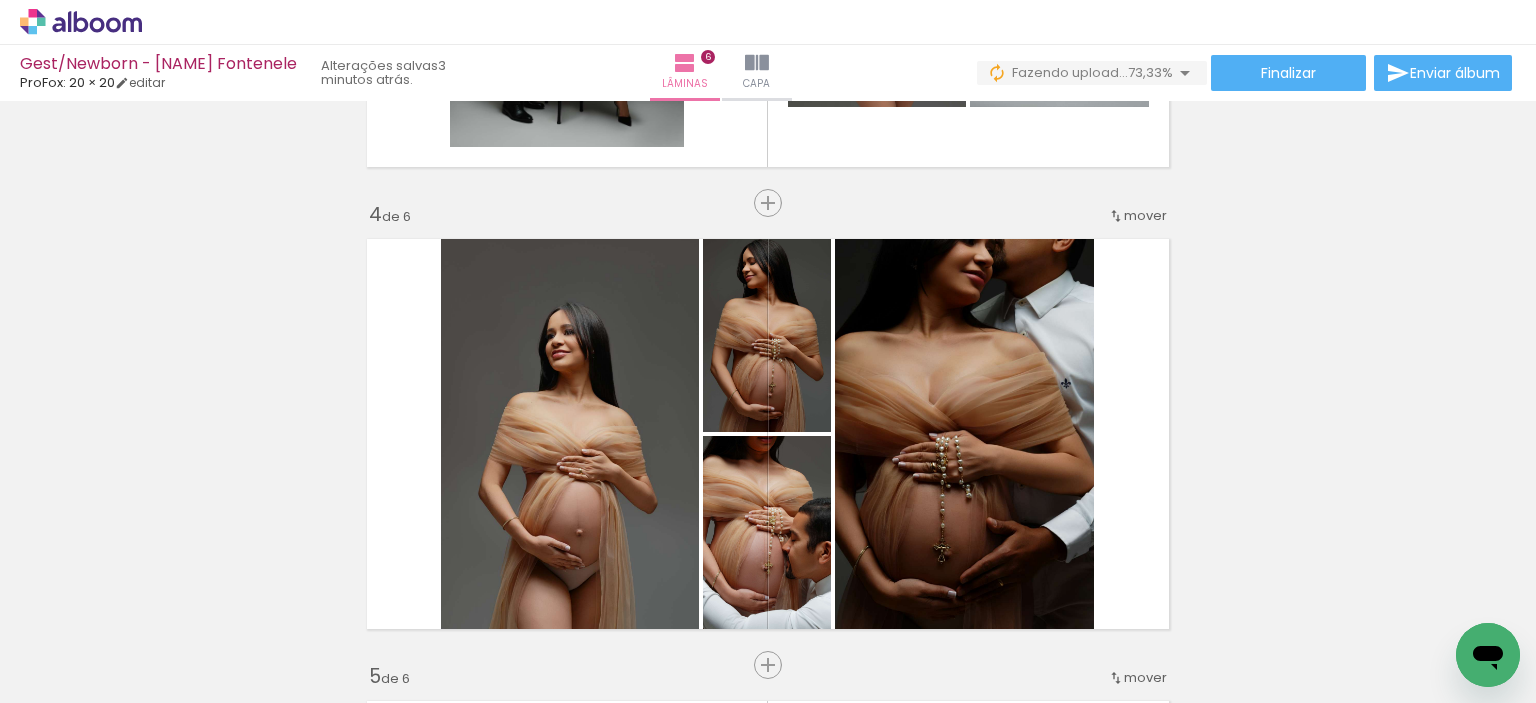 scroll, scrollTop: 1500, scrollLeft: 0, axis: vertical 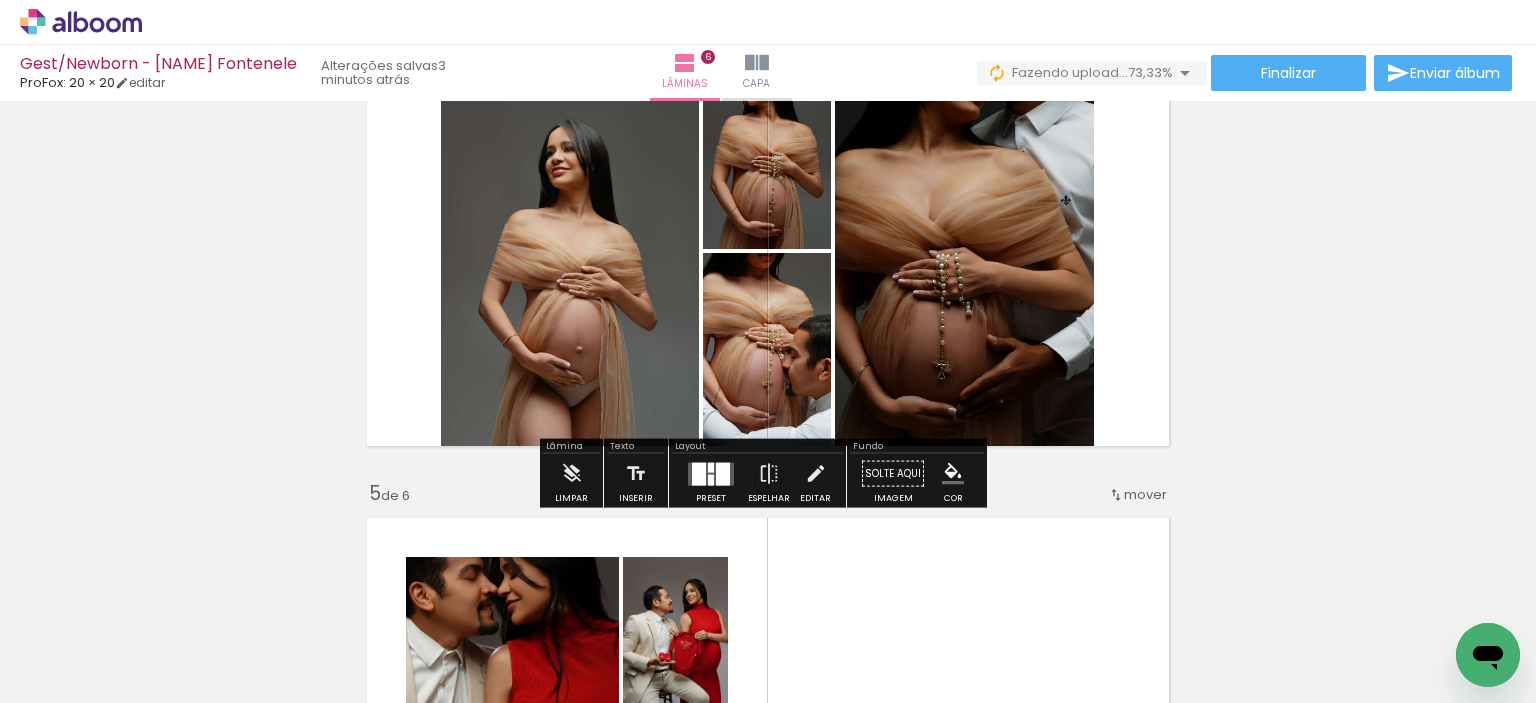 click at bounding box center [711, 479] 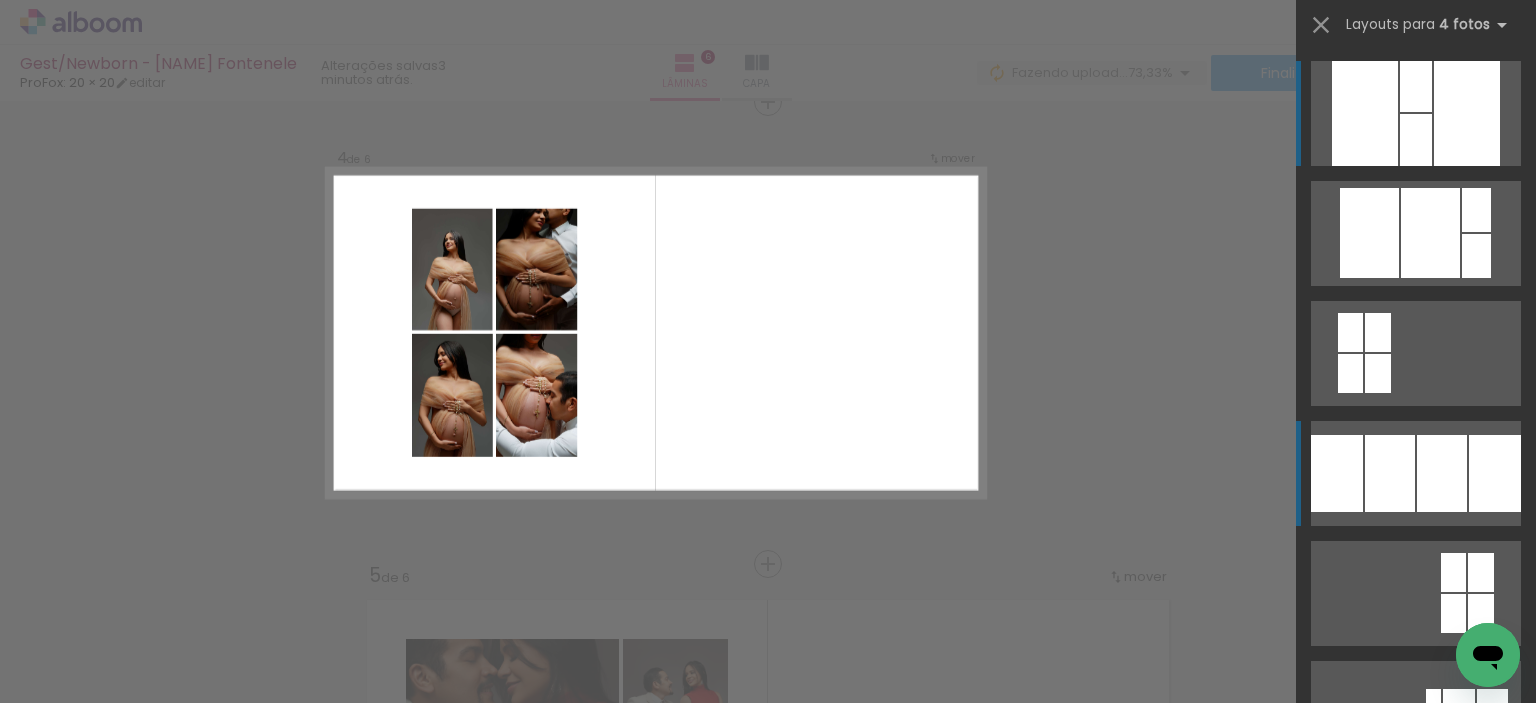 scroll, scrollTop: 1411, scrollLeft: 0, axis: vertical 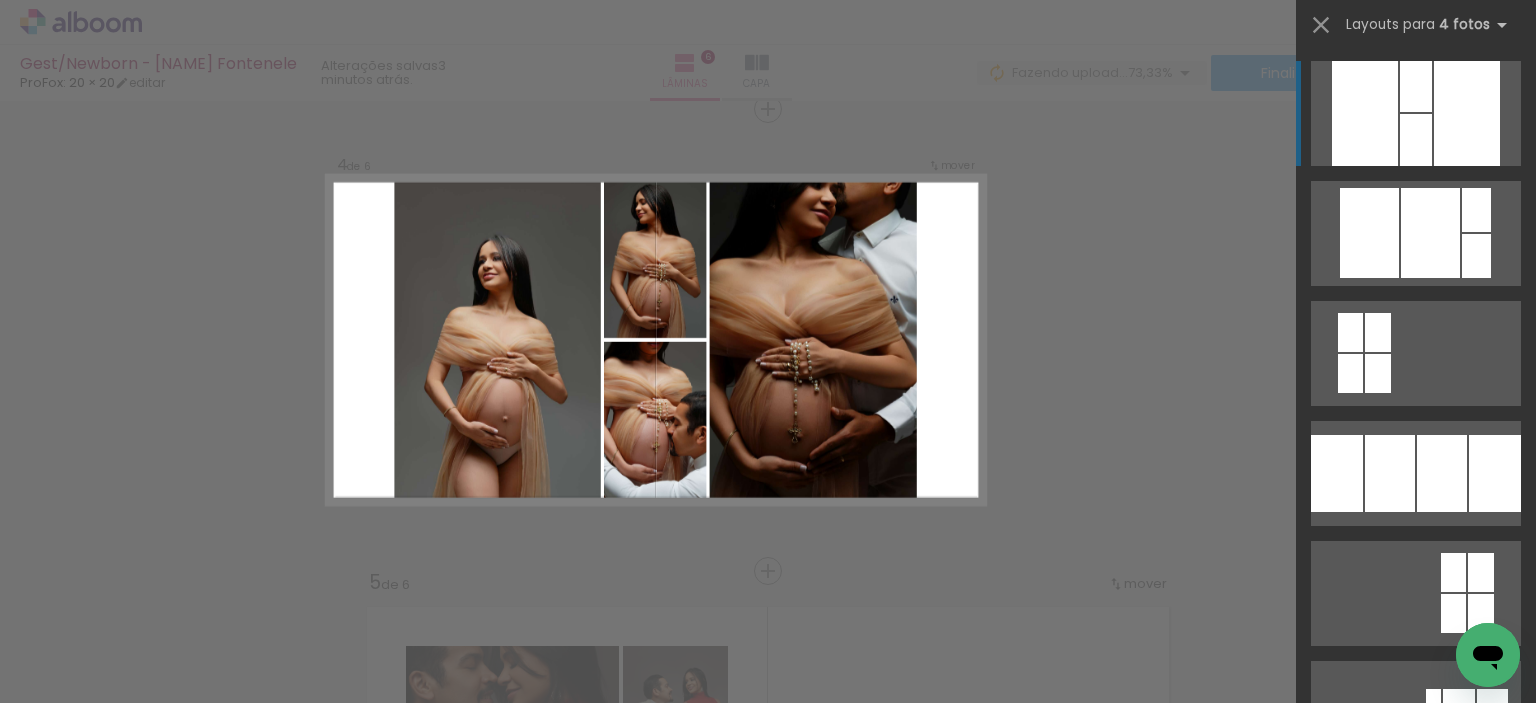 click at bounding box center [1416, 233] 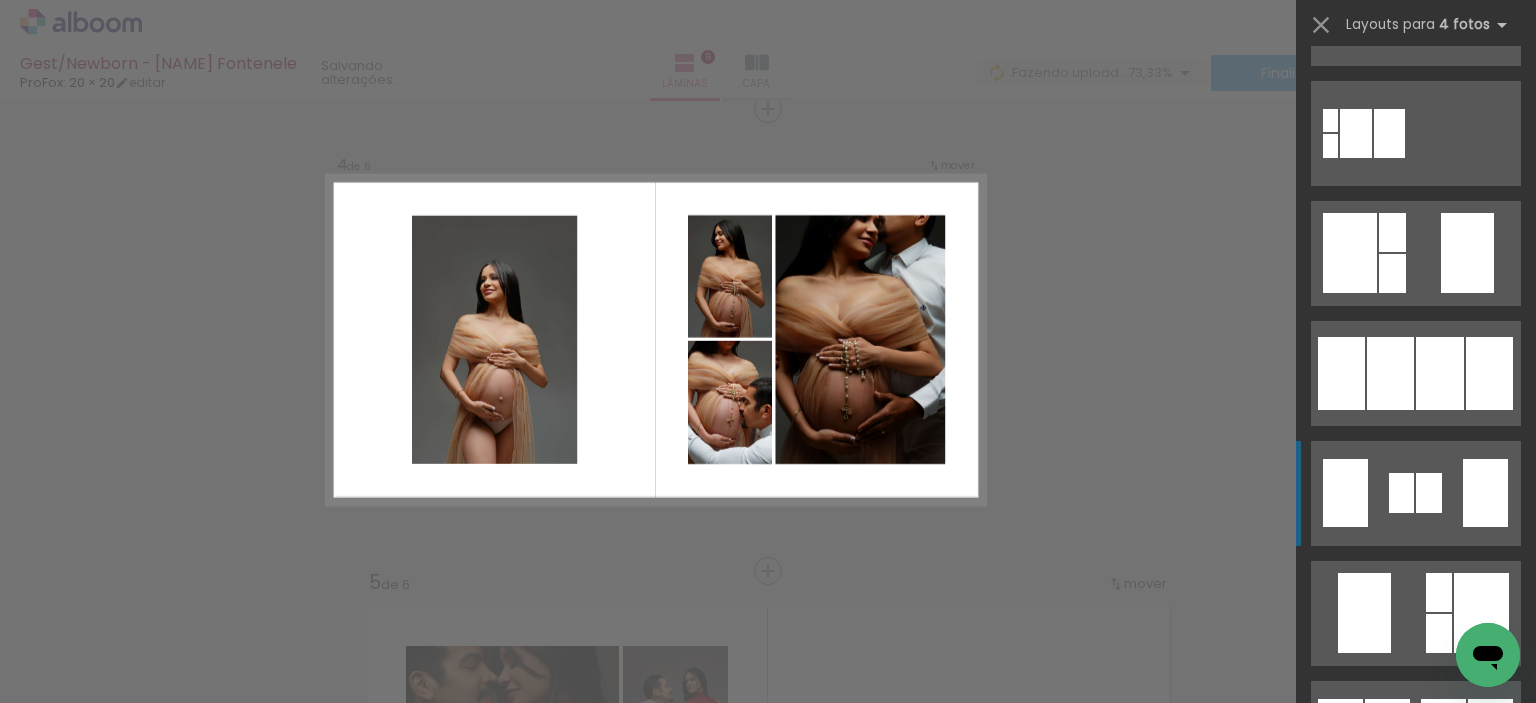scroll, scrollTop: 900, scrollLeft: 0, axis: vertical 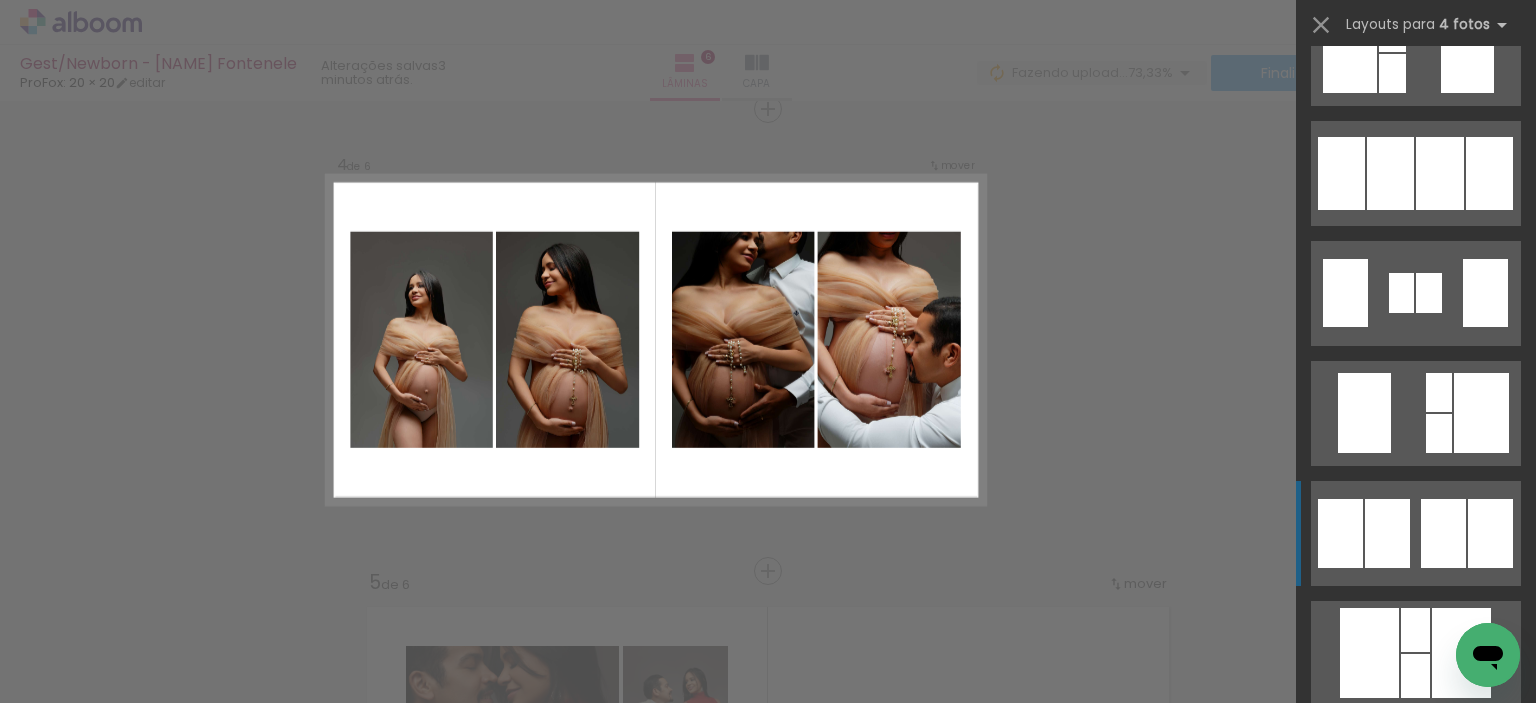 click at bounding box center (1416, 773) 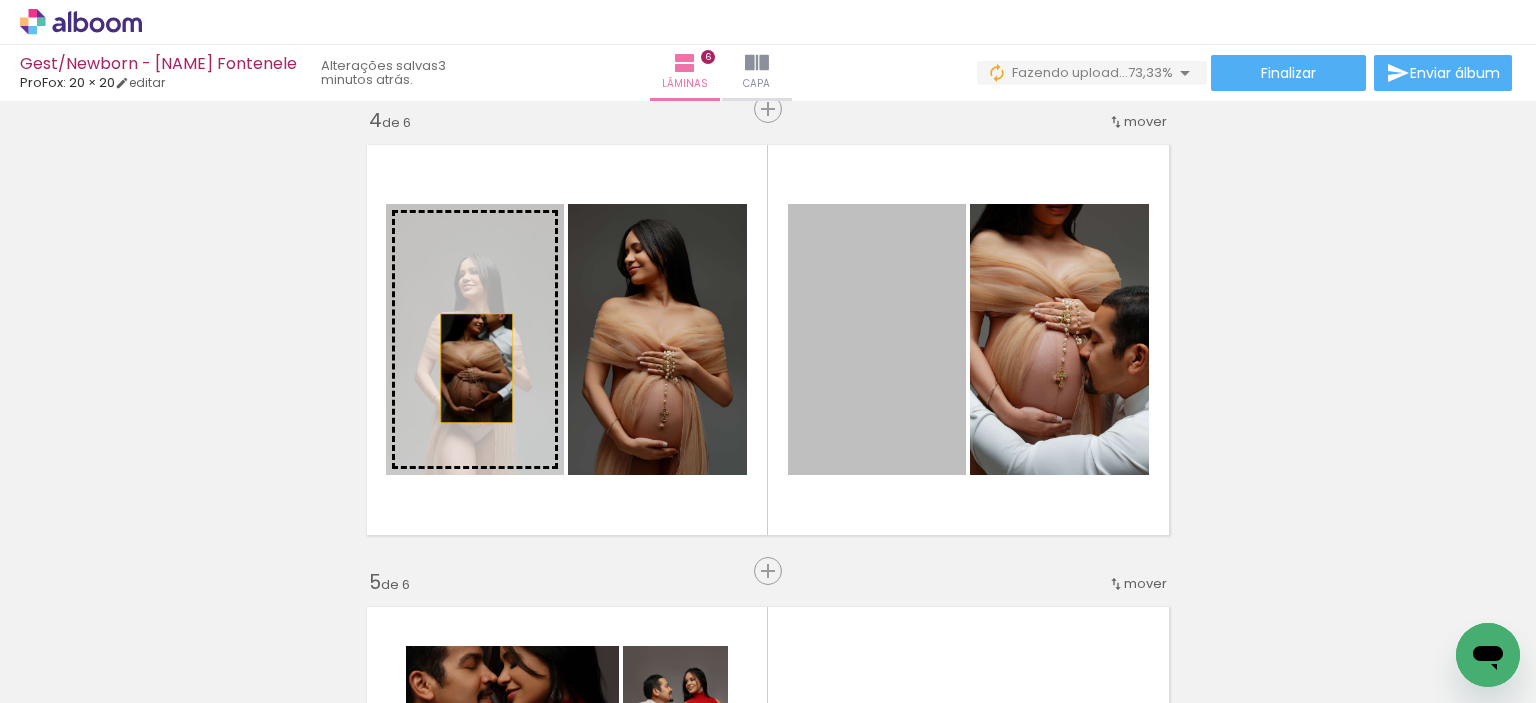 drag, startPoint x: 884, startPoint y: 373, endPoint x: 444, endPoint y: 354, distance: 440.41003 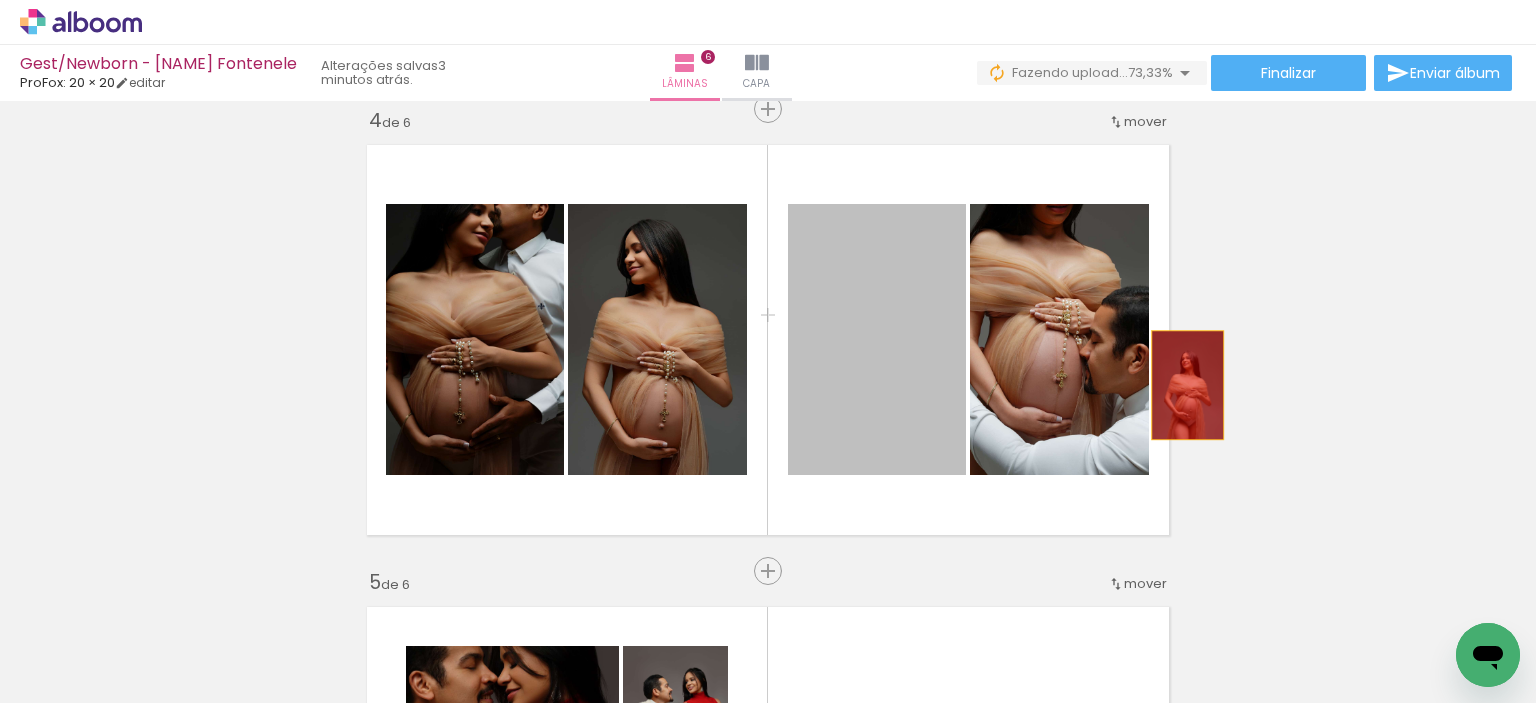 drag, startPoint x: 871, startPoint y: 351, endPoint x: 1180, endPoint y: 385, distance: 310.86493 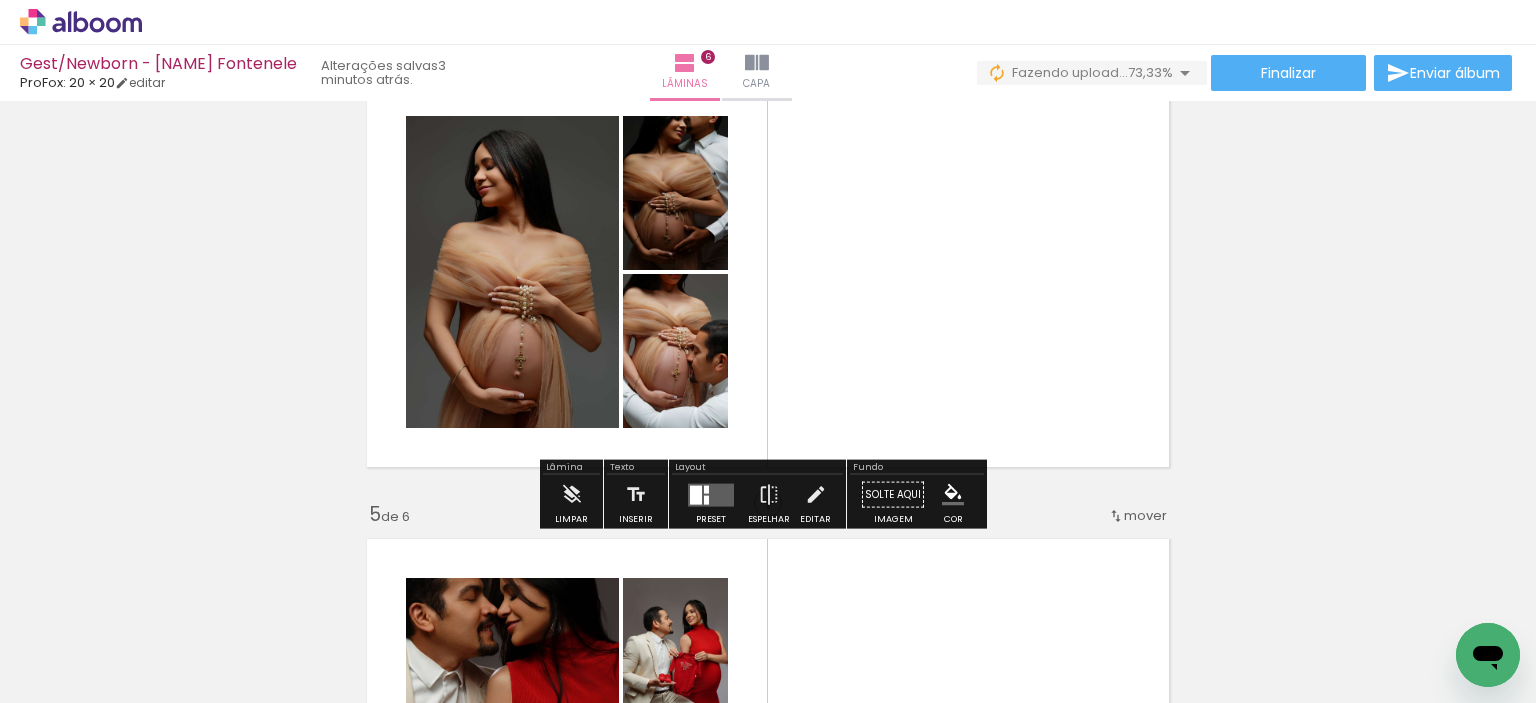 scroll, scrollTop: 1611, scrollLeft: 0, axis: vertical 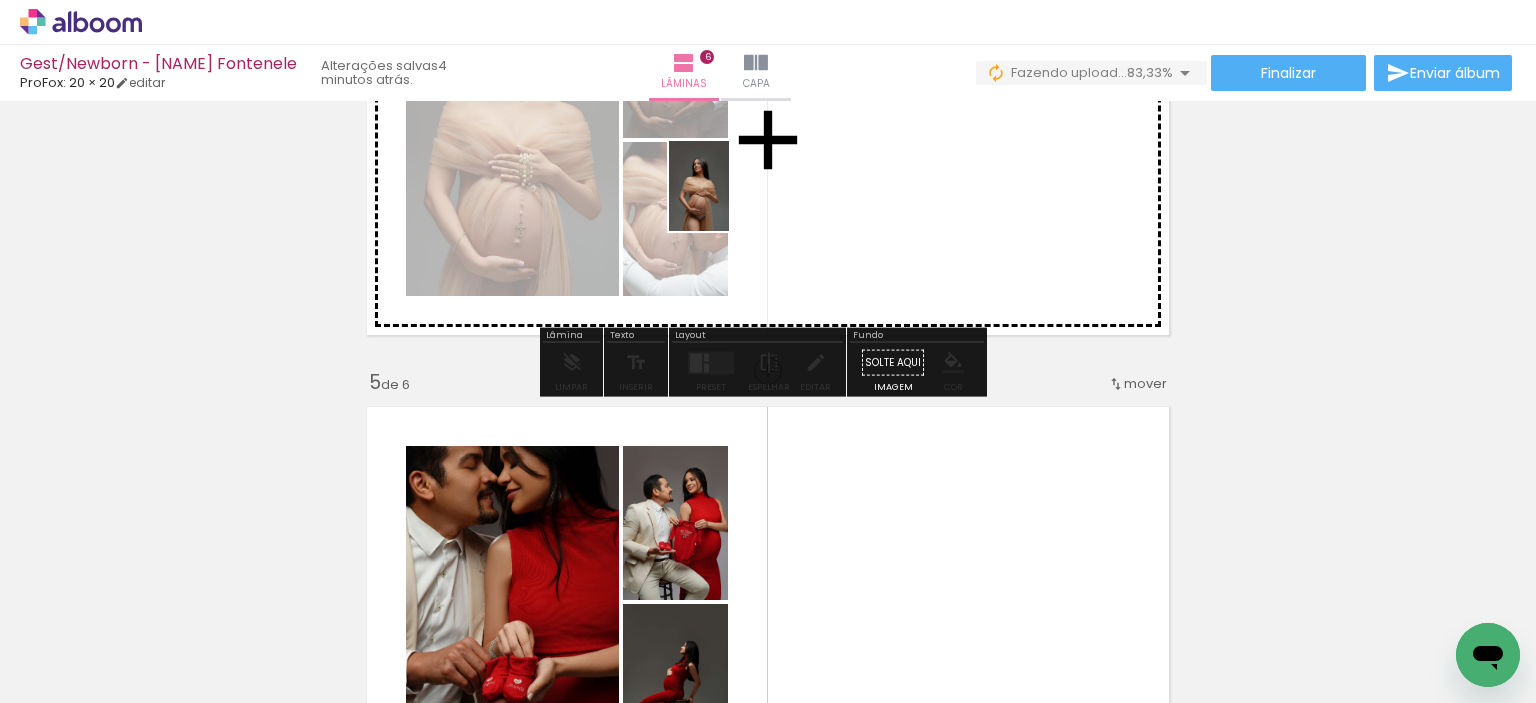 drag, startPoint x: 327, startPoint y: 631, endPoint x: 730, endPoint y: 200, distance: 590.0593 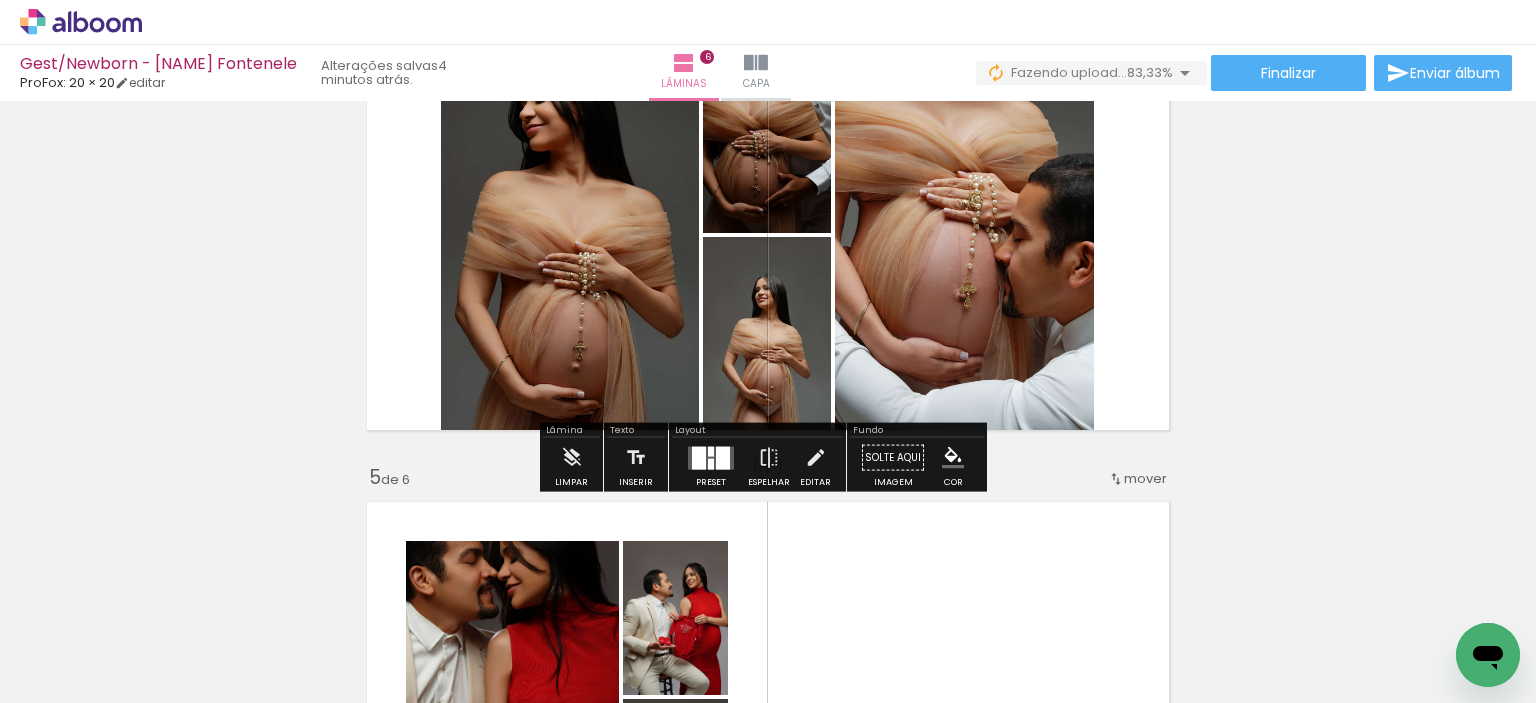 scroll, scrollTop: 1411, scrollLeft: 0, axis: vertical 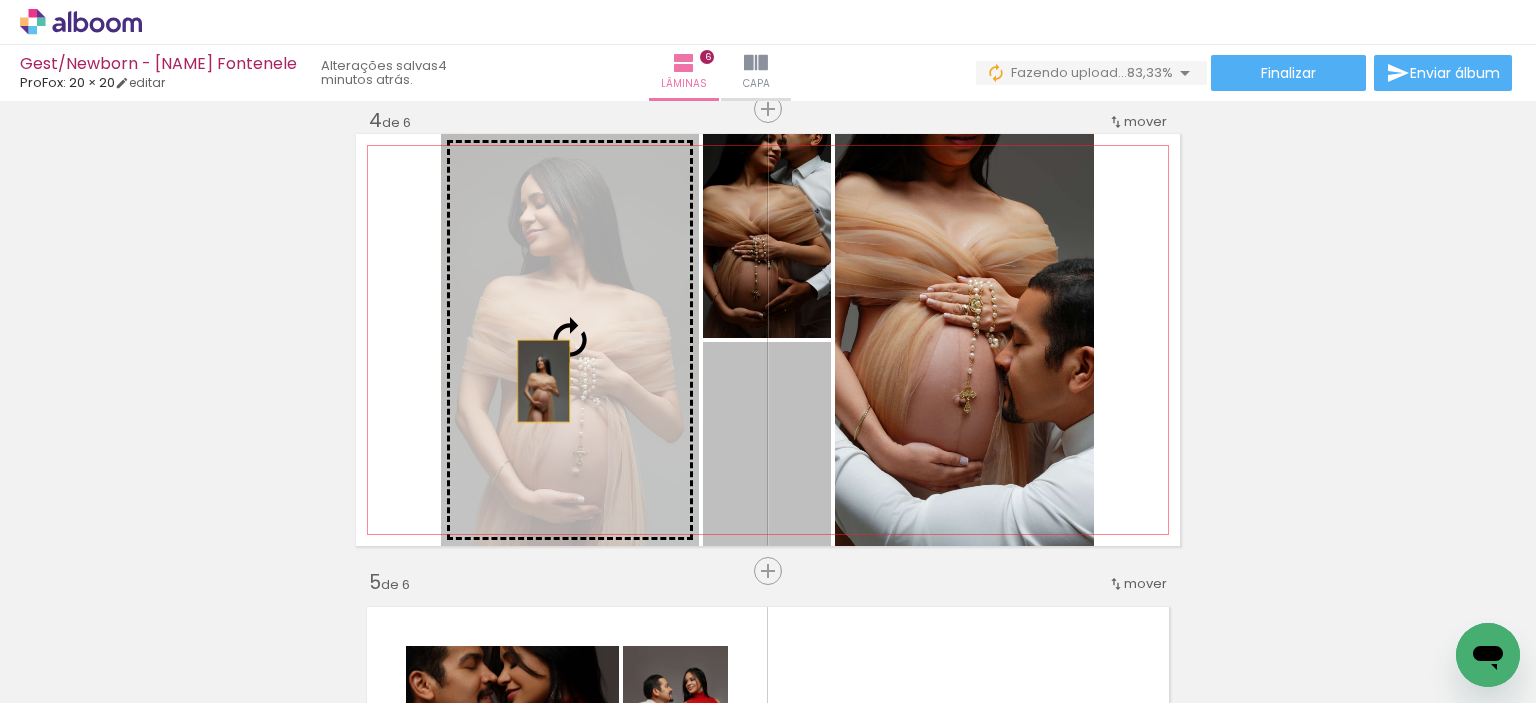 drag, startPoint x: 730, startPoint y: 456, endPoint x: 536, endPoint y: 376, distance: 209.84756 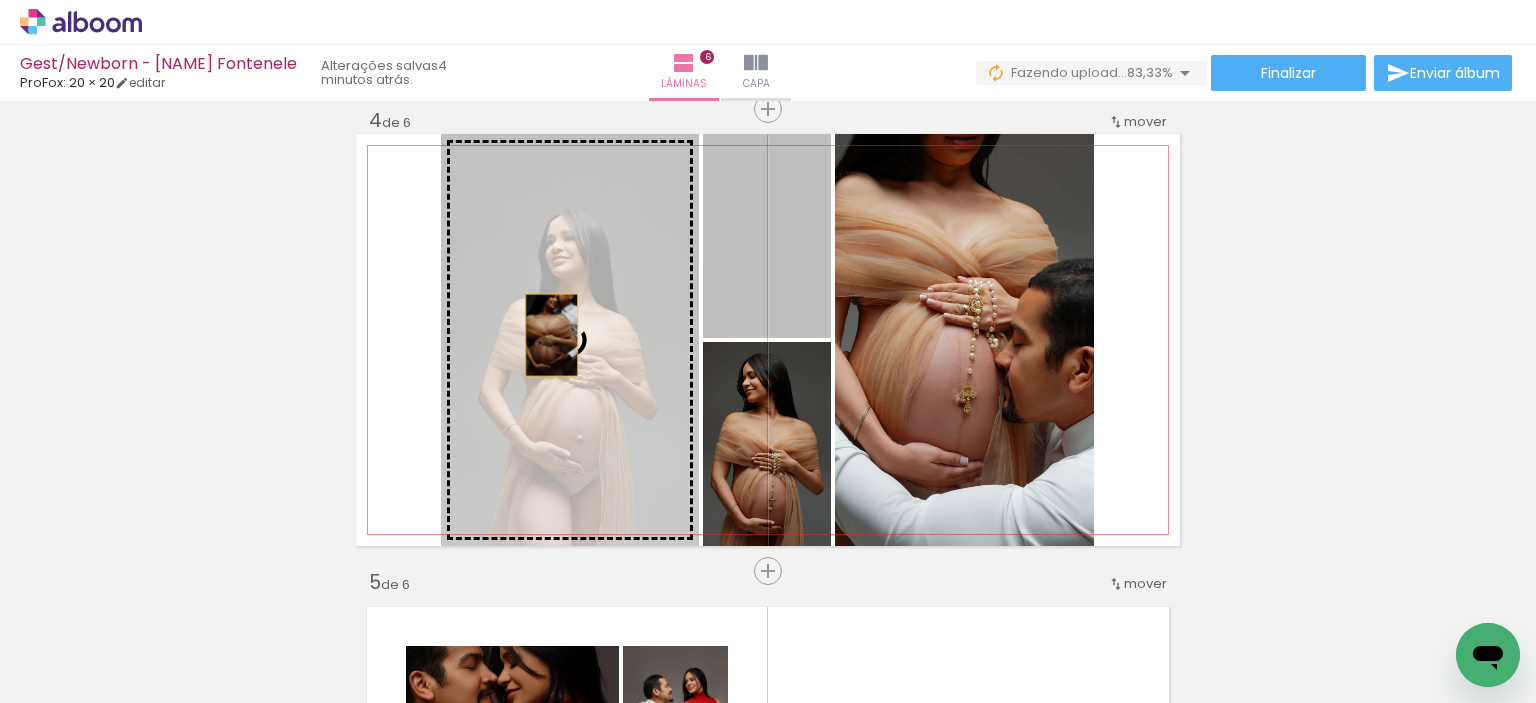 drag, startPoint x: 732, startPoint y: 282, endPoint x: 544, endPoint y: 335, distance: 195.32793 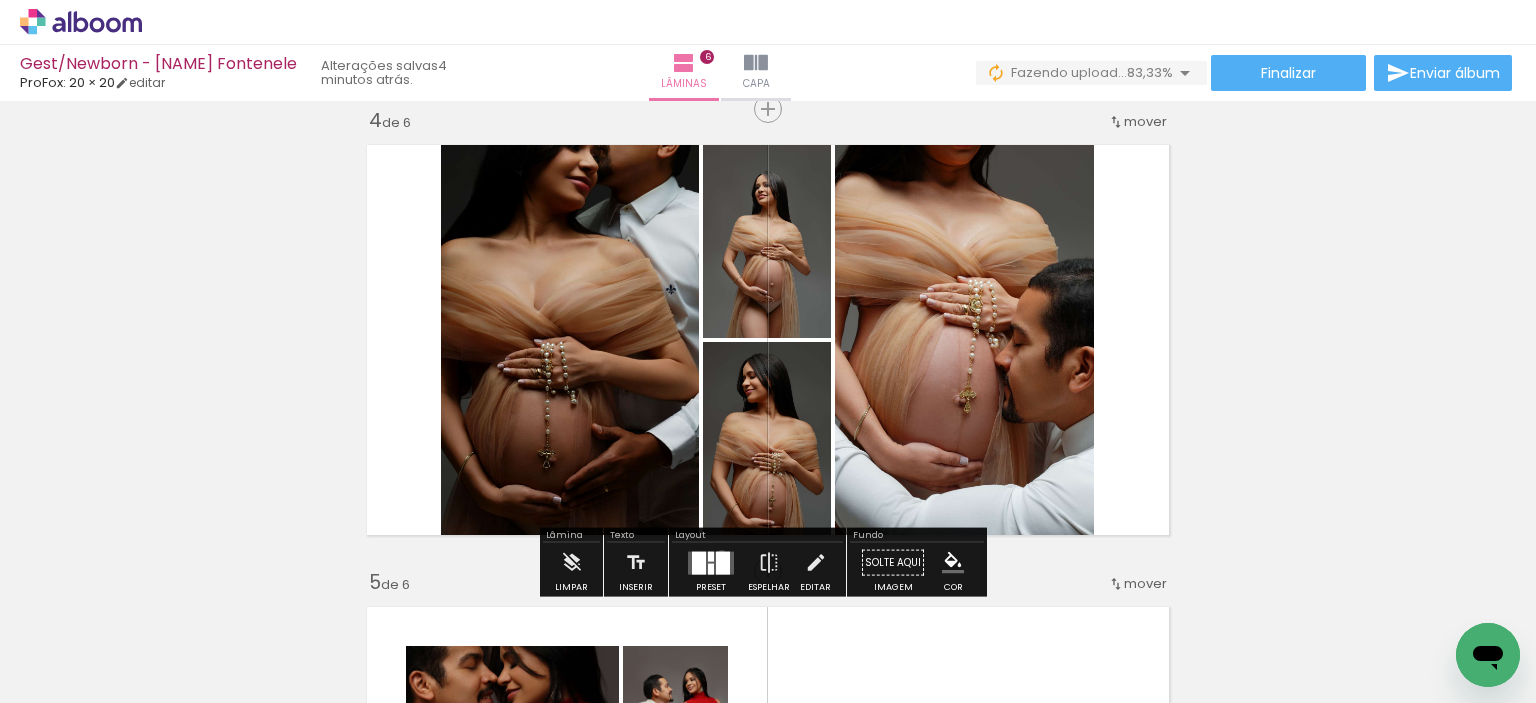 click at bounding box center [723, 562] 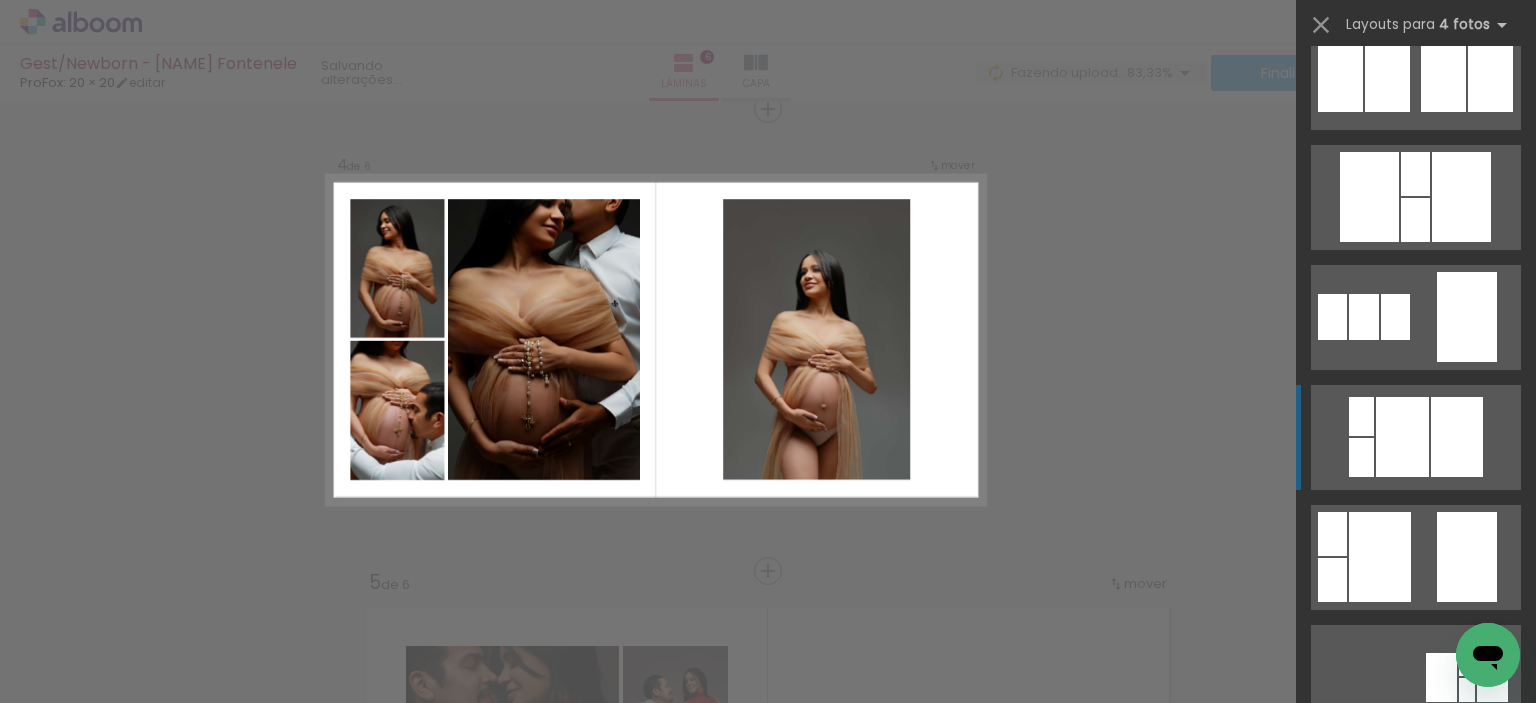 scroll, scrollTop: 1400, scrollLeft: 0, axis: vertical 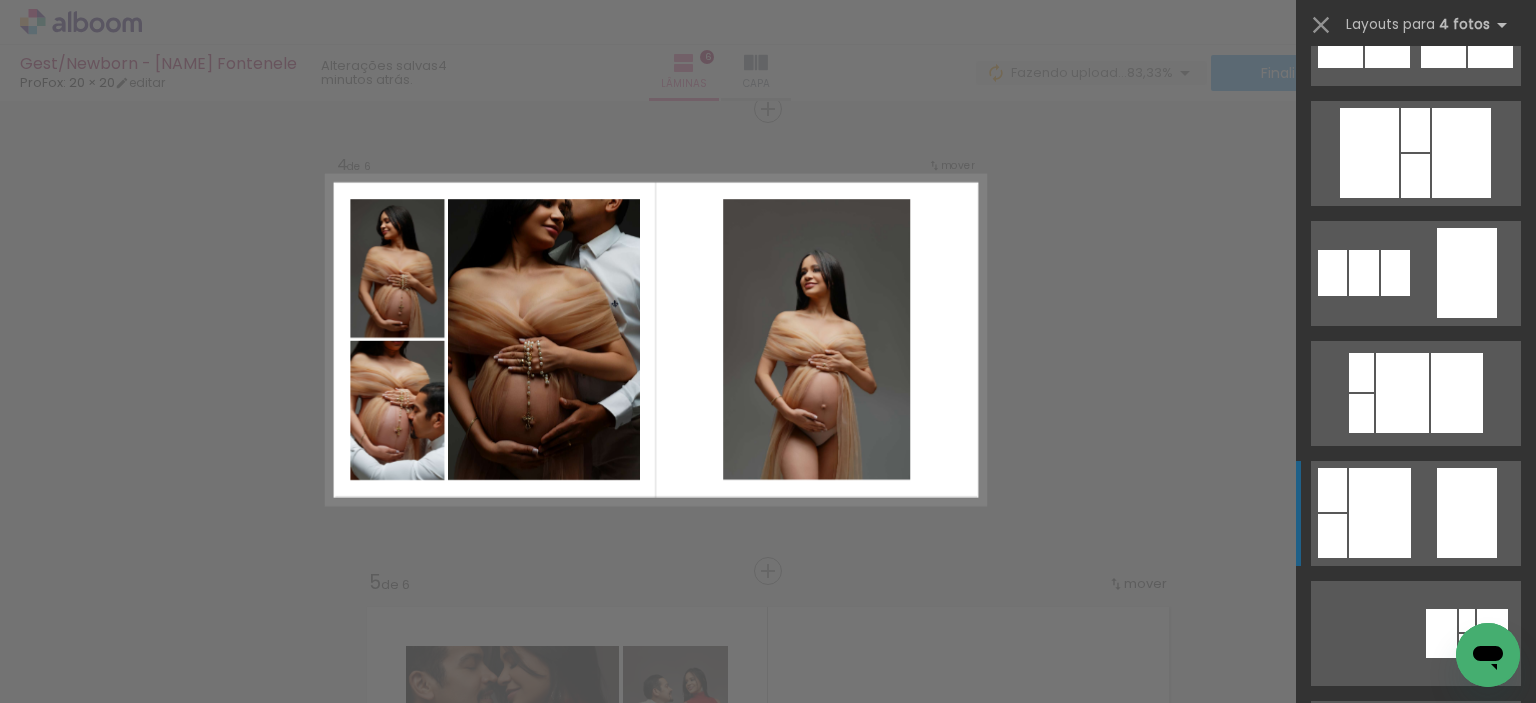 click at bounding box center [1401, -207] 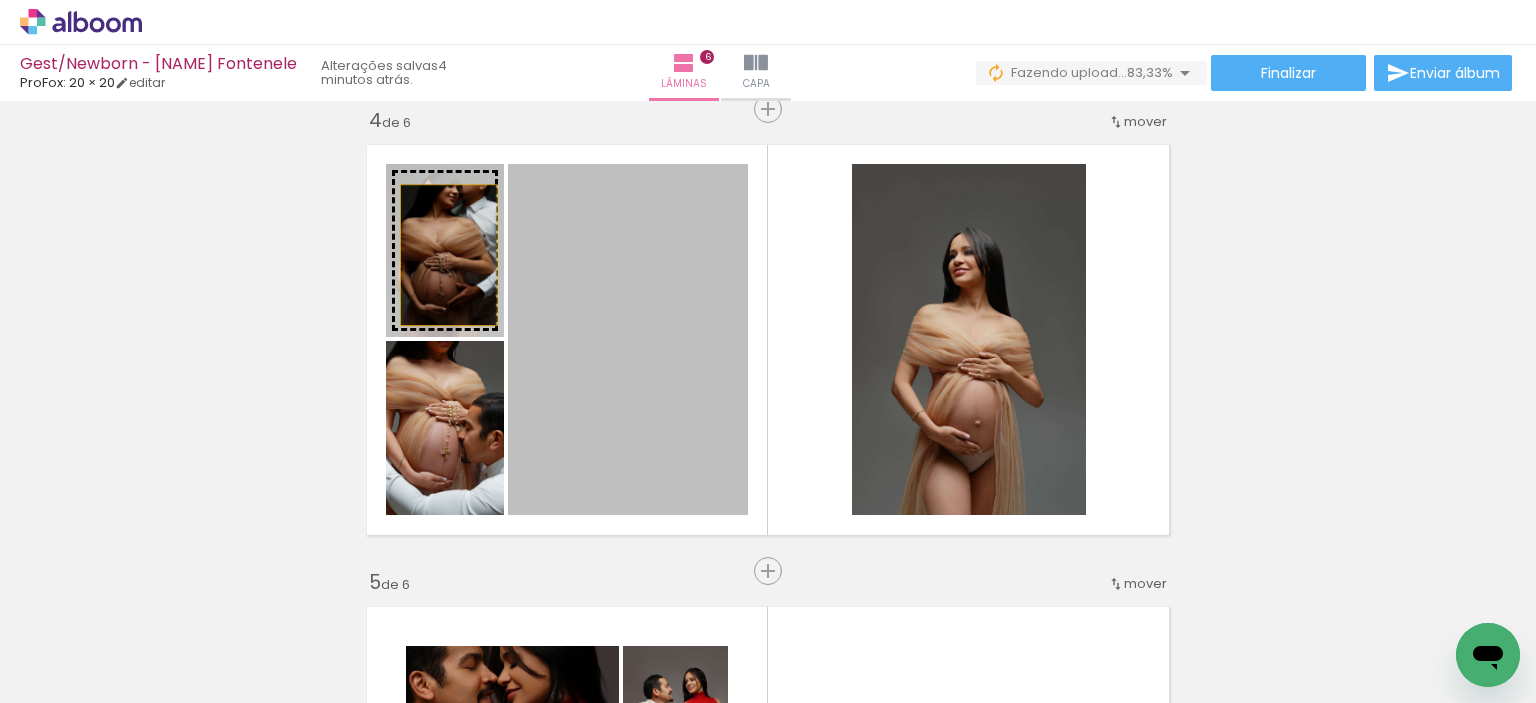 drag, startPoint x: 613, startPoint y: 368, endPoint x: 438, endPoint y: 253, distance: 209.40392 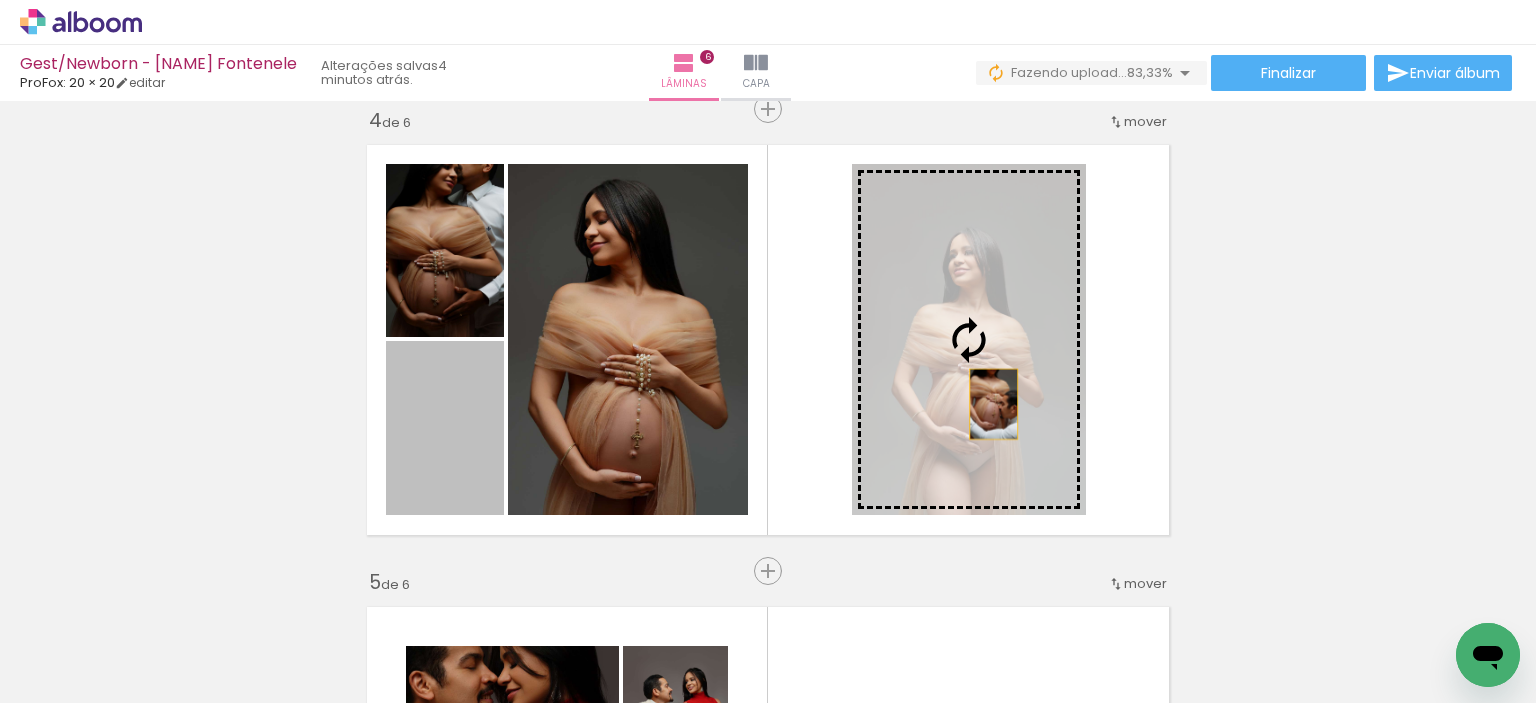 drag, startPoint x: 452, startPoint y: 464, endPoint x: 1015, endPoint y: 379, distance: 569.3804 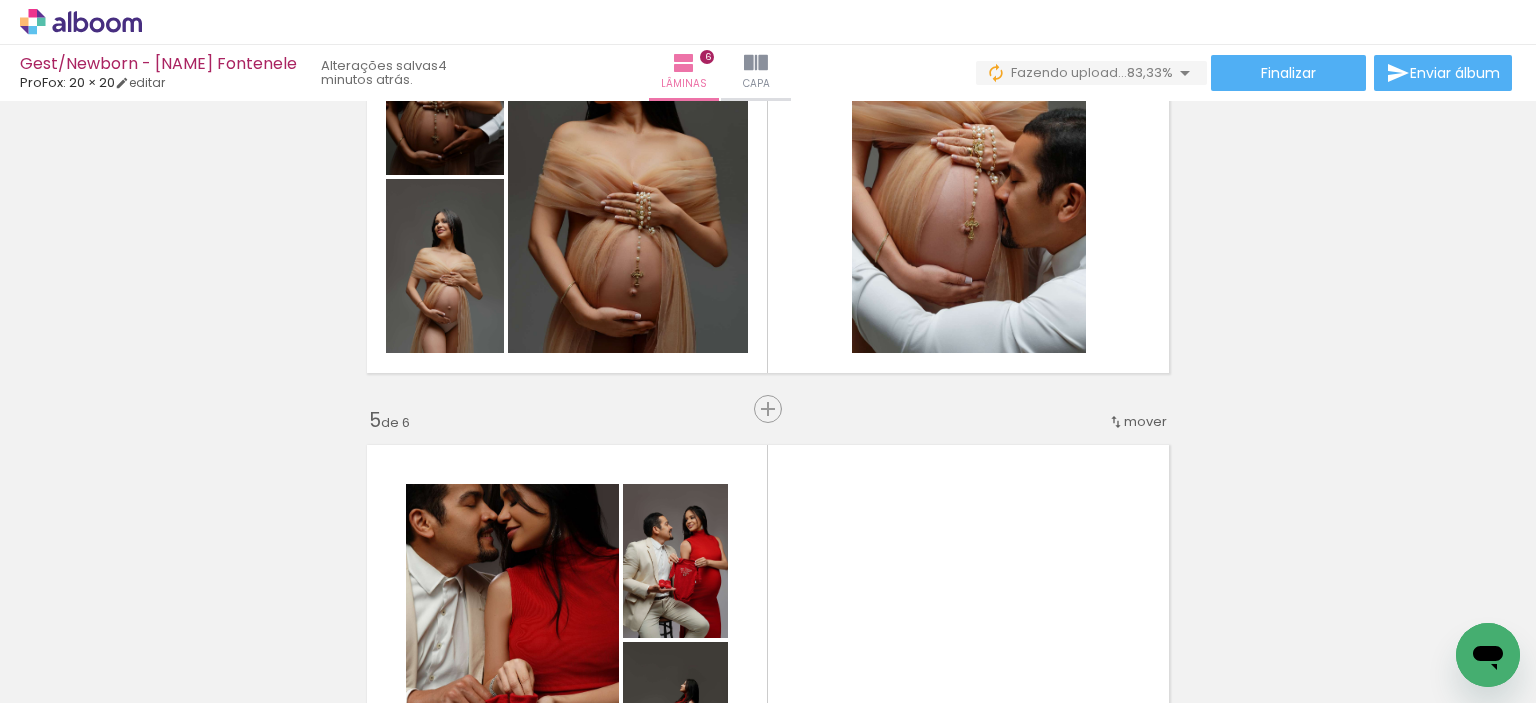 scroll, scrollTop: 1611, scrollLeft: 0, axis: vertical 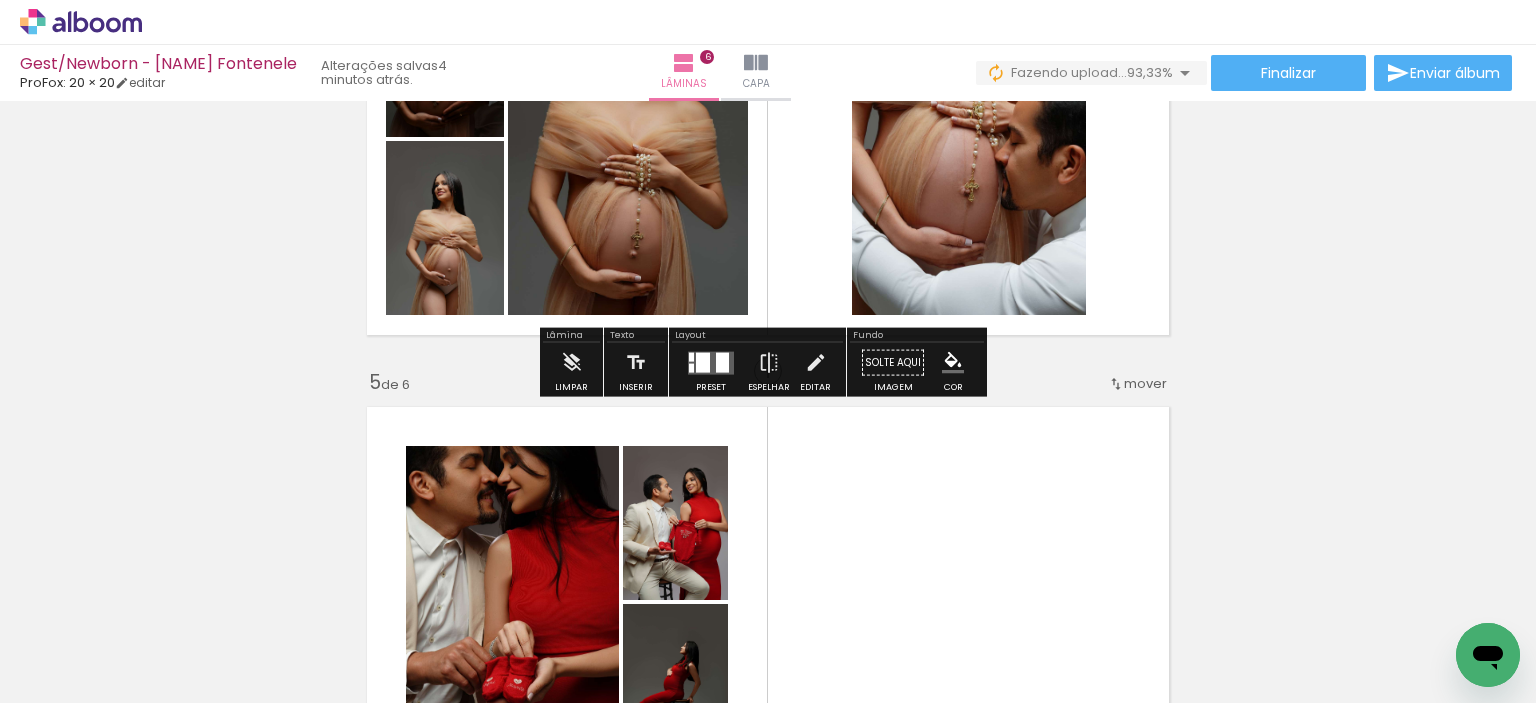 click at bounding box center [711, 363] 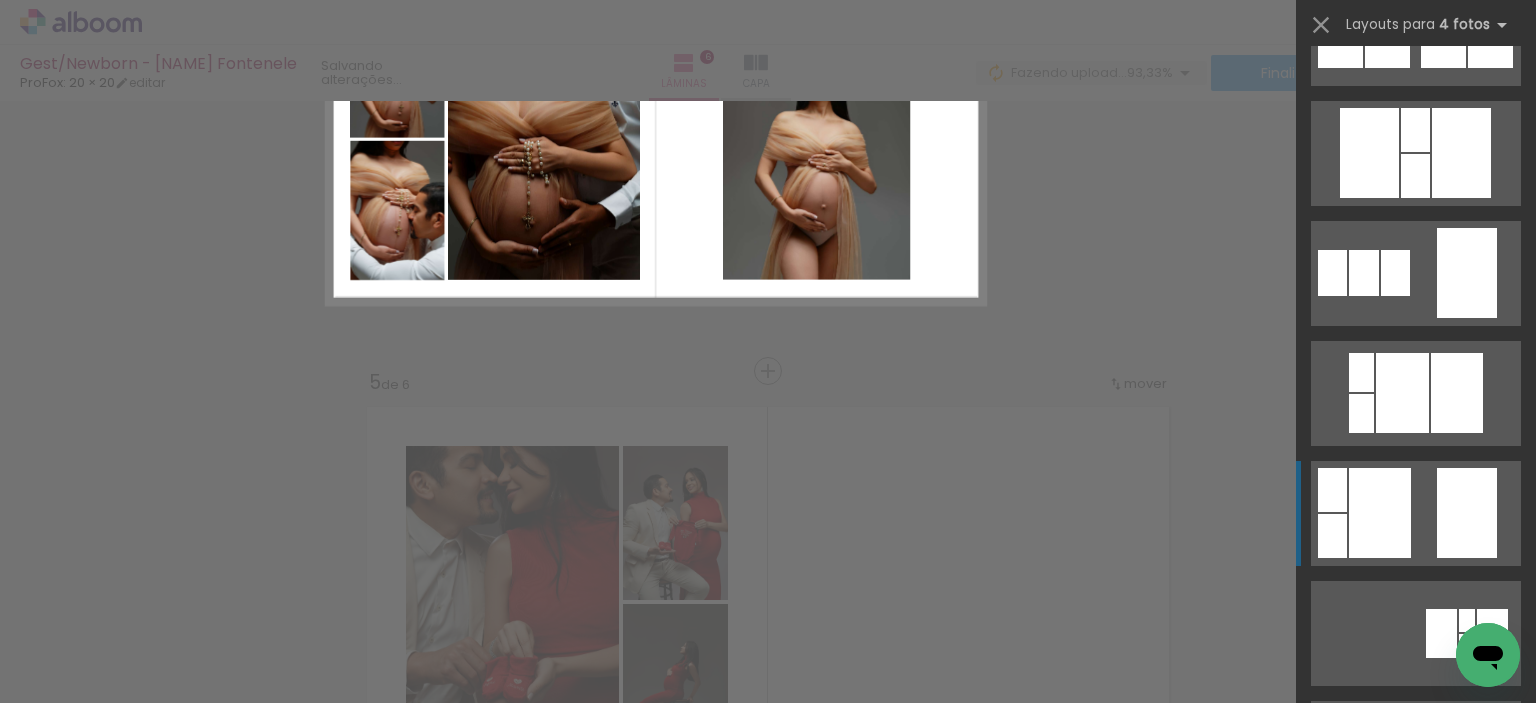 scroll, scrollTop: 1800, scrollLeft: 0, axis: vertical 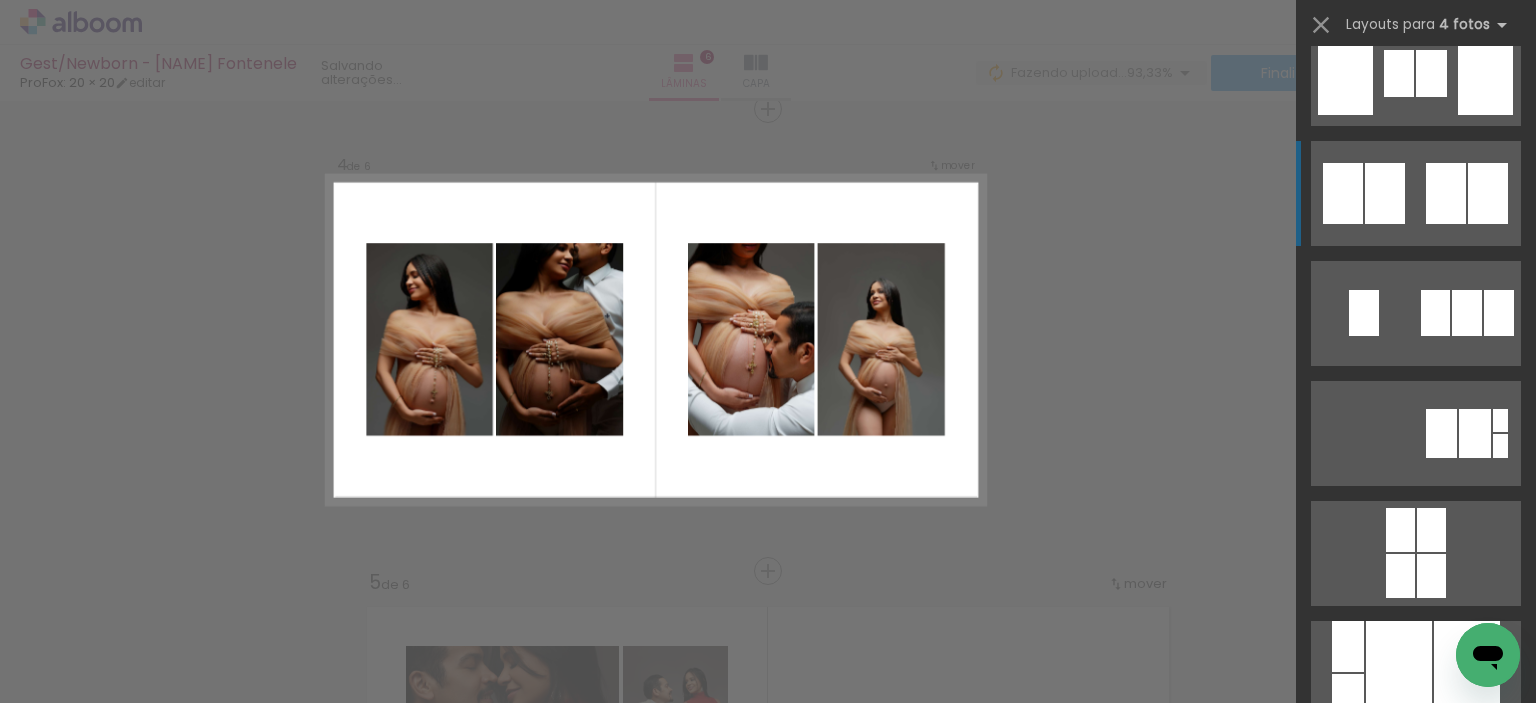 click at bounding box center (1415, -670) 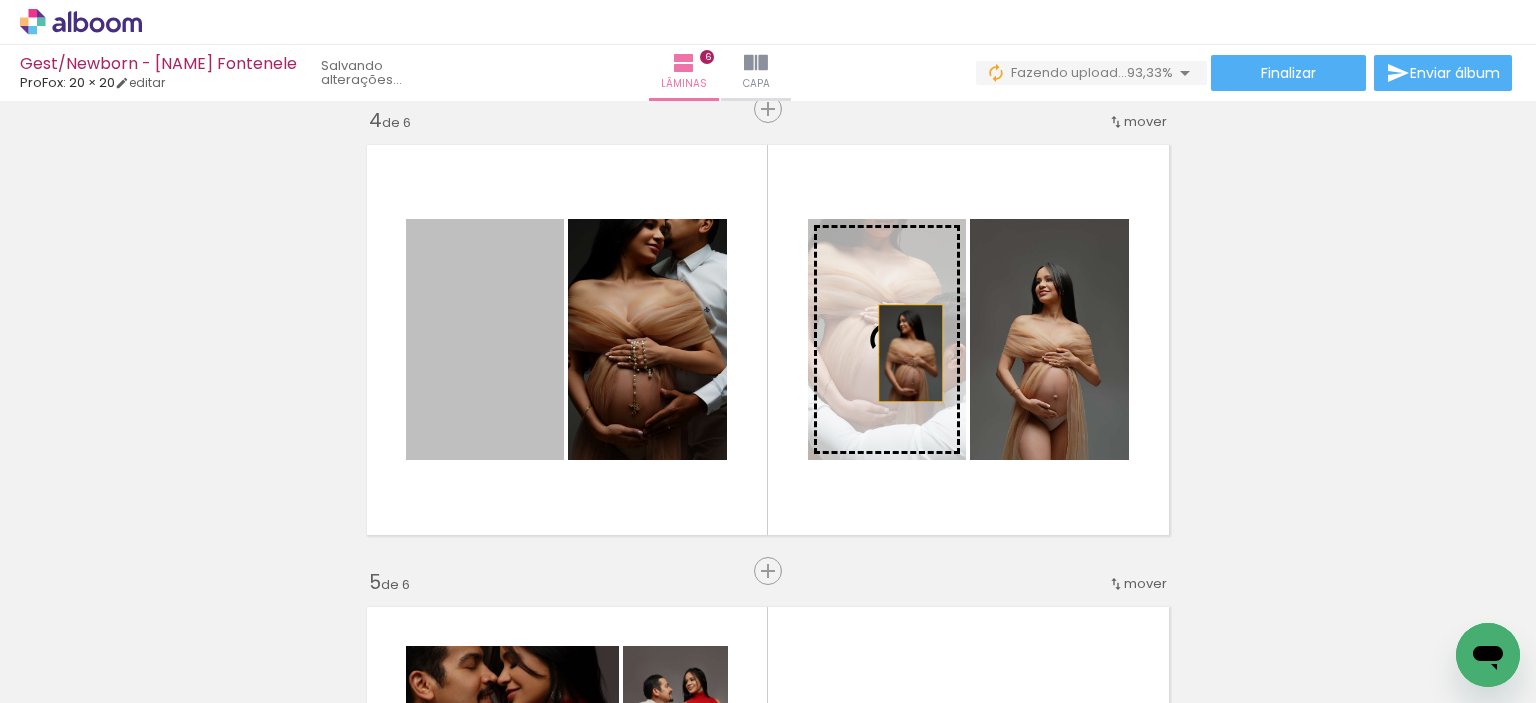 drag, startPoint x: 500, startPoint y: 361, endPoint x: 904, endPoint y: 353, distance: 404.0792 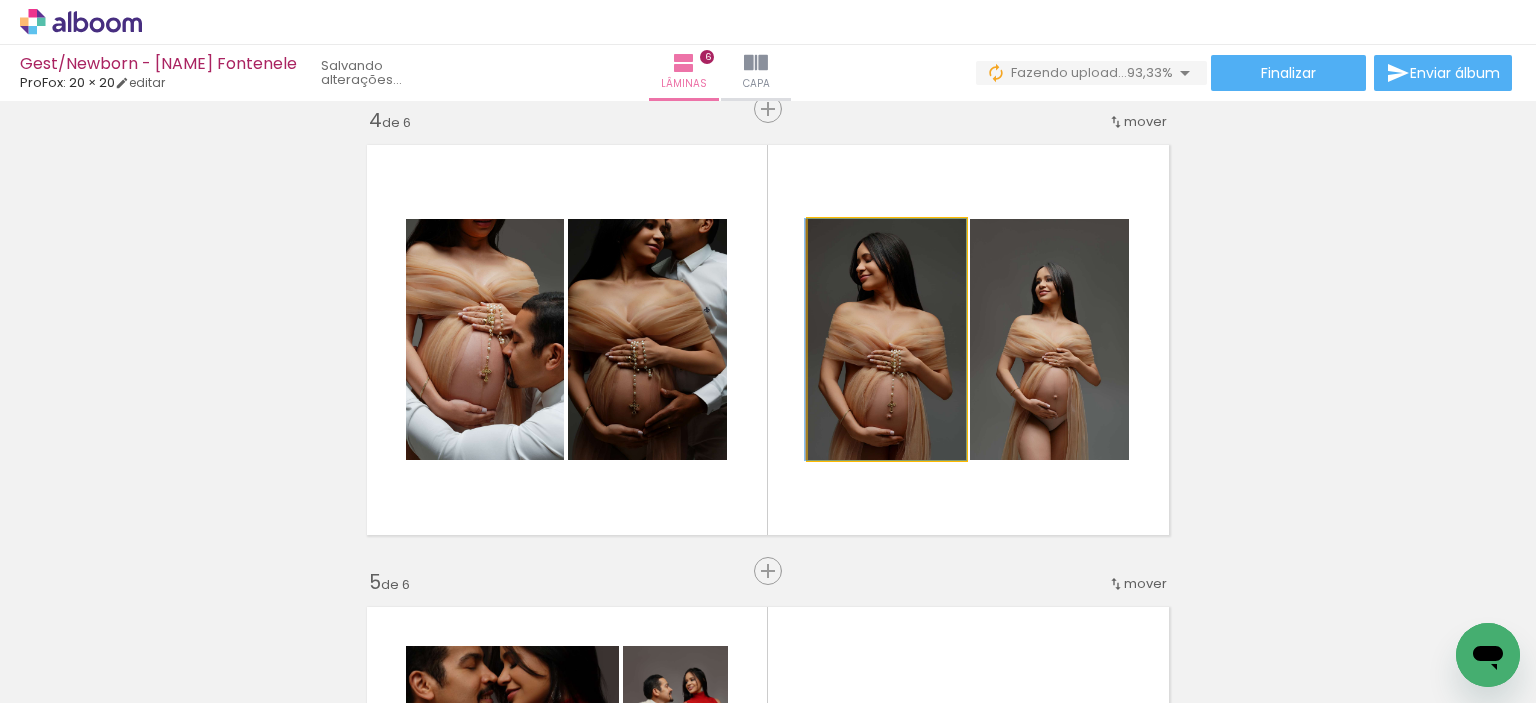 drag, startPoint x: 896, startPoint y: 346, endPoint x: 852, endPoint y: 334, distance: 45.607018 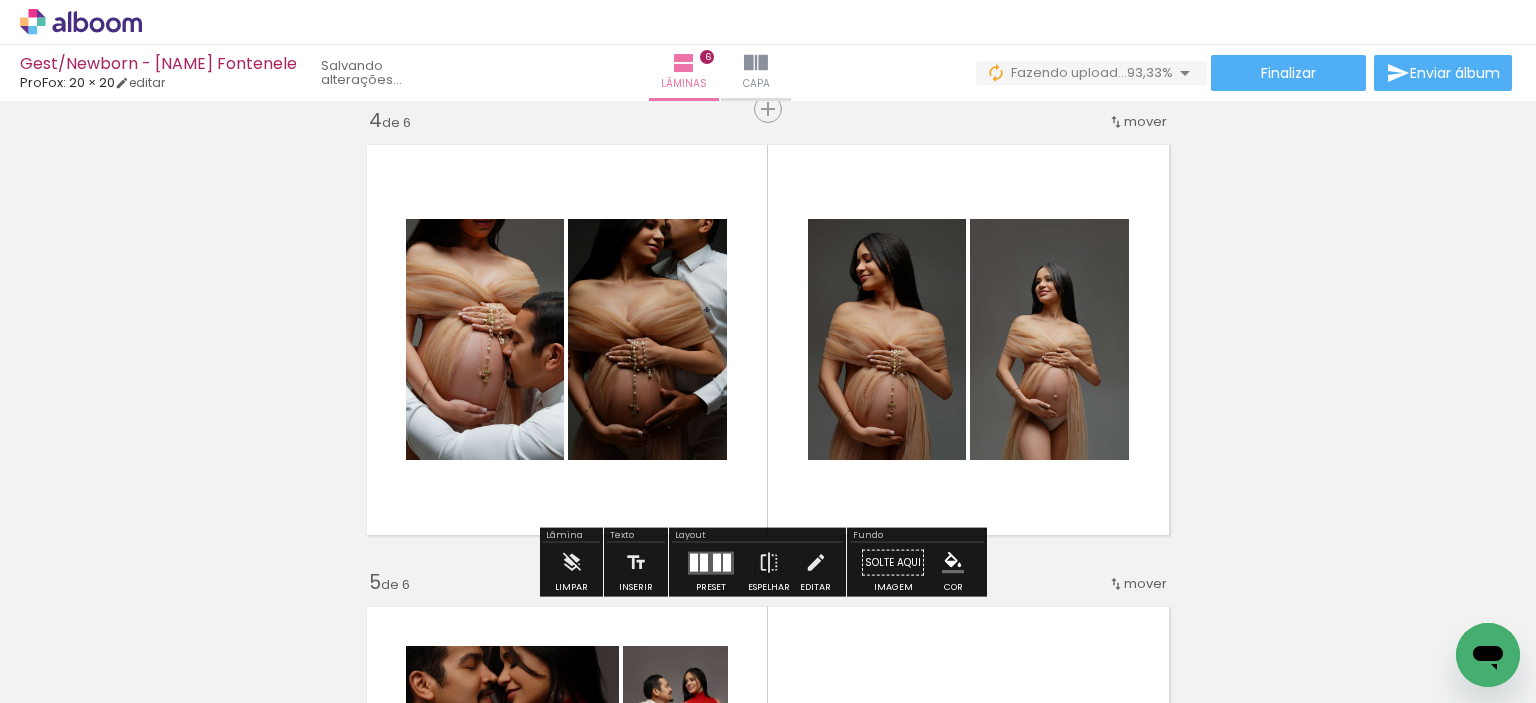 click 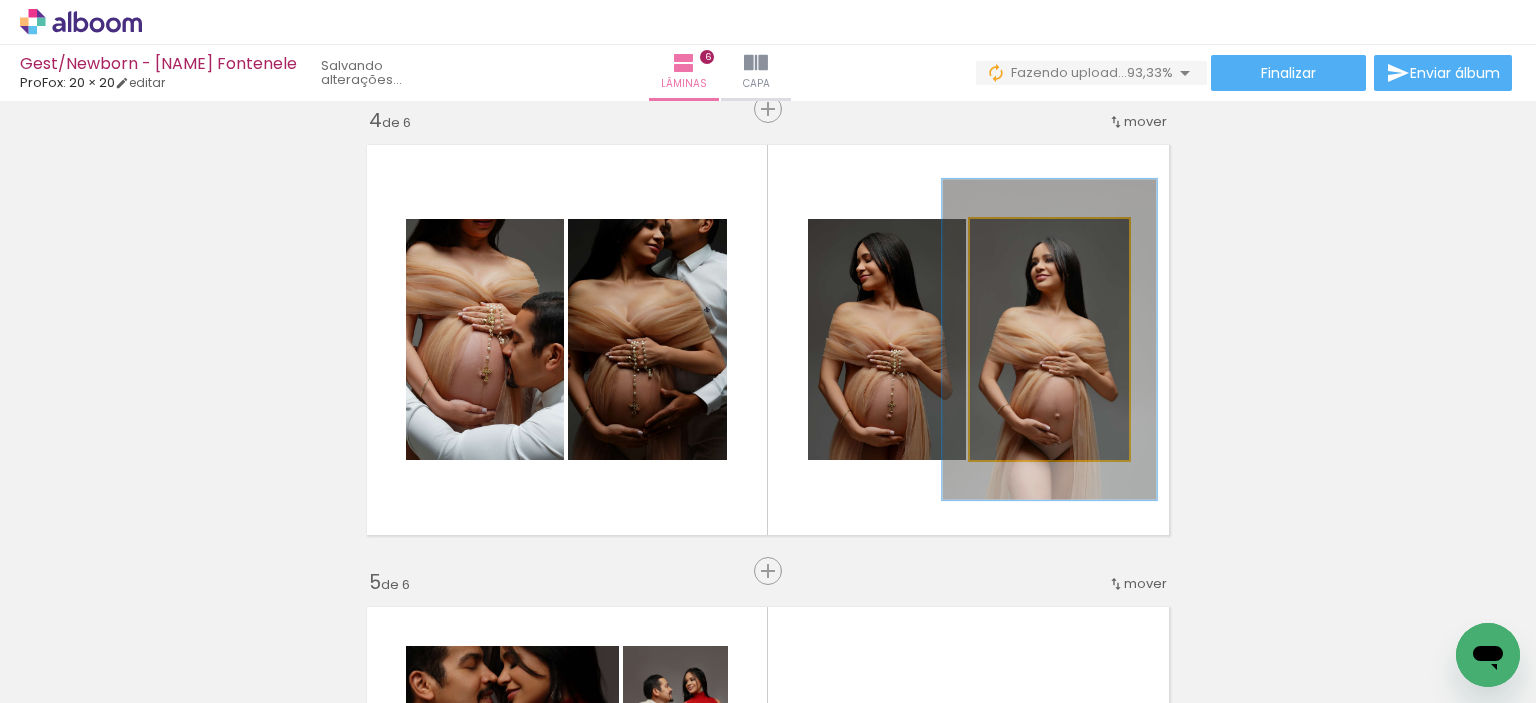 drag, startPoint x: 1008, startPoint y: 244, endPoint x: 1036, endPoint y: 302, distance: 64.40497 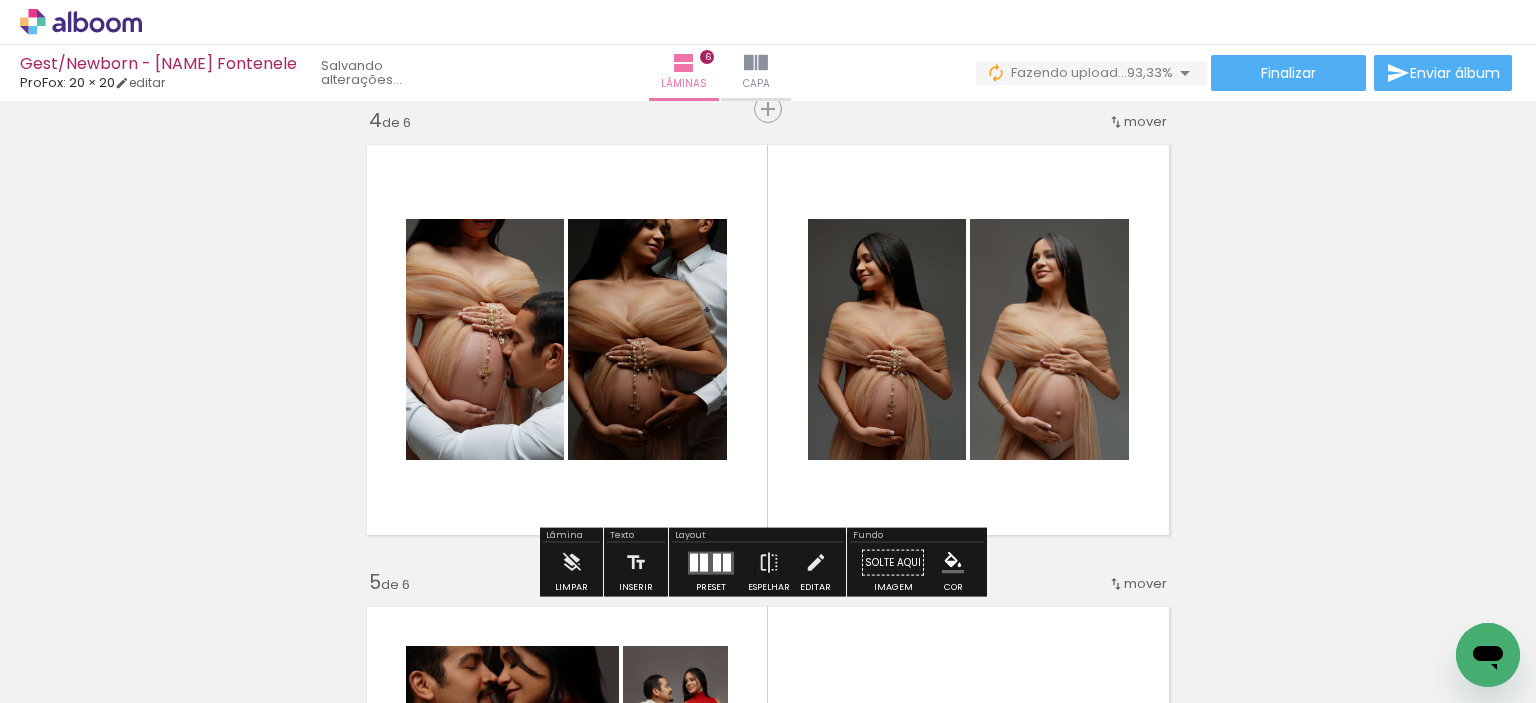 click on "Inserir lâmina 1  de 6  Inserir lâmina 2  de 6  Inserir lâmina 3  de 6  Inserir lâmina 4  de 6  Inserir lâmina 5  de 6  Inserir lâmina 6  de 6" at bounding box center (768, 314) 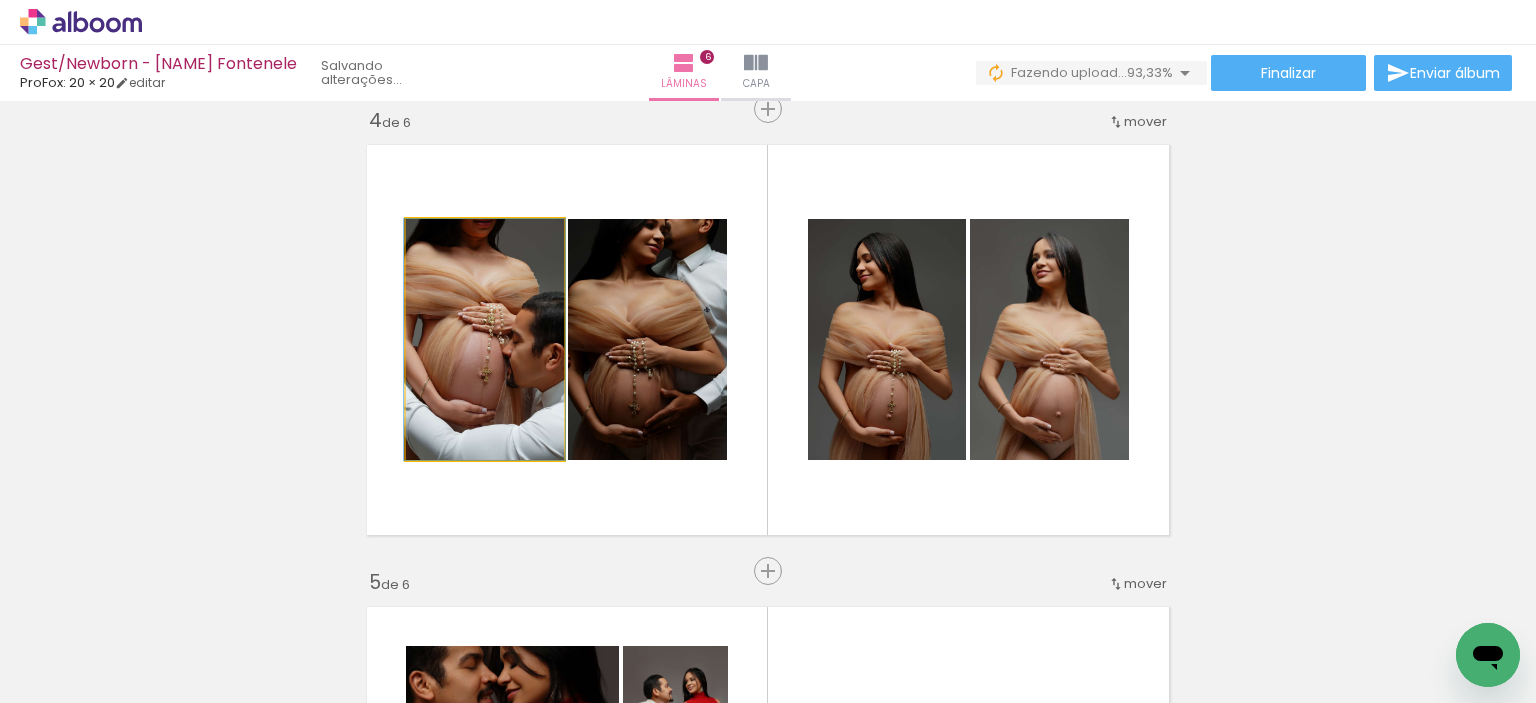 click 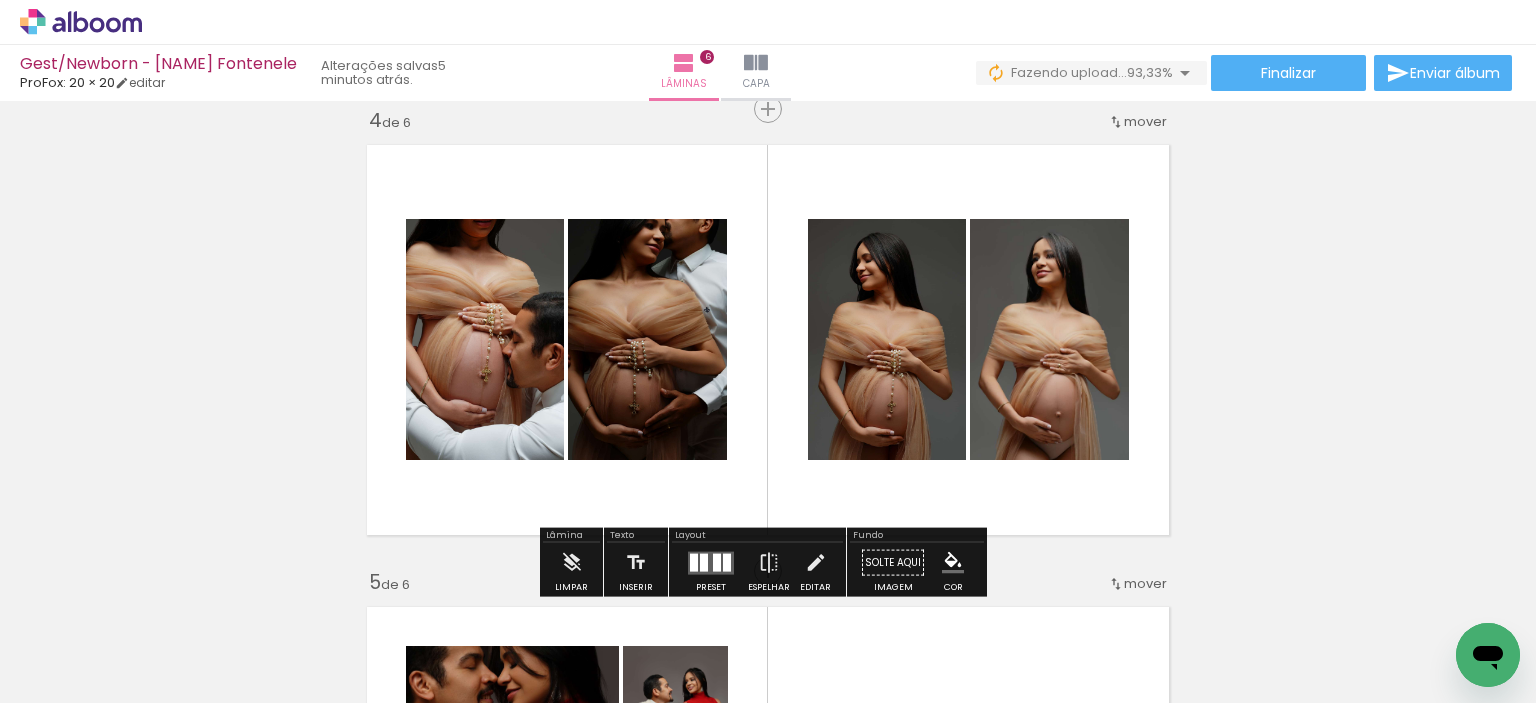 click 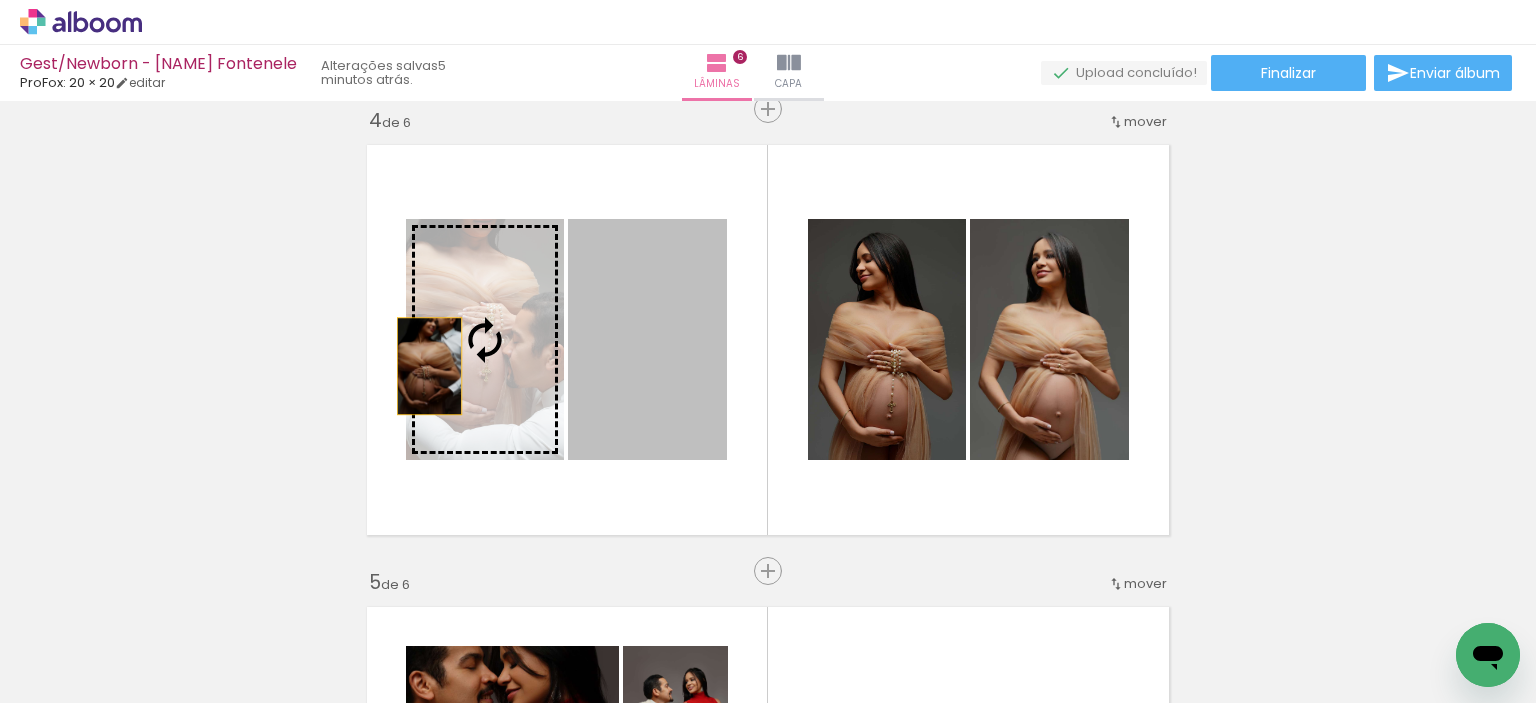 drag, startPoint x: 652, startPoint y: 389, endPoint x: 443, endPoint y: 362, distance: 210.7368 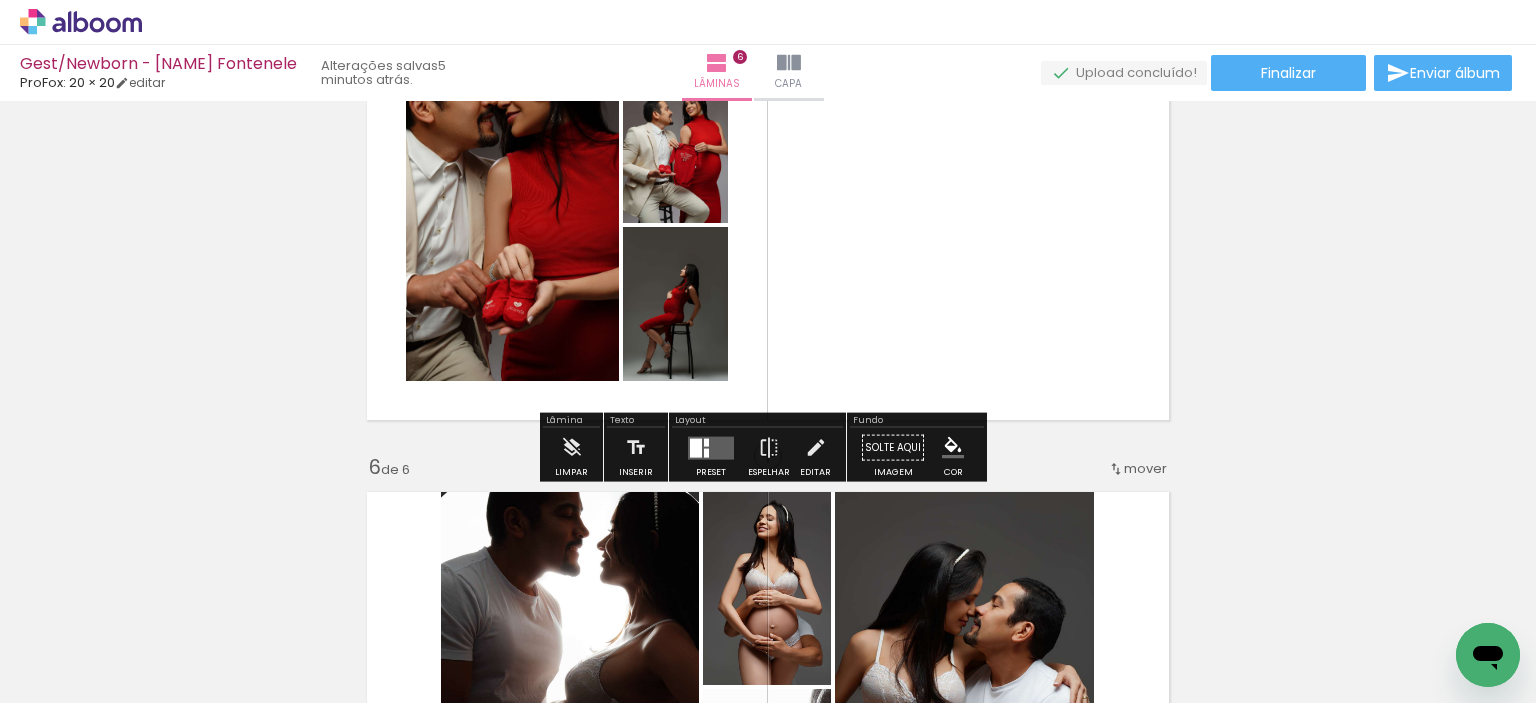 scroll, scrollTop: 2011, scrollLeft: 0, axis: vertical 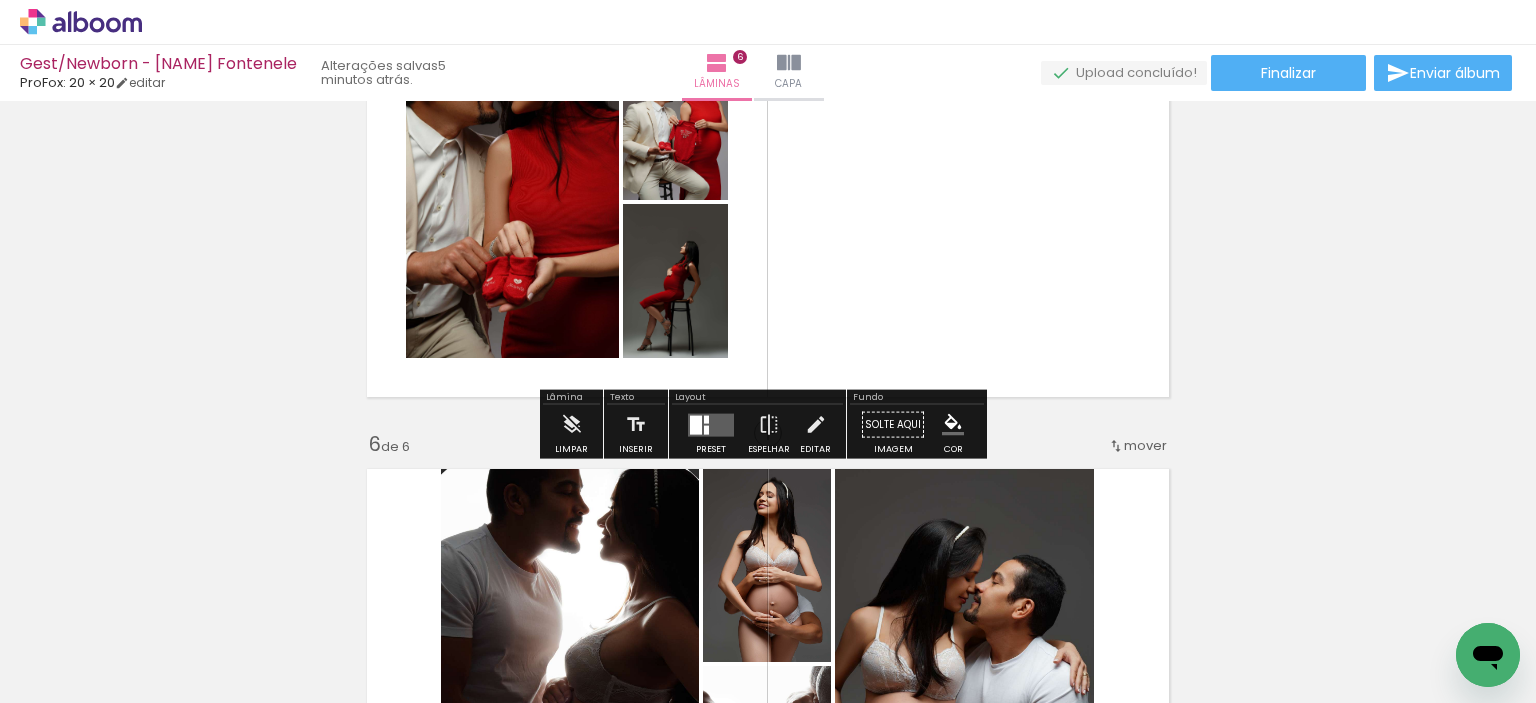 click at bounding box center [696, 424] 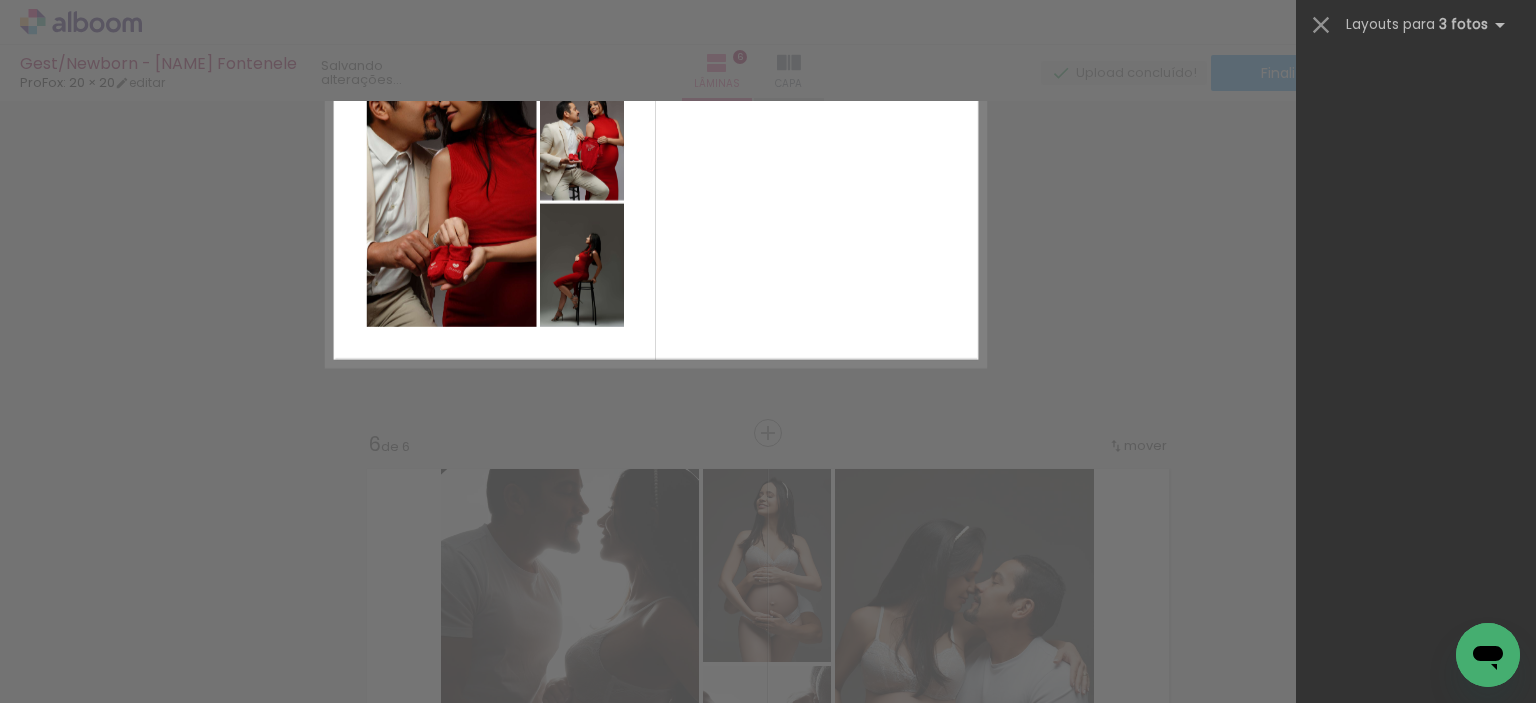 scroll, scrollTop: 0, scrollLeft: 0, axis: both 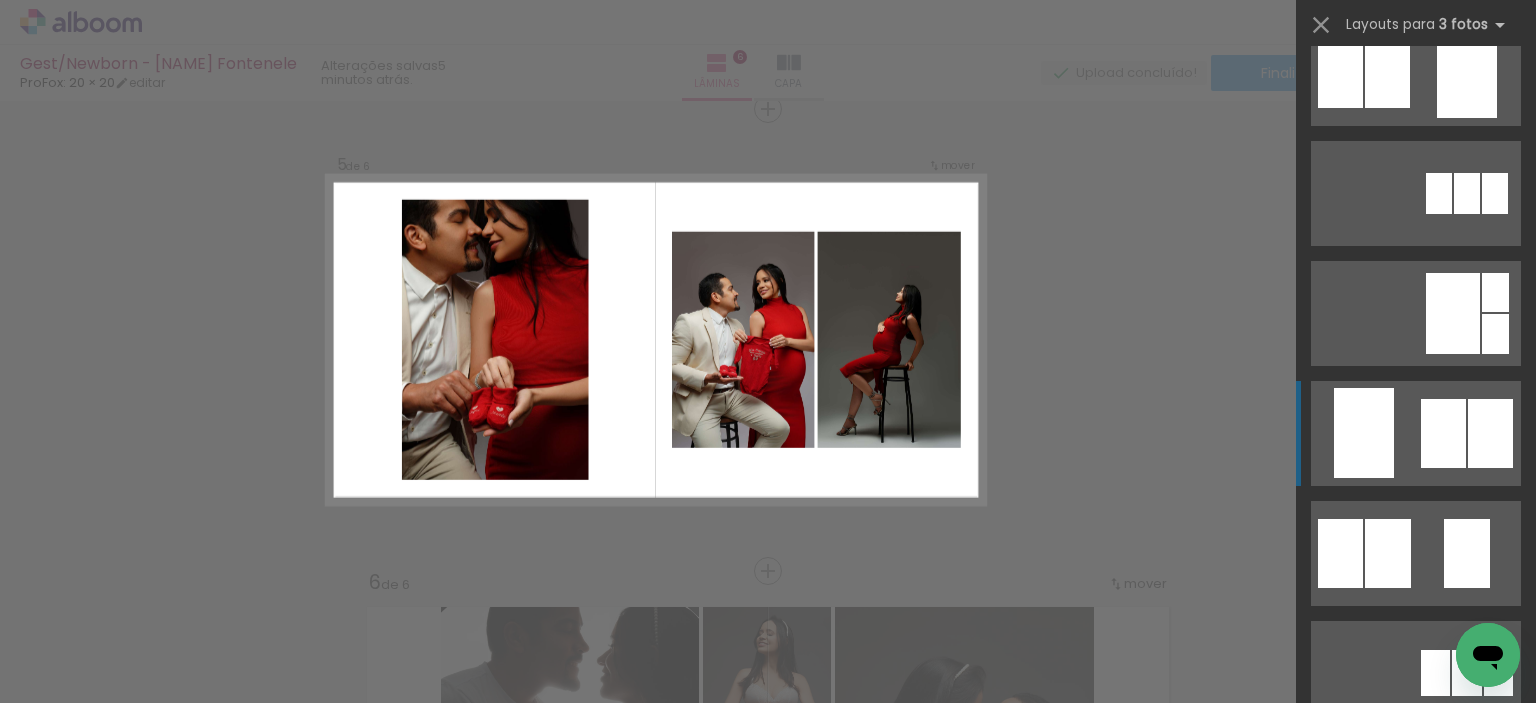 click at bounding box center (1443, -167) 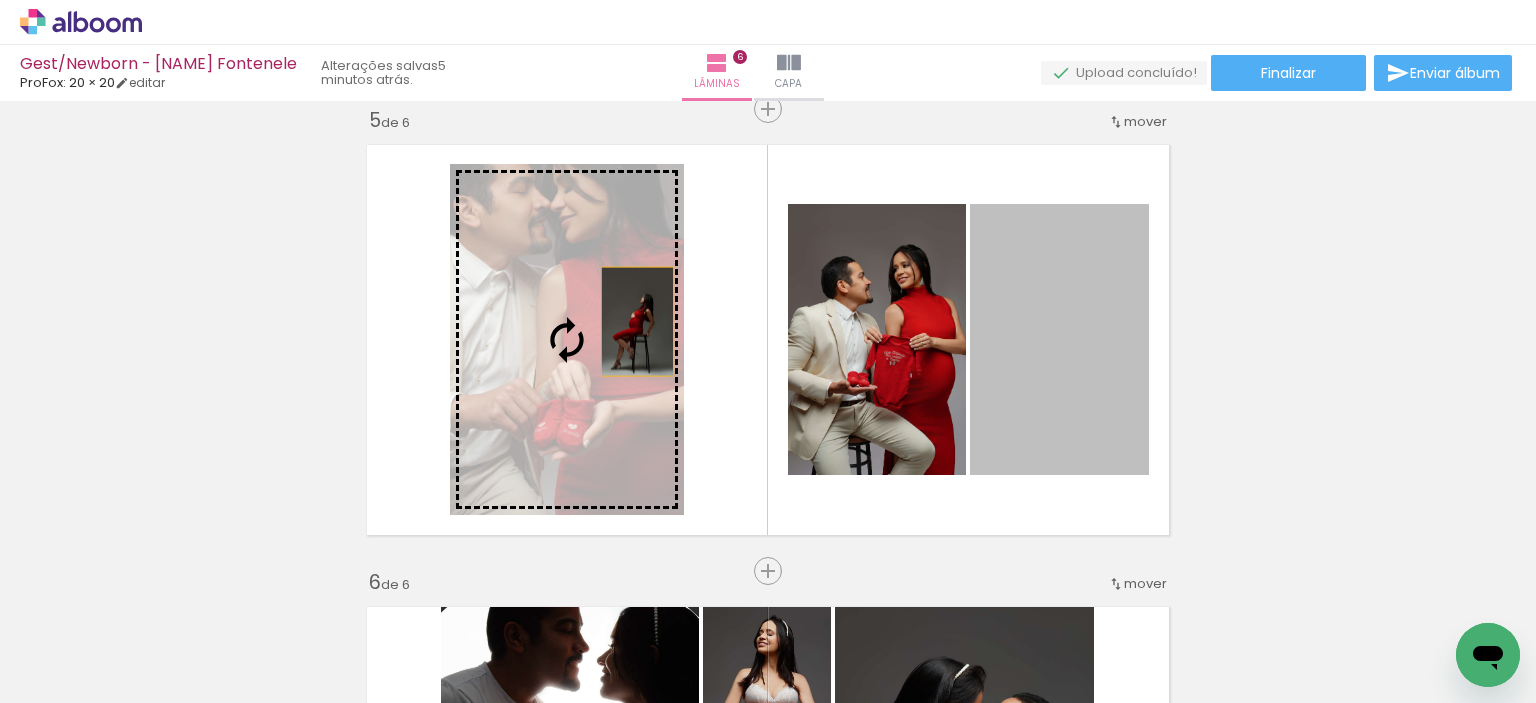 drag, startPoint x: 1084, startPoint y: 392, endPoint x: 600, endPoint y: 304, distance: 491.93497 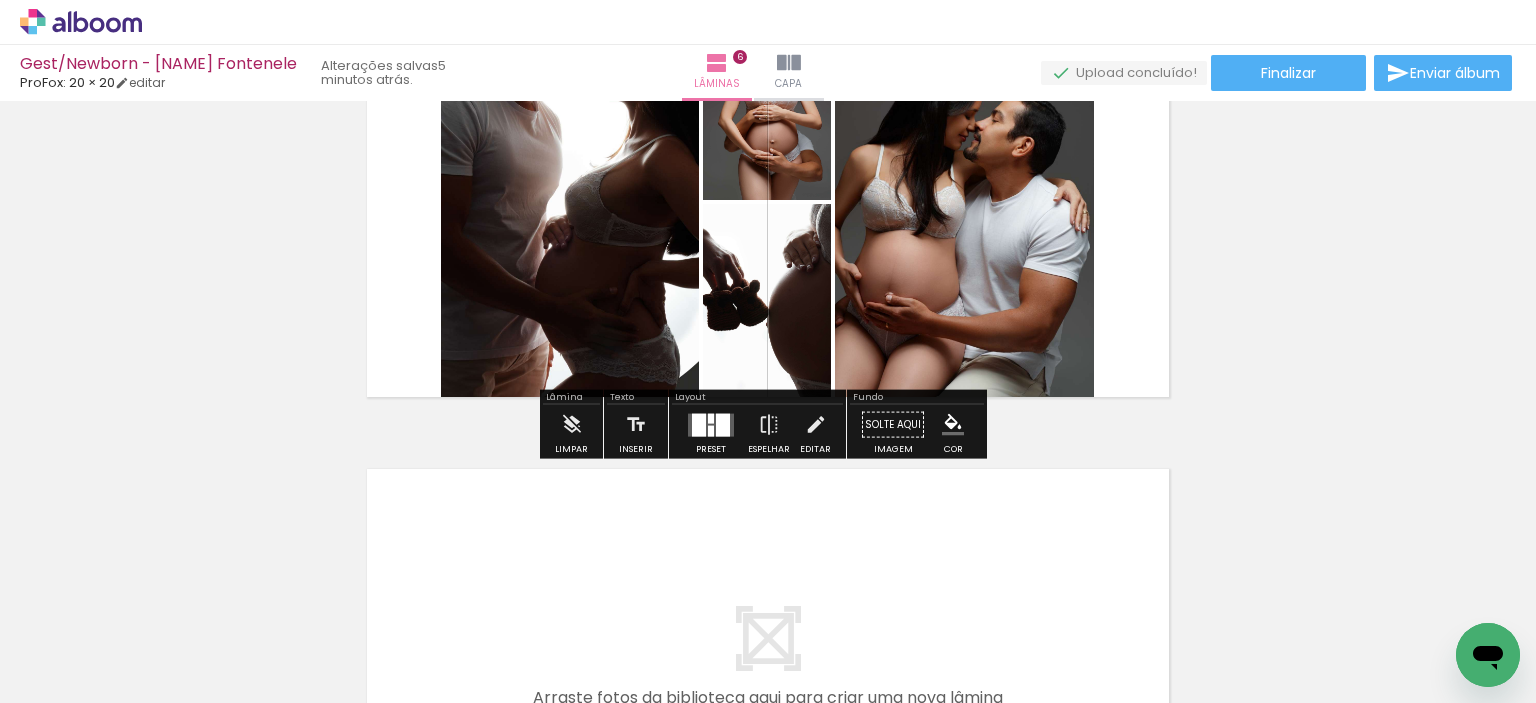 scroll, scrollTop: 2373, scrollLeft: 0, axis: vertical 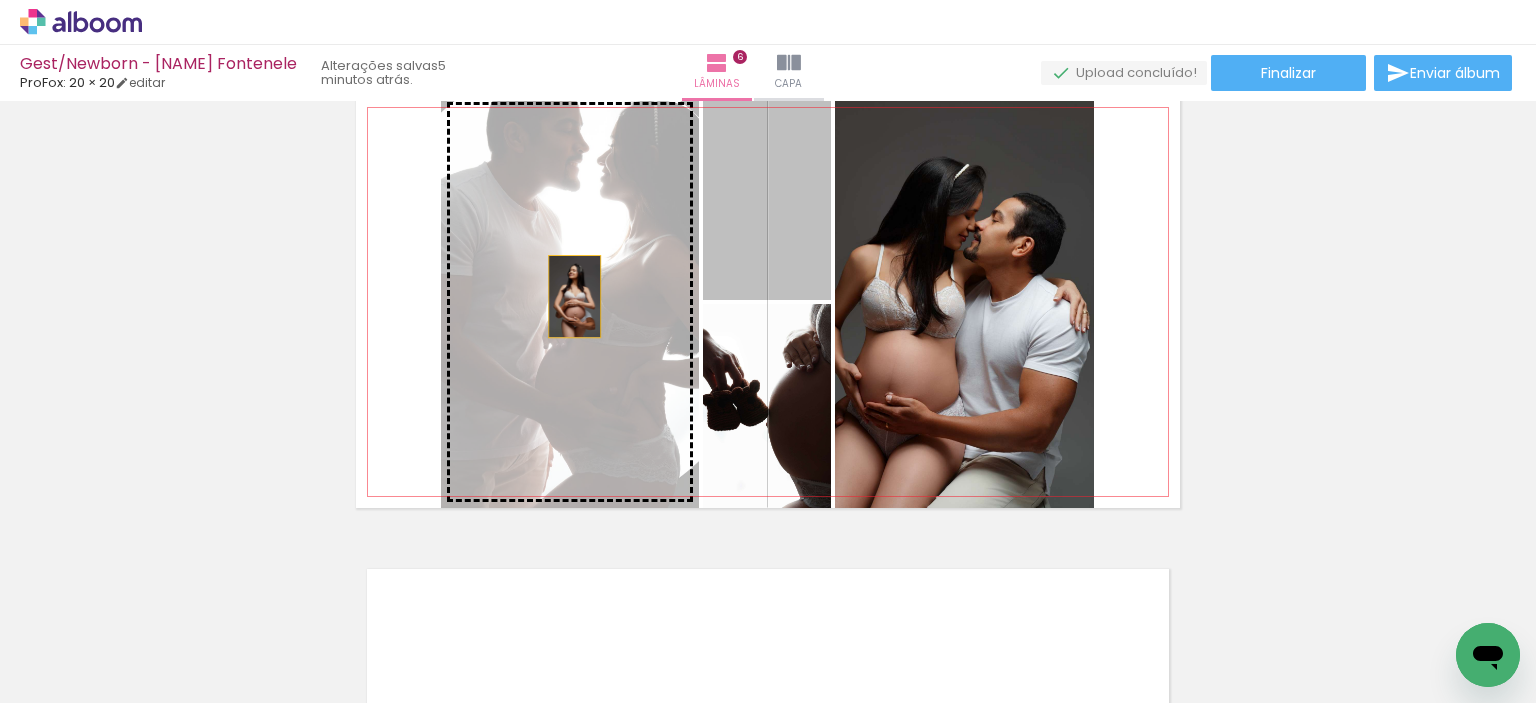 drag, startPoint x: 720, startPoint y: 240, endPoint x: 567, endPoint y: 296, distance: 162.92636 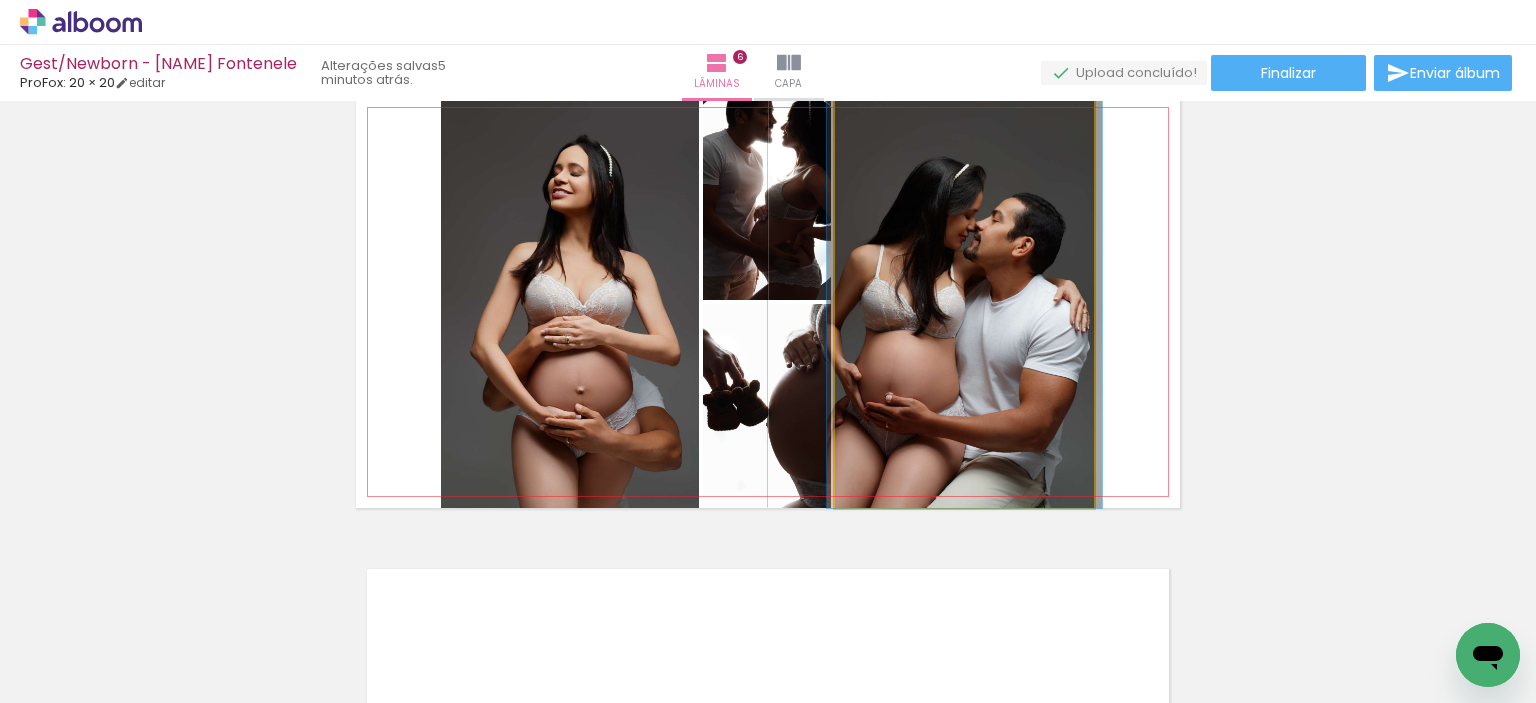 click 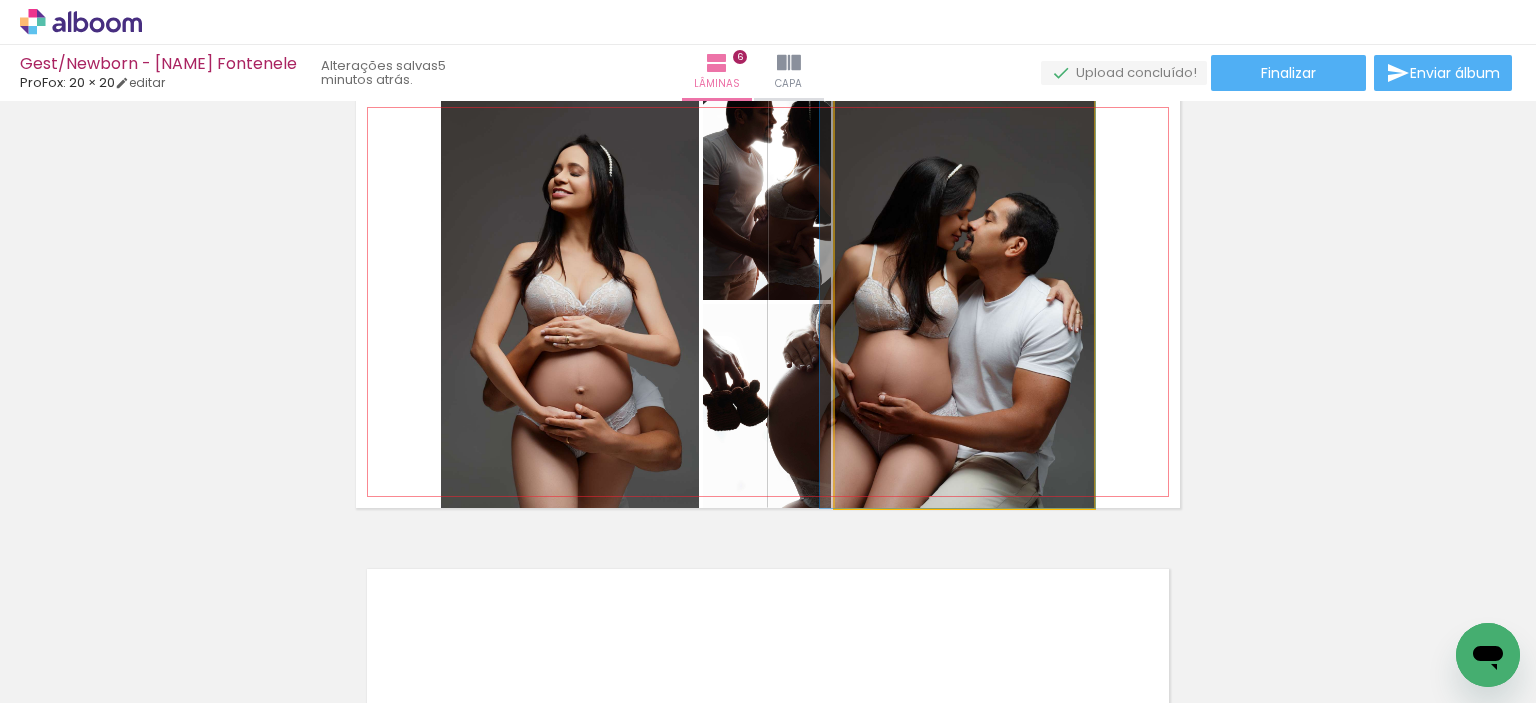 drag, startPoint x: 1011, startPoint y: 415, endPoint x: 1000, endPoint y: 327, distance: 88.68484 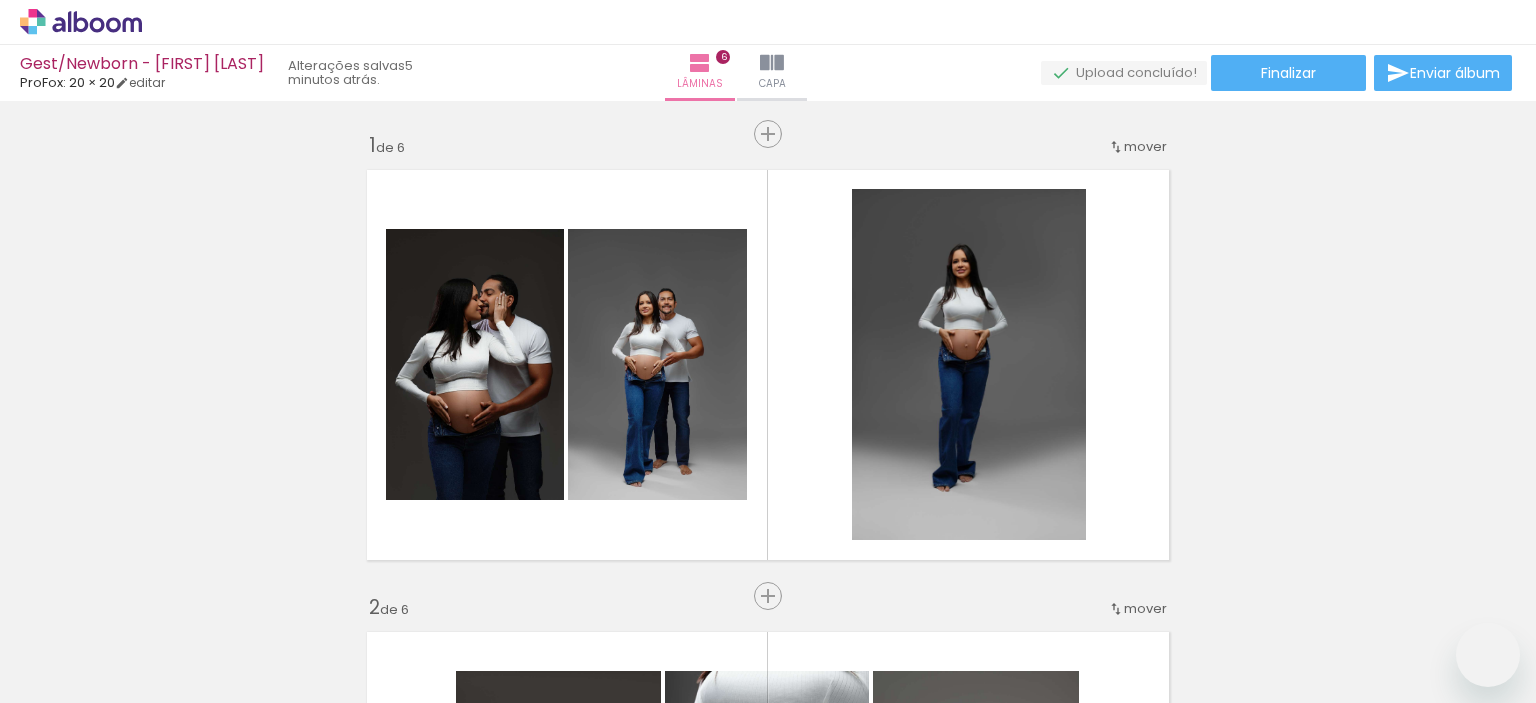 scroll, scrollTop: 0, scrollLeft: 0, axis: both 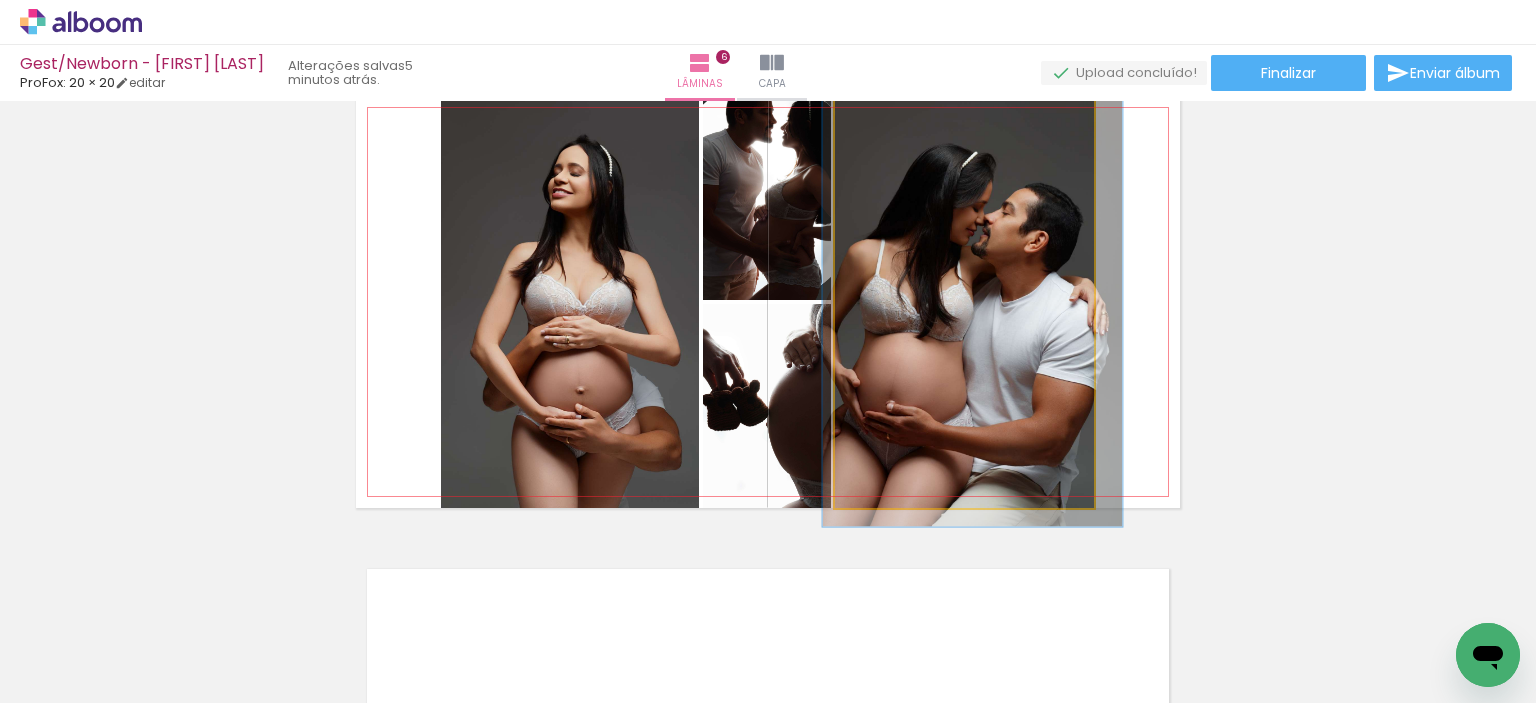 type on "109" 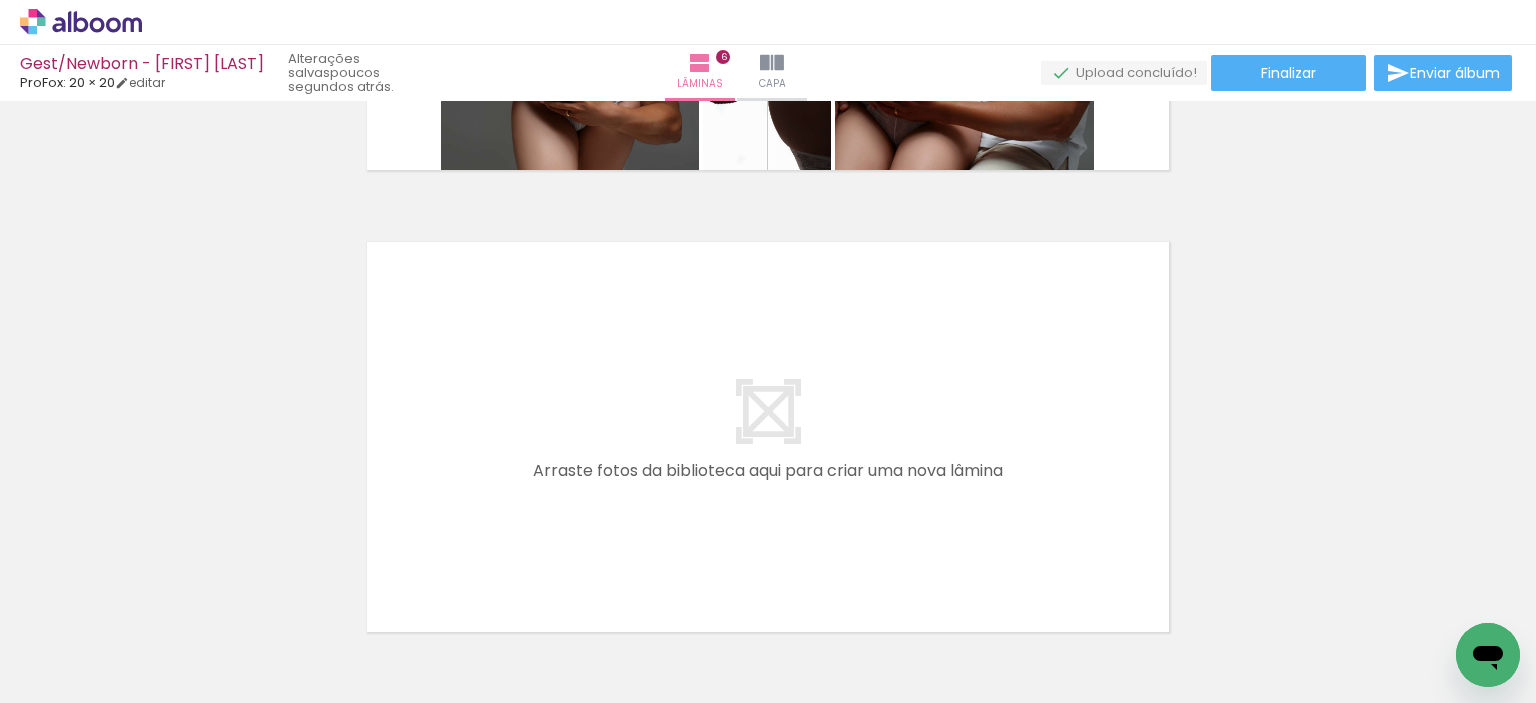 scroll, scrollTop: 2834, scrollLeft: 0, axis: vertical 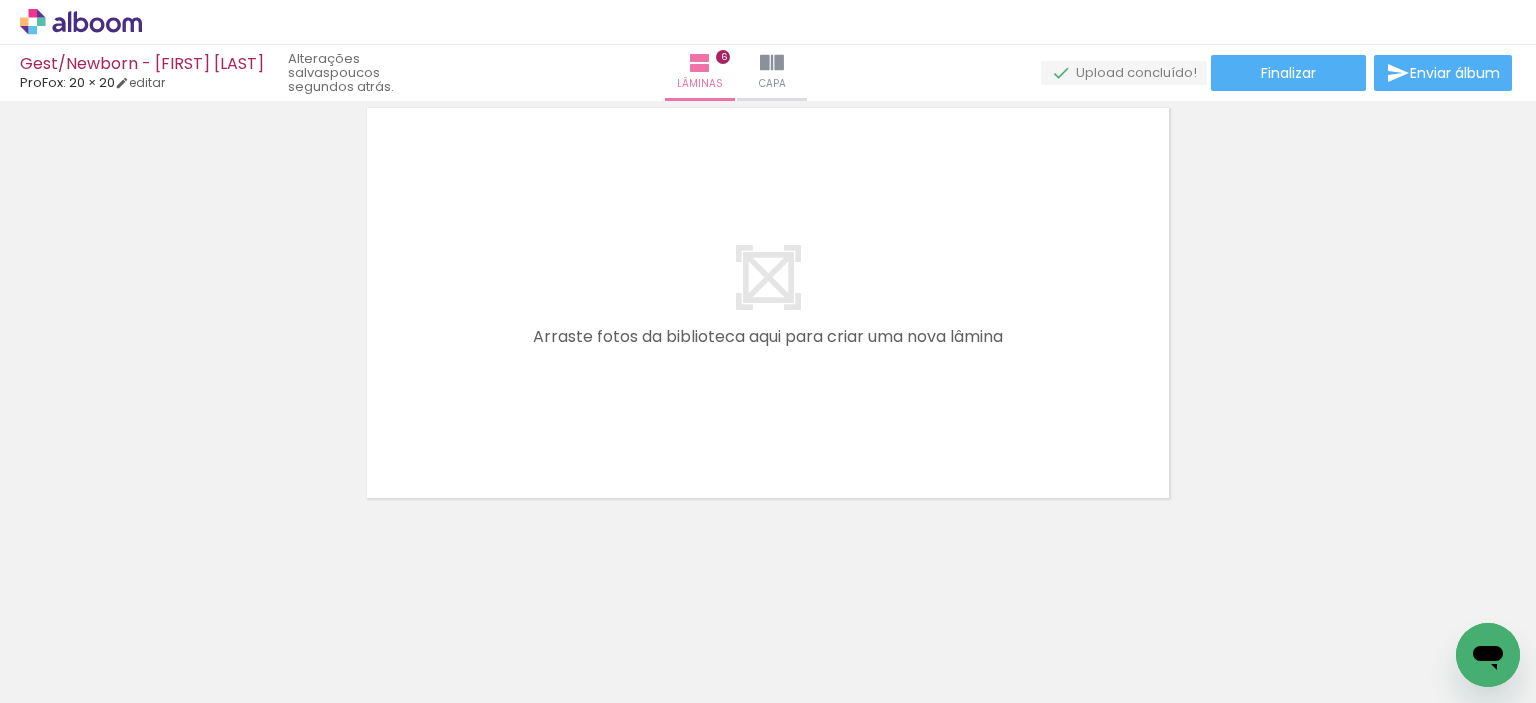 drag, startPoint x: 1058, startPoint y: 693, endPoint x: 2, endPoint y: 31, distance: 1246.3467 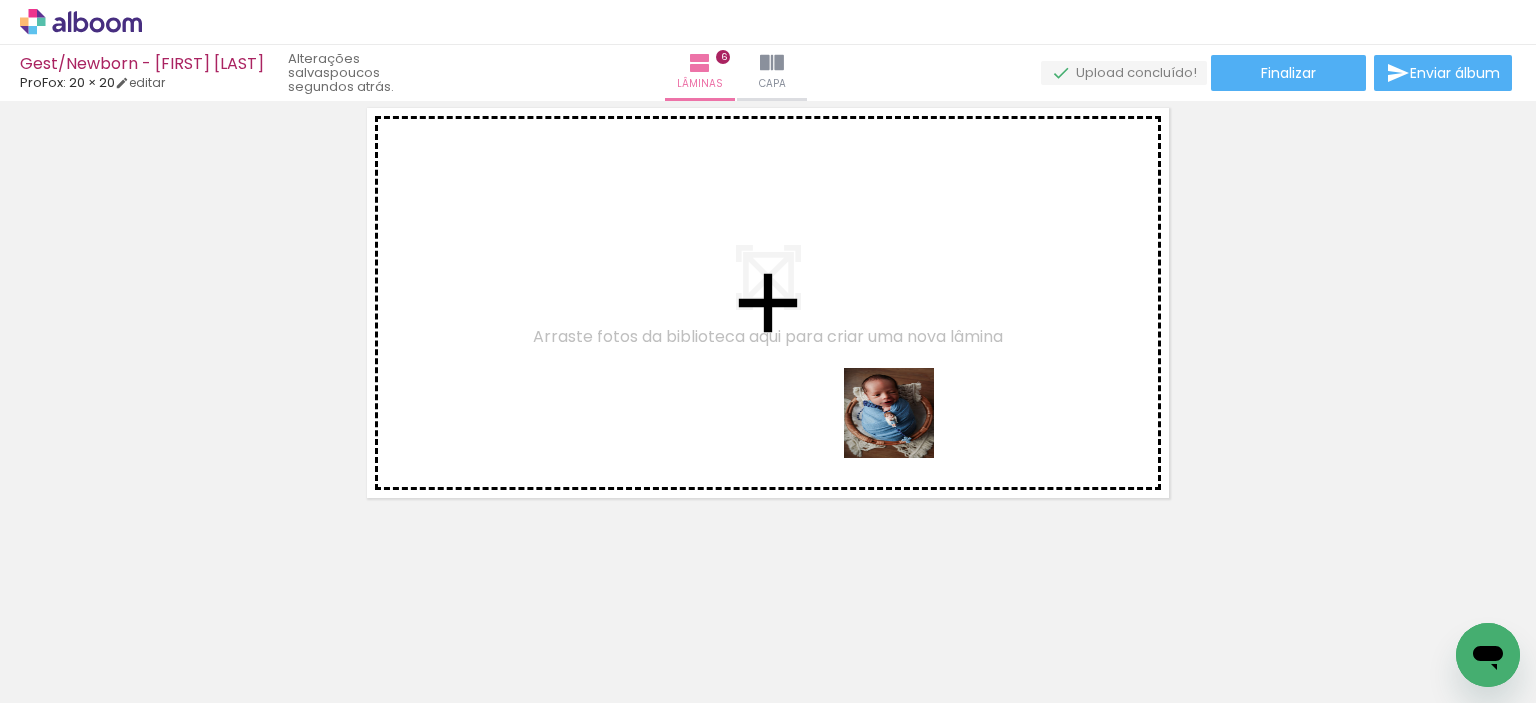 drag, startPoint x: 1352, startPoint y: 625, endPoint x: 1125, endPoint y: 586, distance: 230.32585 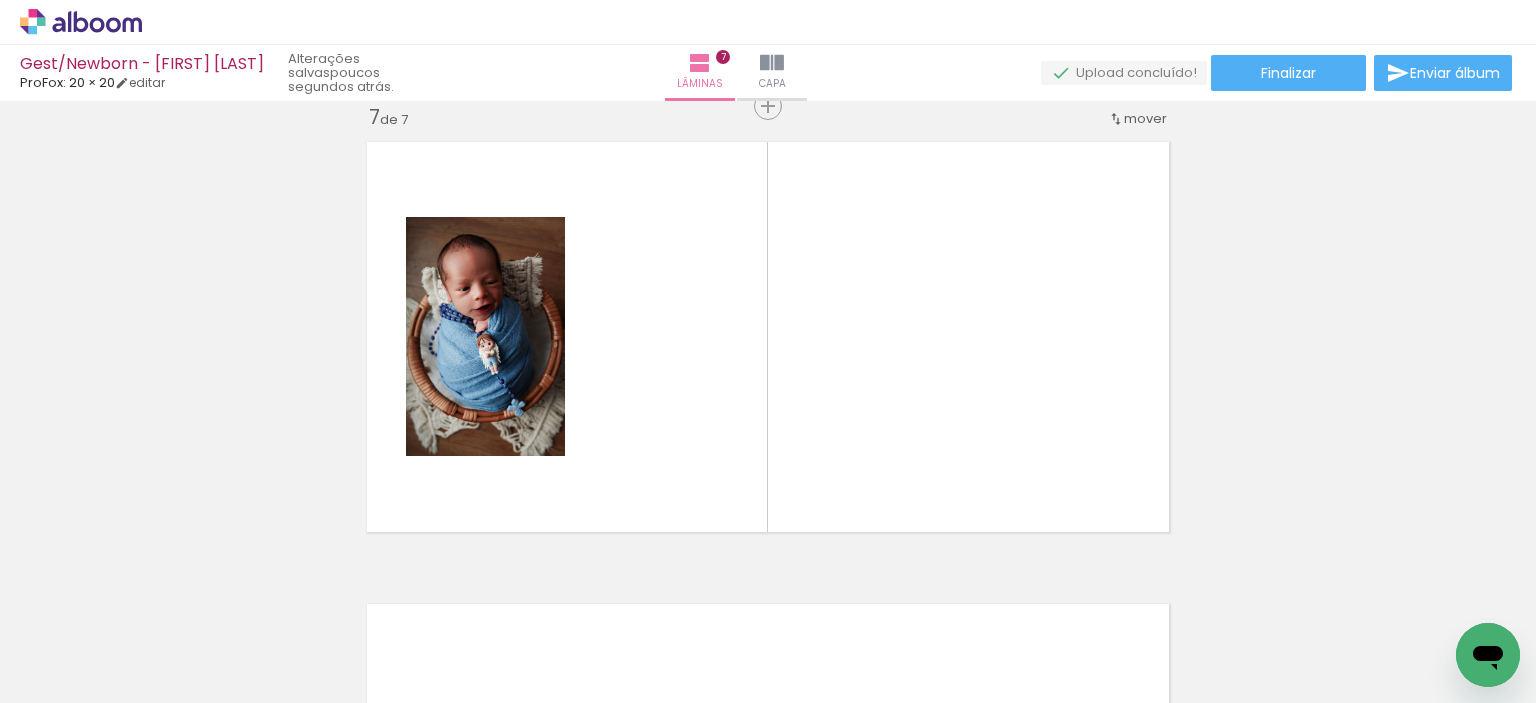 scroll, scrollTop: 2797, scrollLeft: 0, axis: vertical 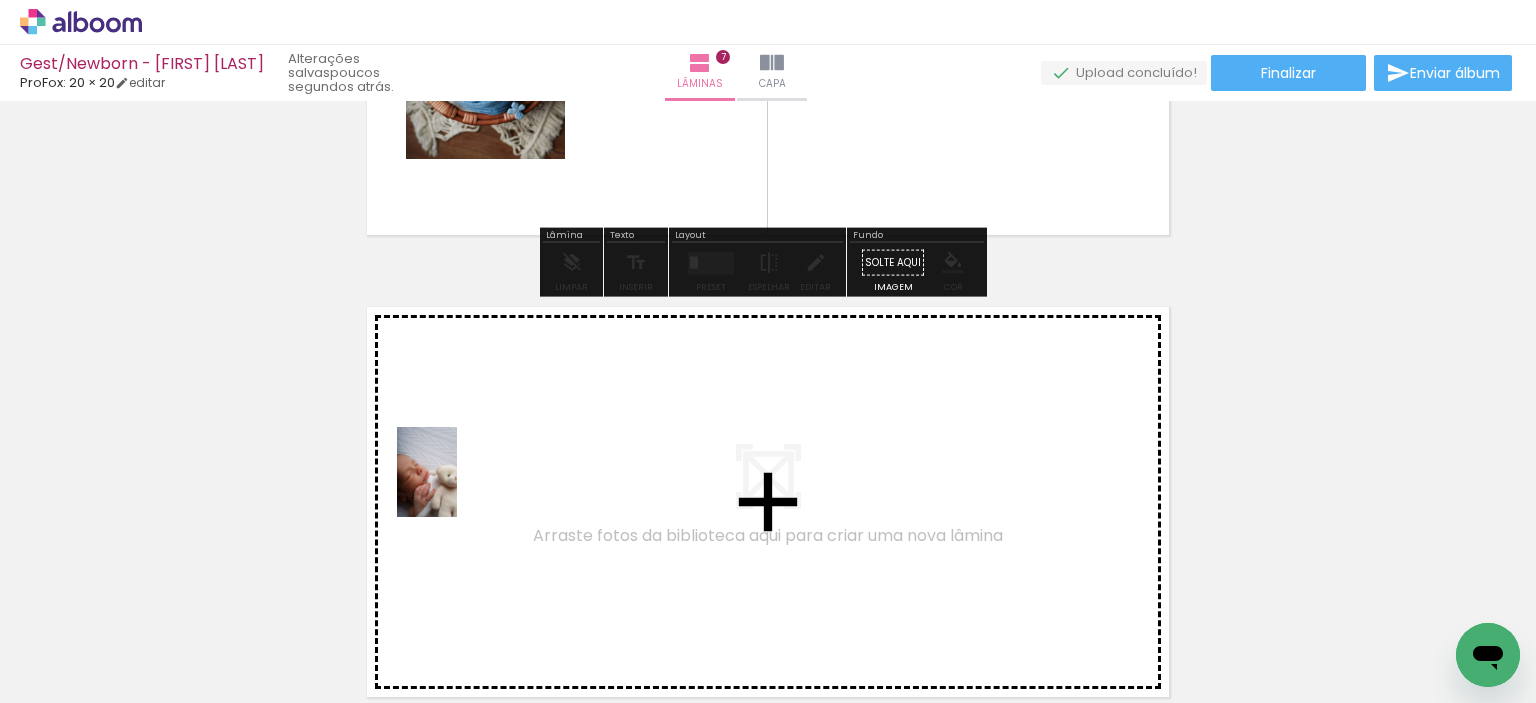 drag, startPoint x: 318, startPoint y: 646, endPoint x: 457, endPoint y: 487, distance: 211.19185 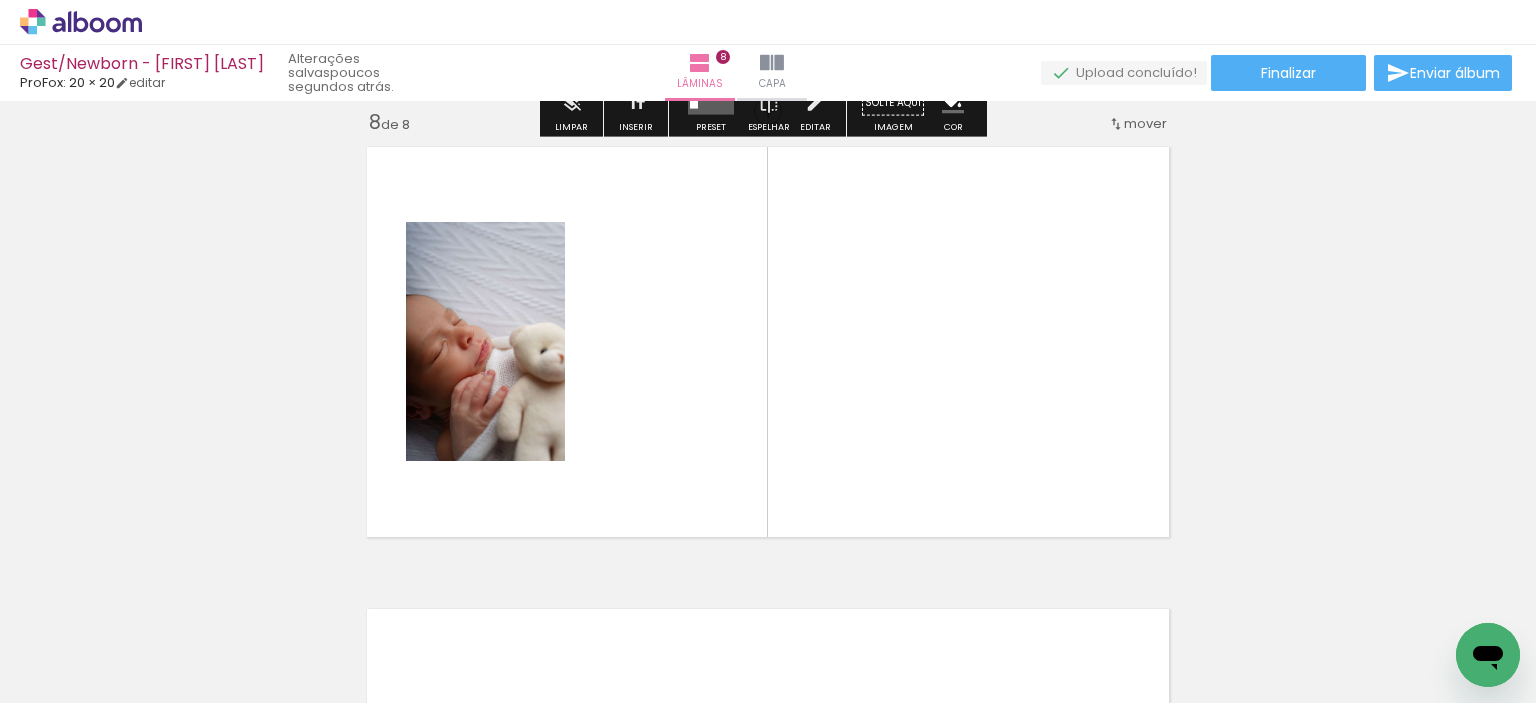 scroll, scrollTop: 3259, scrollLeft: 0, axis: vertical 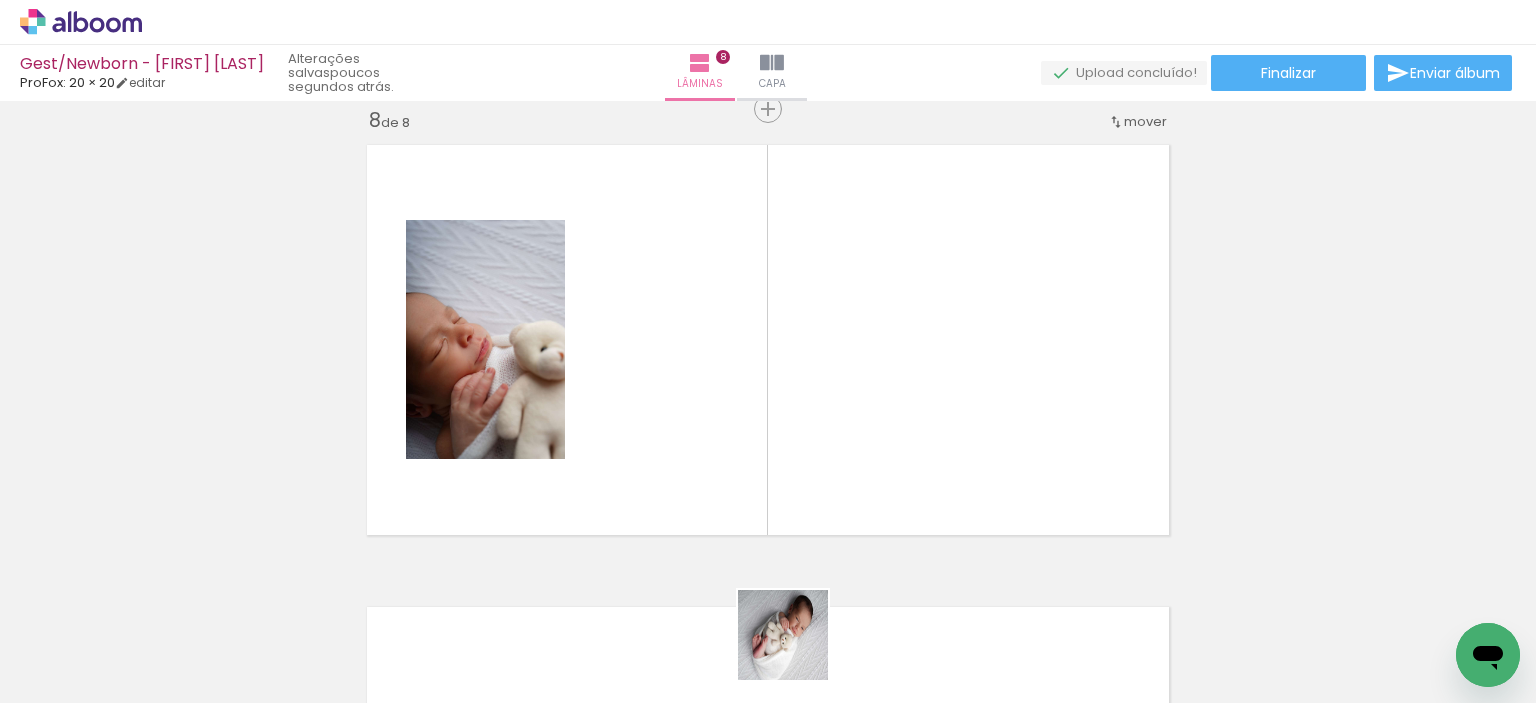 click at bounding box center [783, 635] 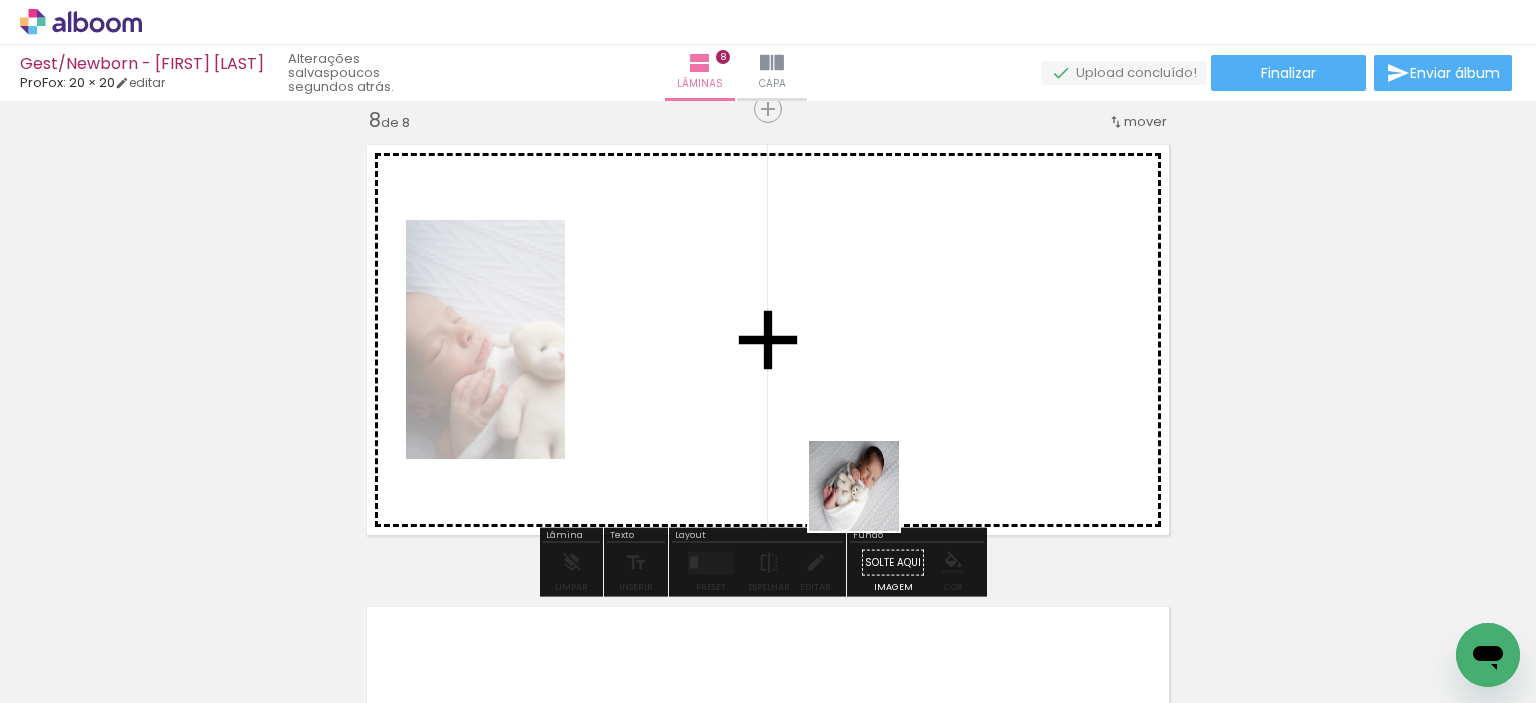 drag, startPoint x: 797, startPoint y: 650, endPoint x: 939, endPoint y: 365, distance: 318.41638 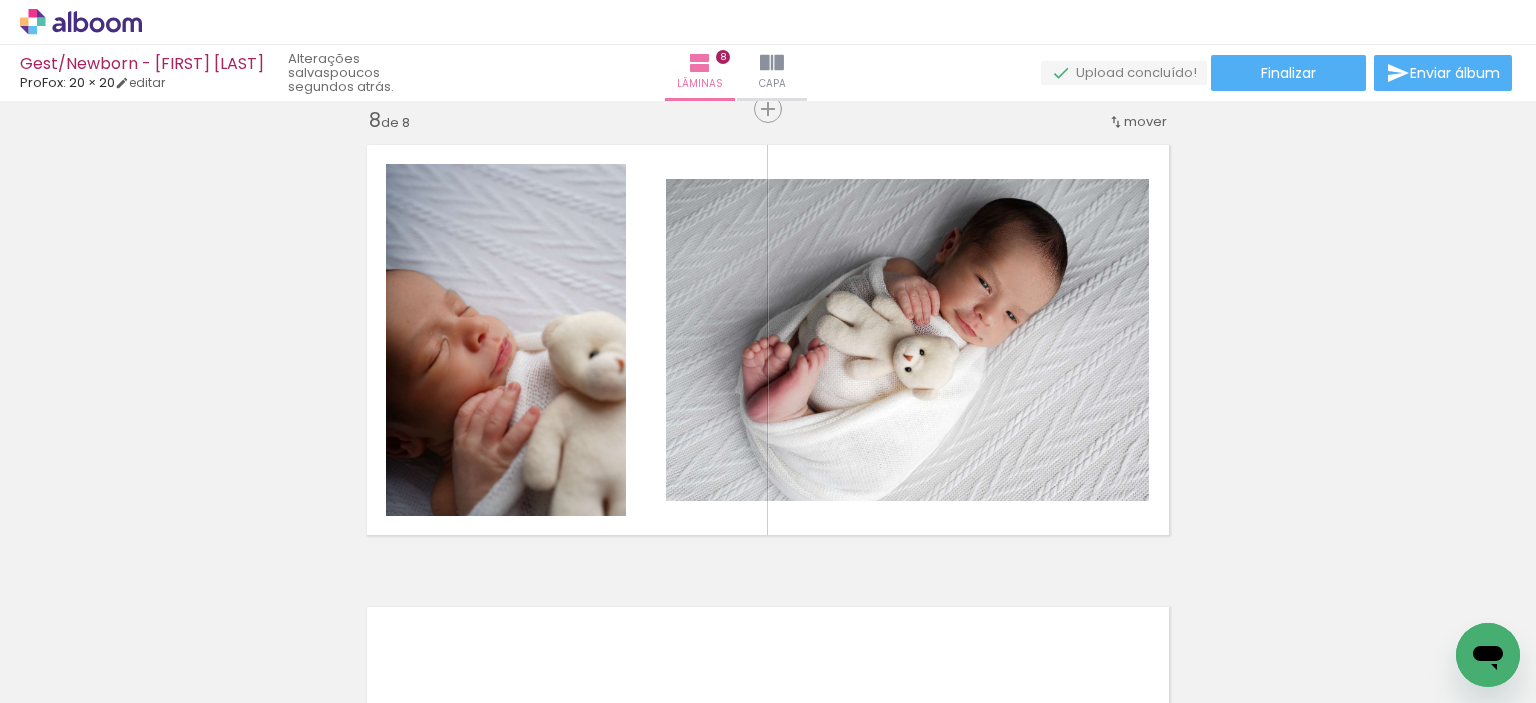 drag, startPoint x: 1468, startPoint y: 642, endPoint x: 1432, endPoint y: 629, distance: 38.27532 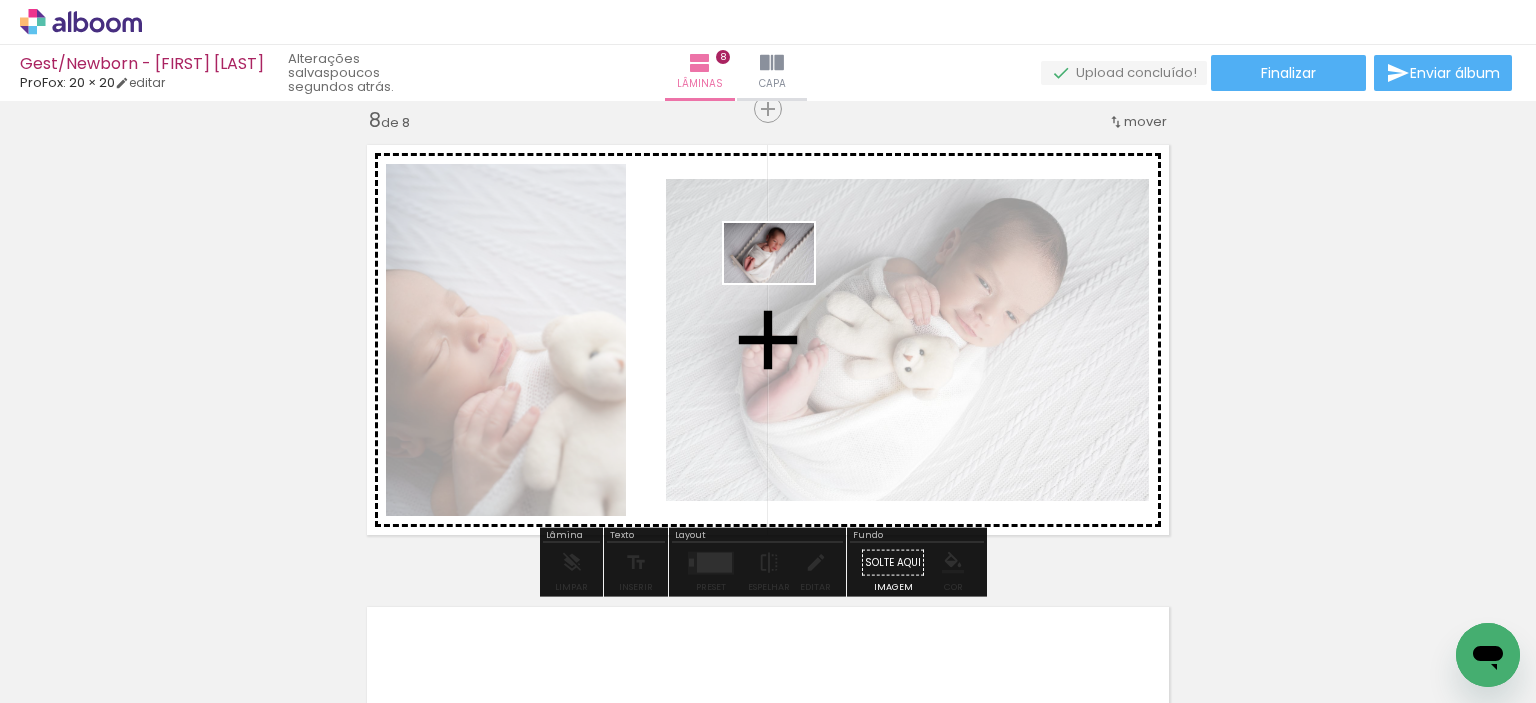 drag, startPoint x: 1337, startPoint y: 656, endPoint x: 796, endPoint y: 288, distance: 654.29736 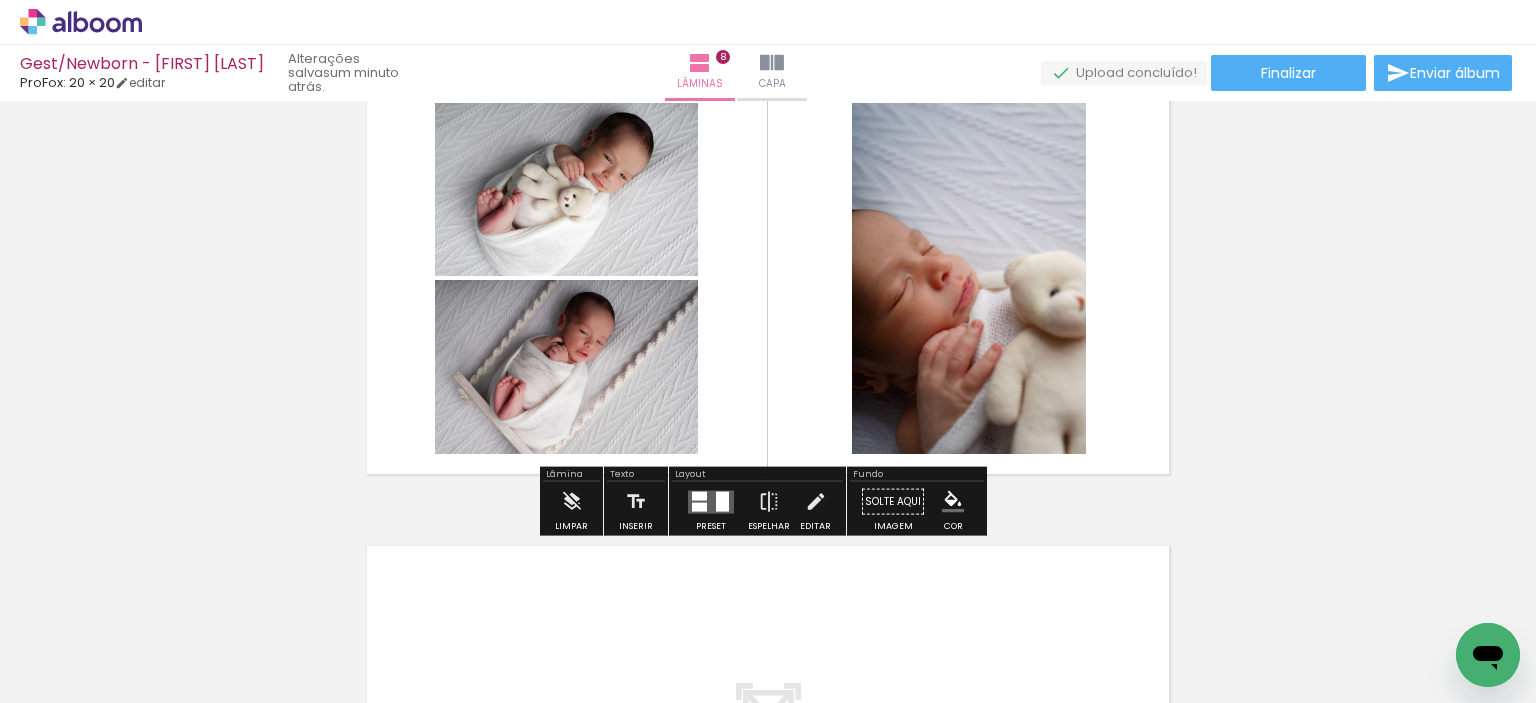 scroll, scrollTop: 3458, scrollLeft: 0, axis: vertical 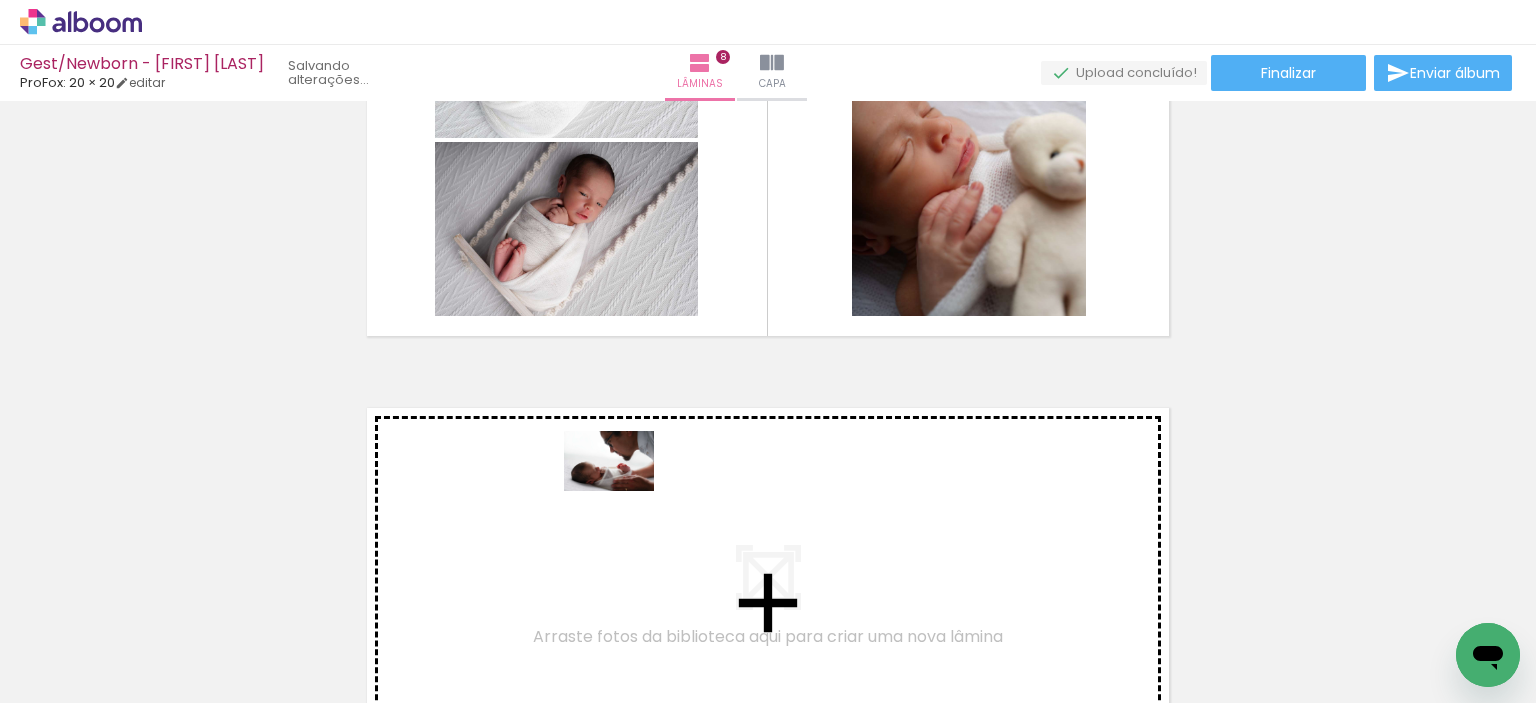 drag, startPoint x: 223, startPoint y: 643, endPoint x: 616, endPoint y: 663, distance: 393.50858 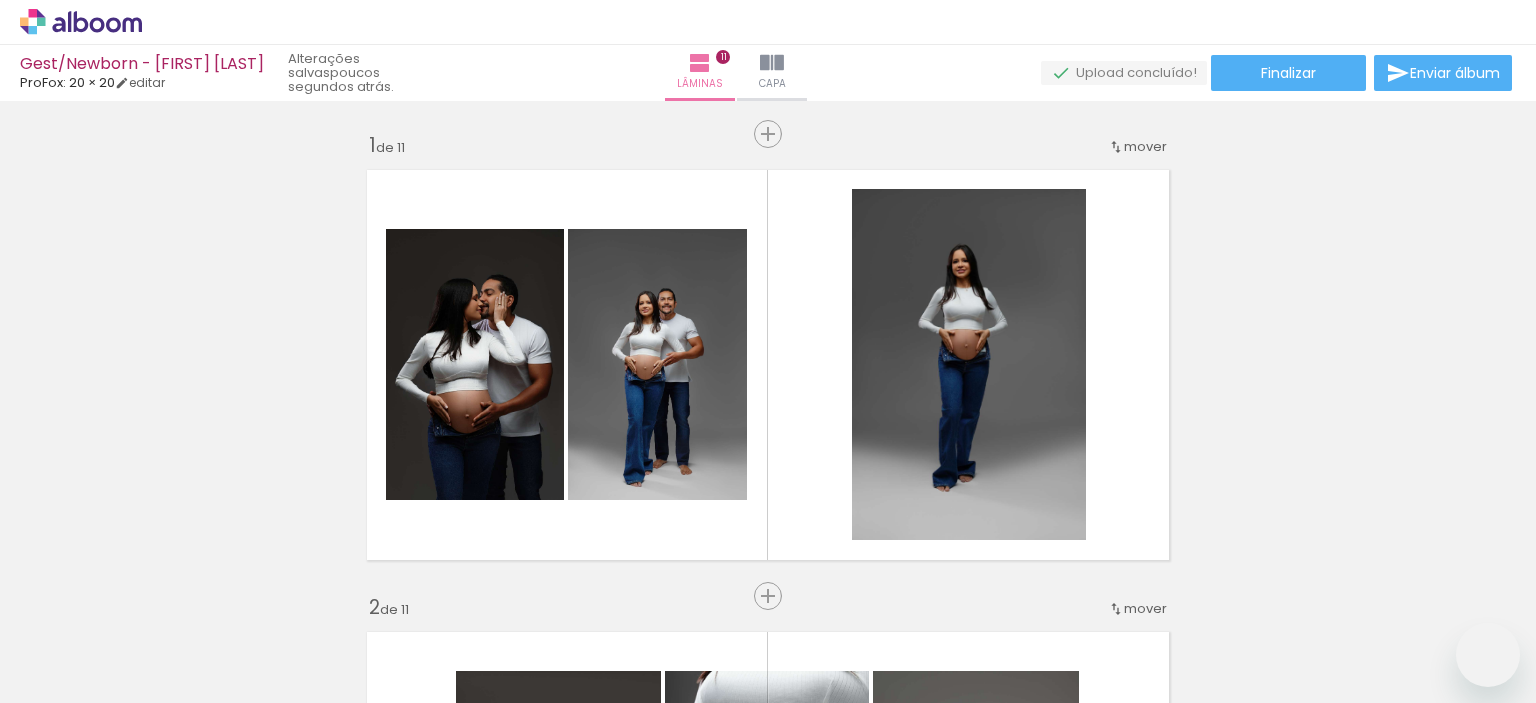 scroll, scrollTop: 0, scrollLeft: 0, axis: both 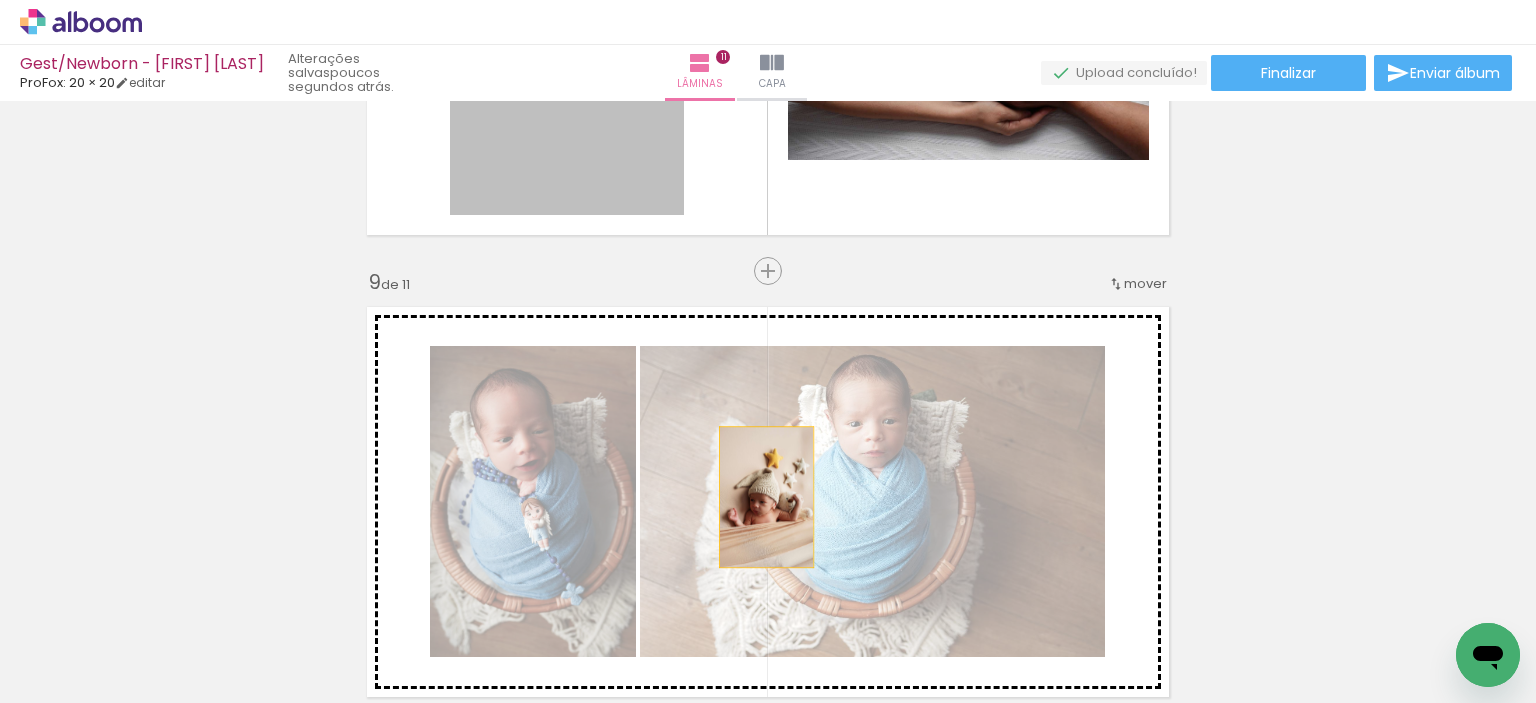 drag, startPoint x: 540, startPoint y: 166, endPoint x: 780, endPoint y: 492, distance: 404.816 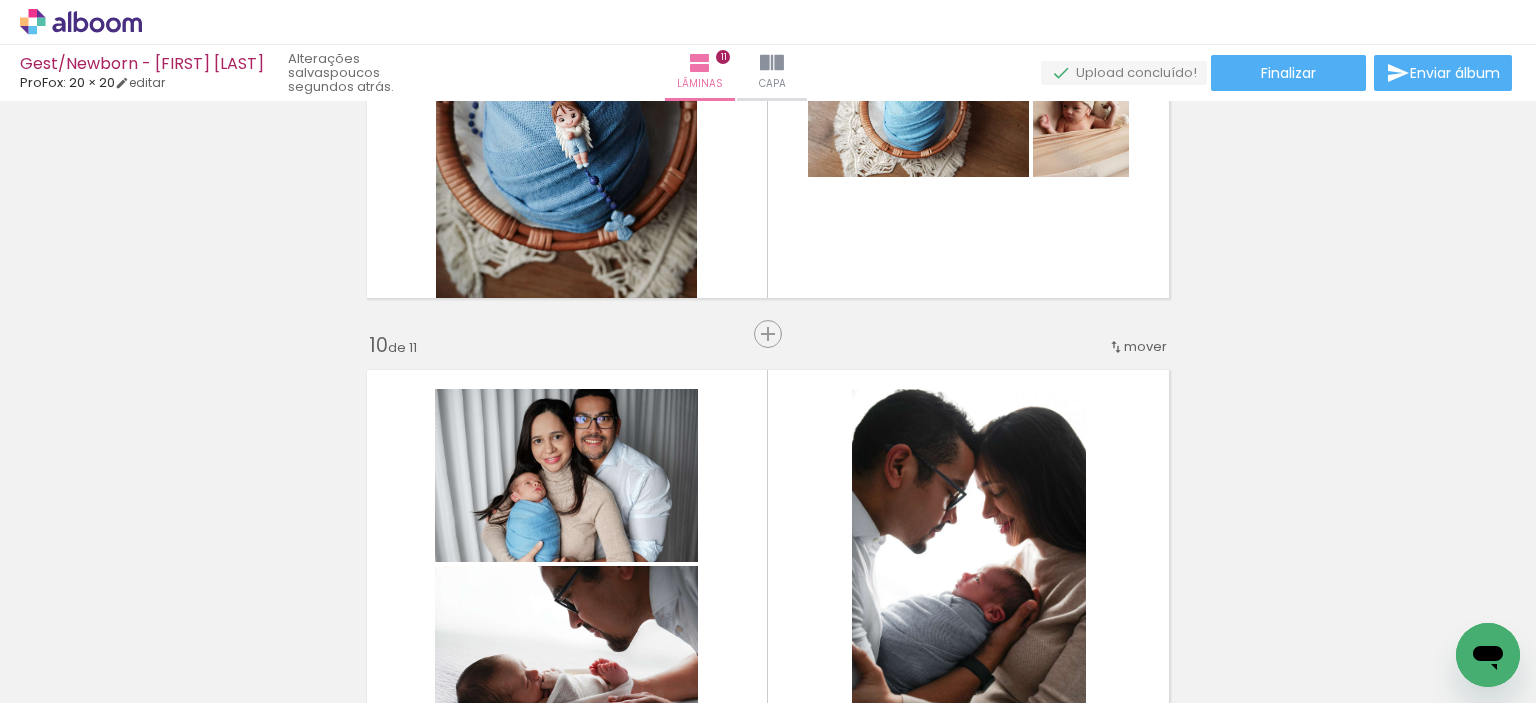 scroll, scrollTop: 3959, scrollLeft: 0, axis: vertical 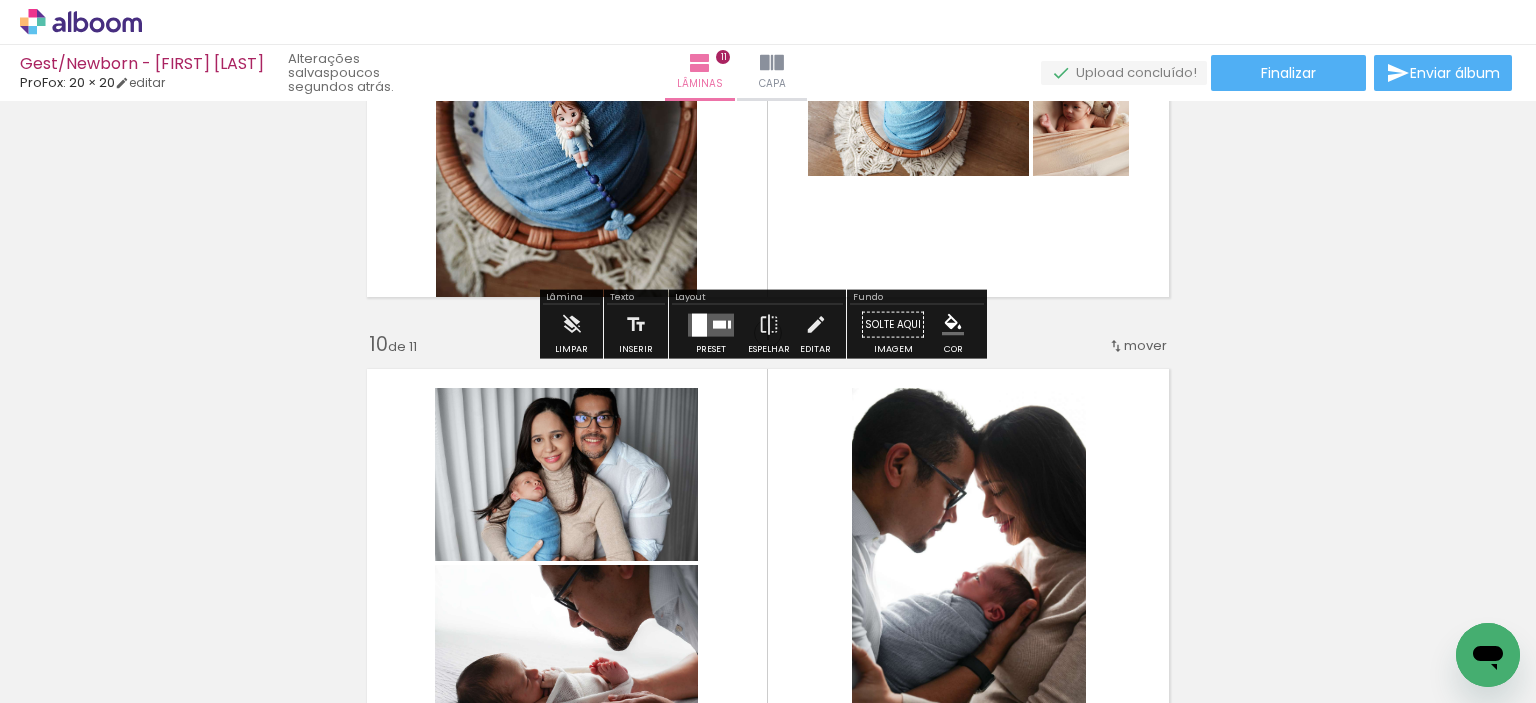 click at bounding box center (711, 325) 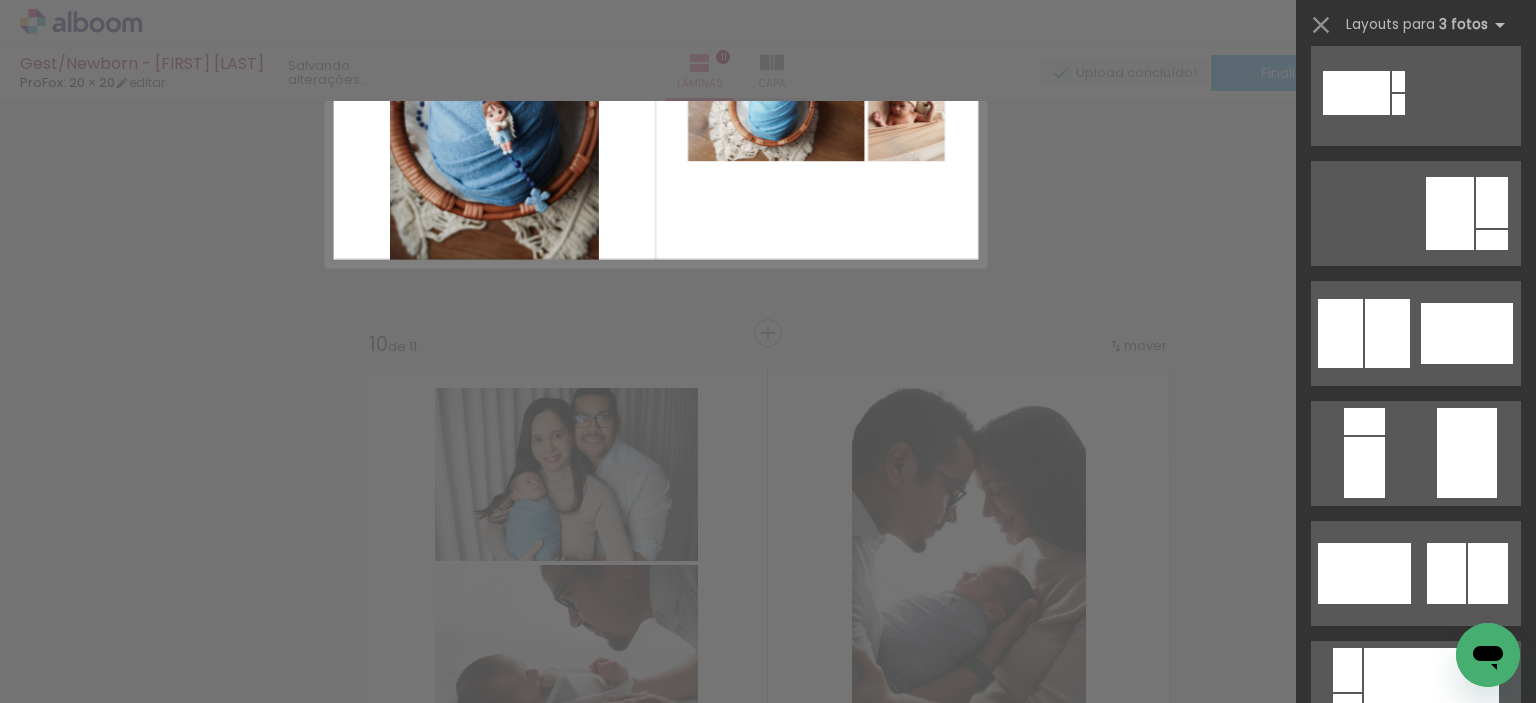 scroll, scrollTop: 0, scrollLeft: 0, axis: both 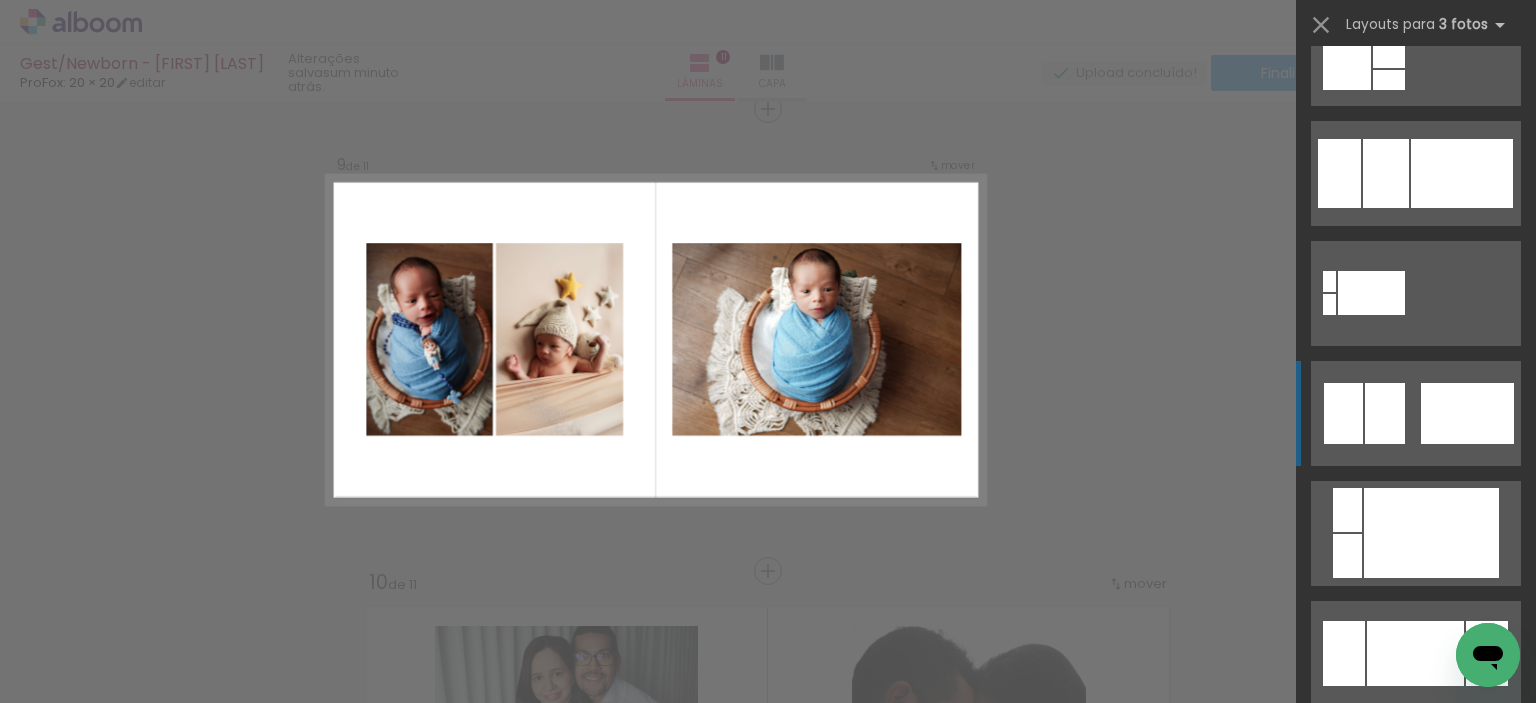 click at bounding box center (1416, 893) 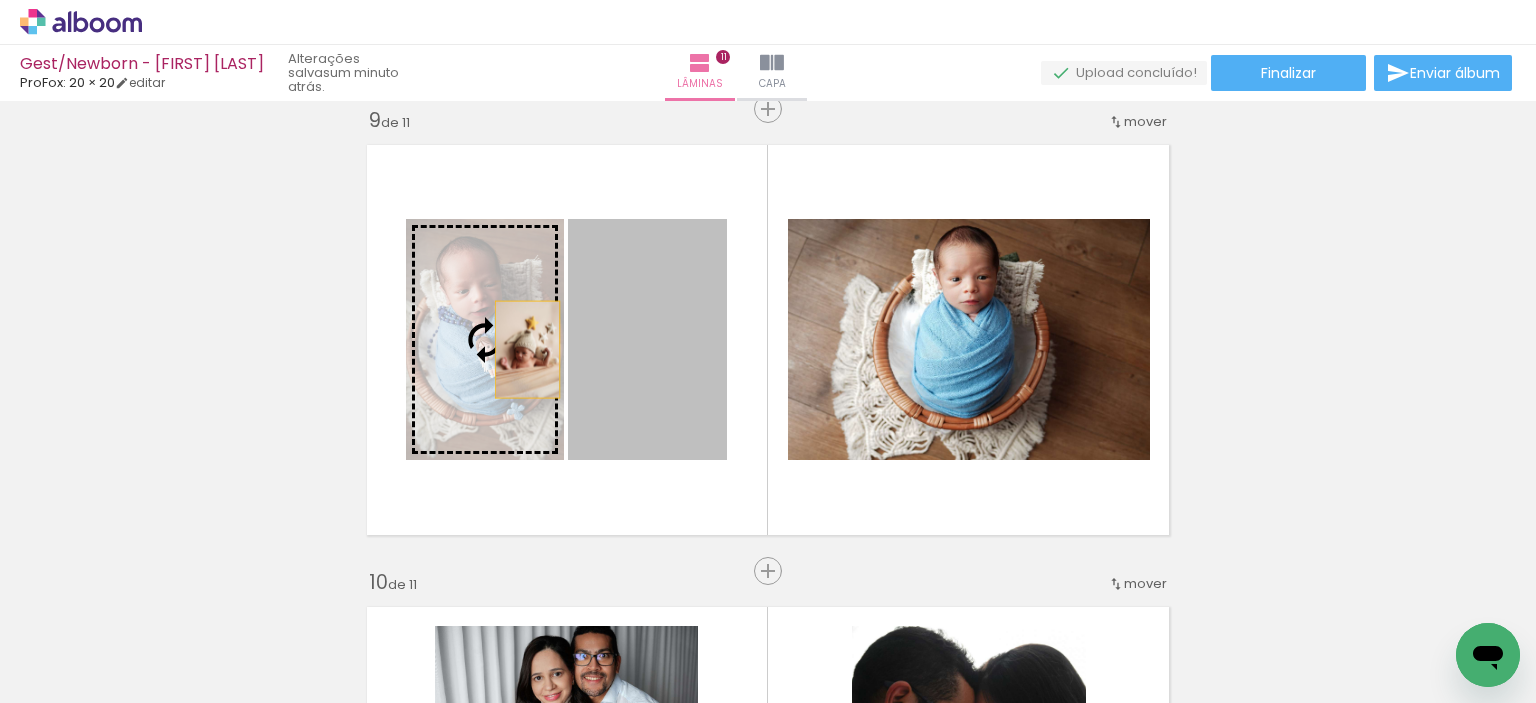 drag, startPoint x: 668, startPoint y: 385, endPoint x: 510, endPoint y: 346, distance: 162.74213 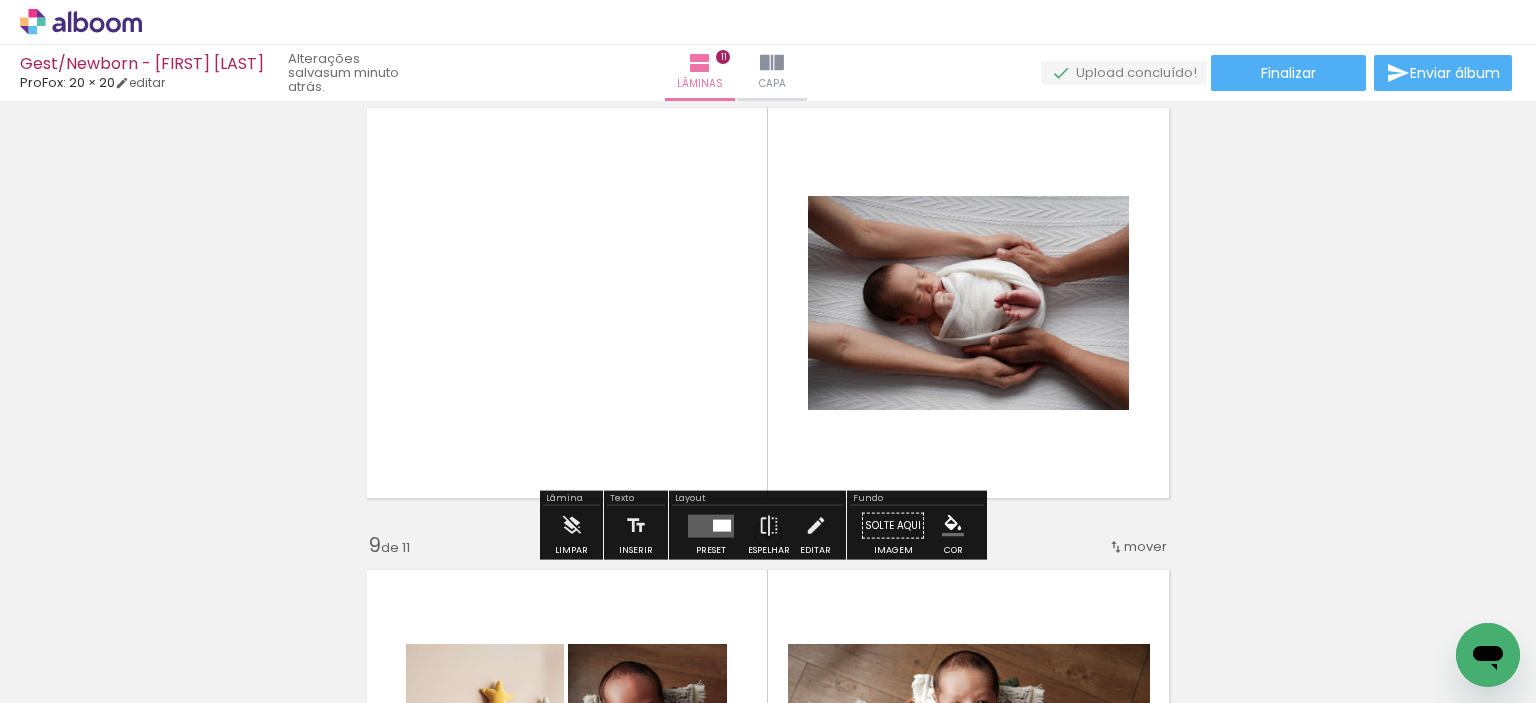 scroll, scrollTop: 3421, scrollLeft: 0, axis: vertical 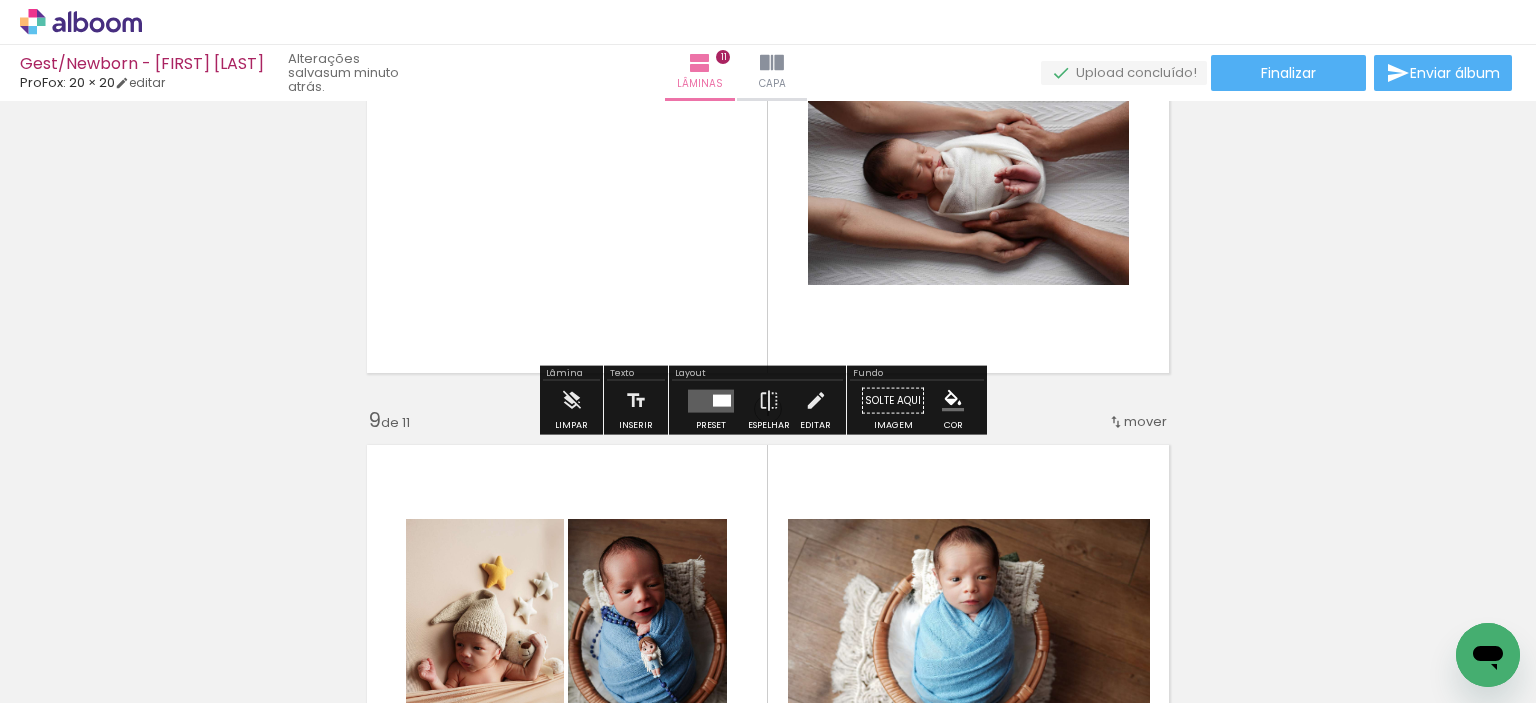 click at bounding box center (722, 400) 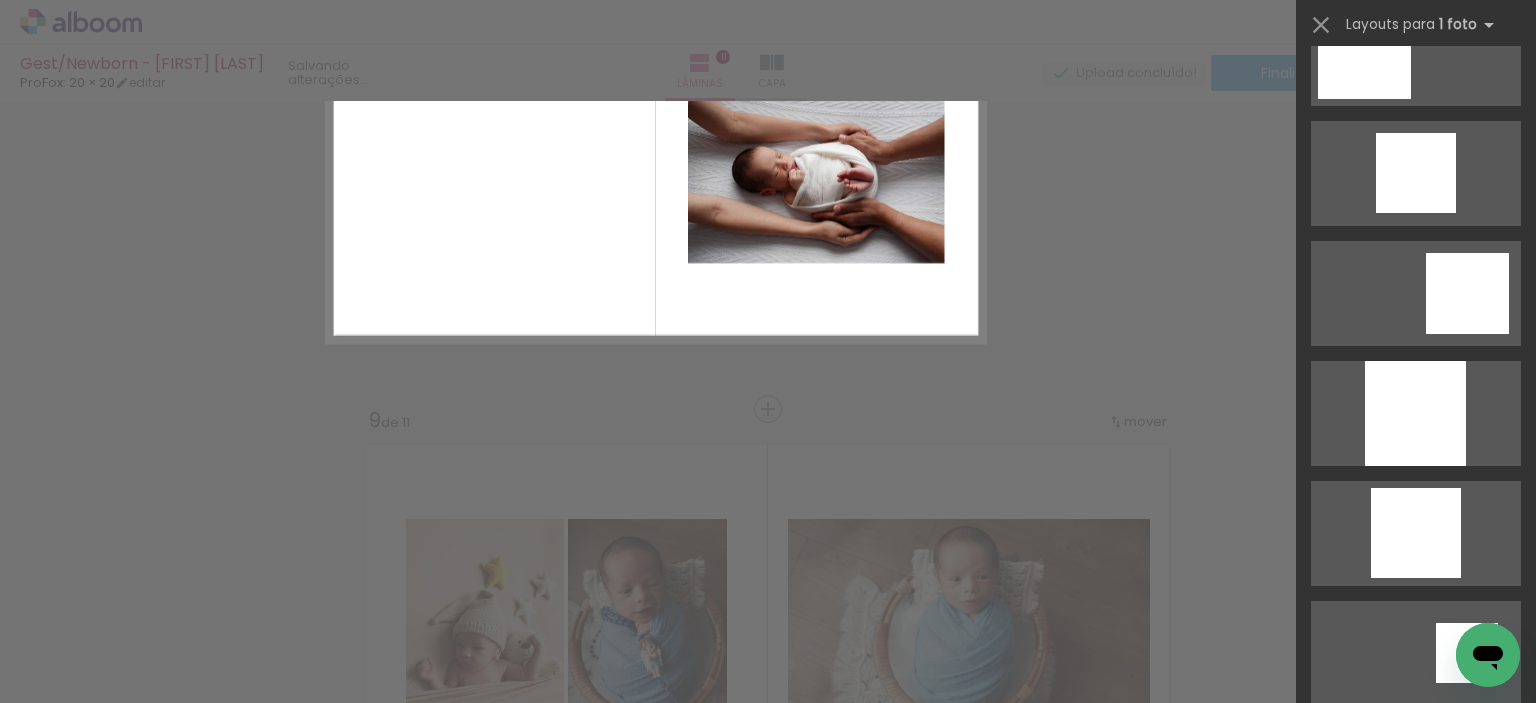 scroll, scrollTop: 0, scrollLeft: 0, axis: both 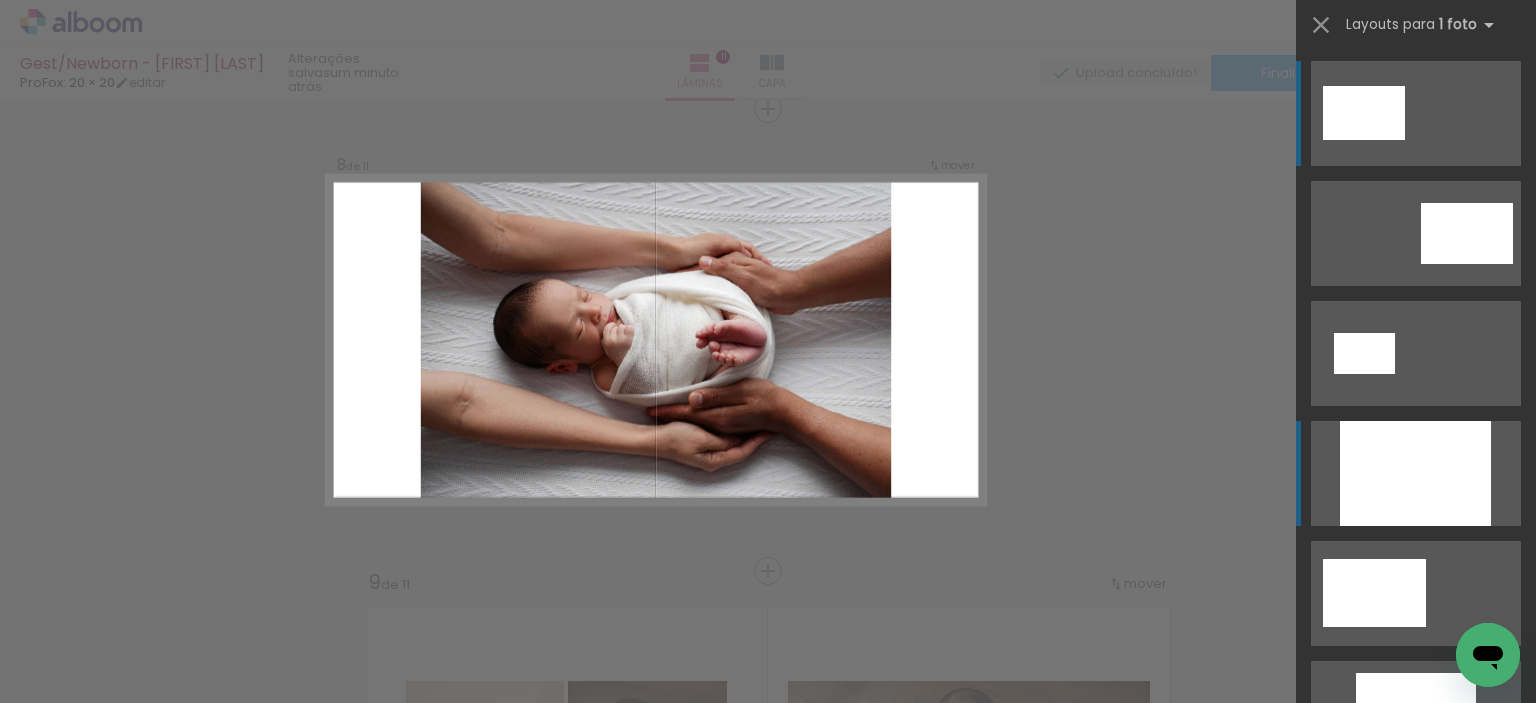 click at bounding box center [1415, 473] 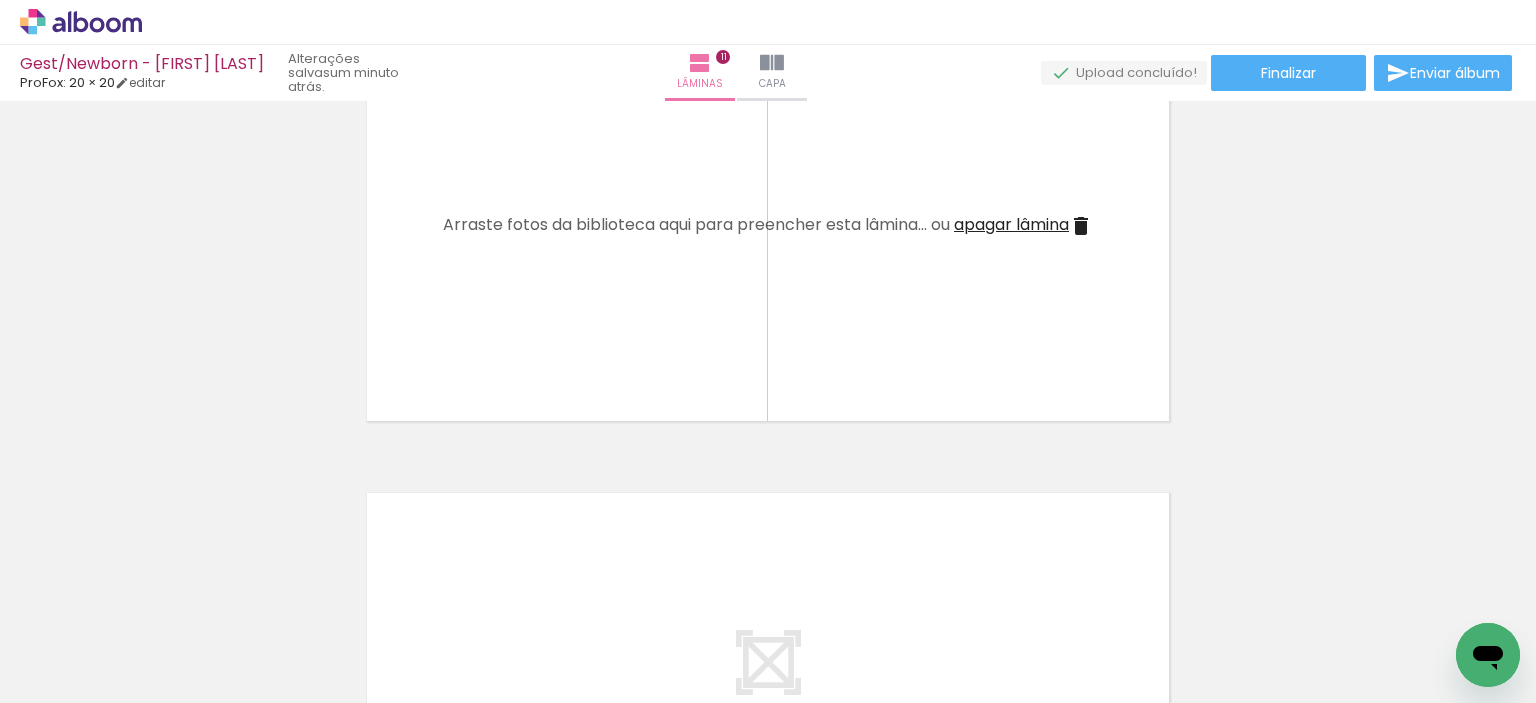 scroll, scrollTop: 4459, scrollLeft: 0, axis: vertical 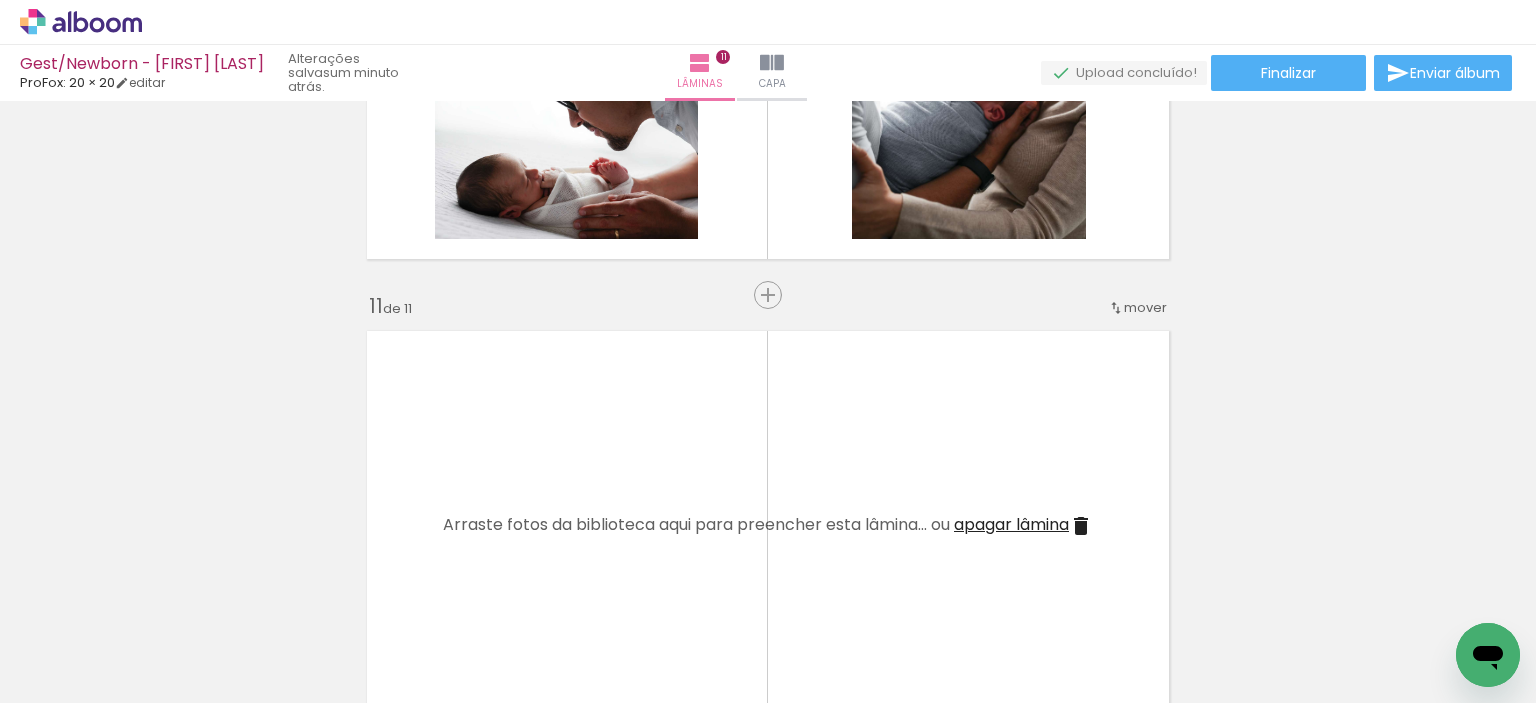 click on "apagar lâmina" at bounding box center [1011, 524] 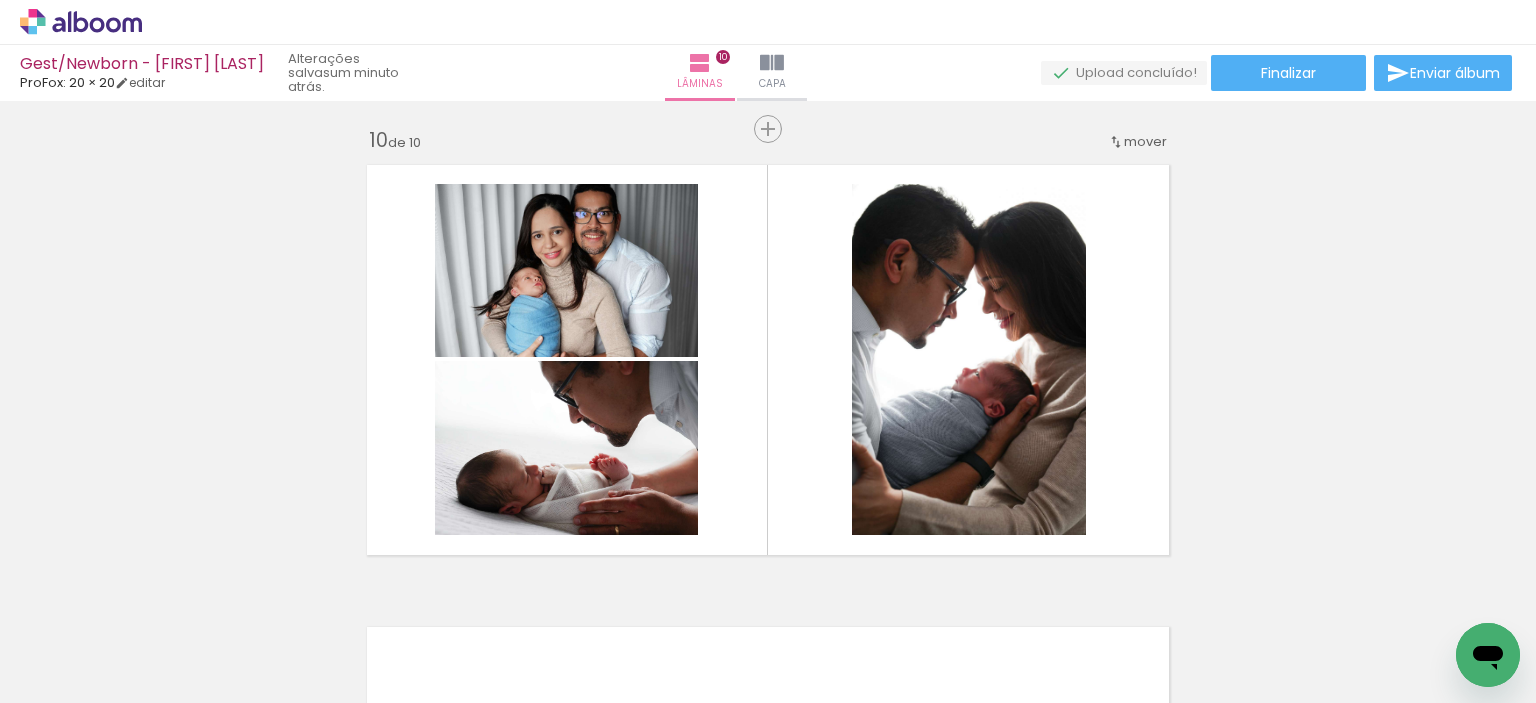 scroll, scrollTop: 4159, scrollLeft: 0, axis: vertical 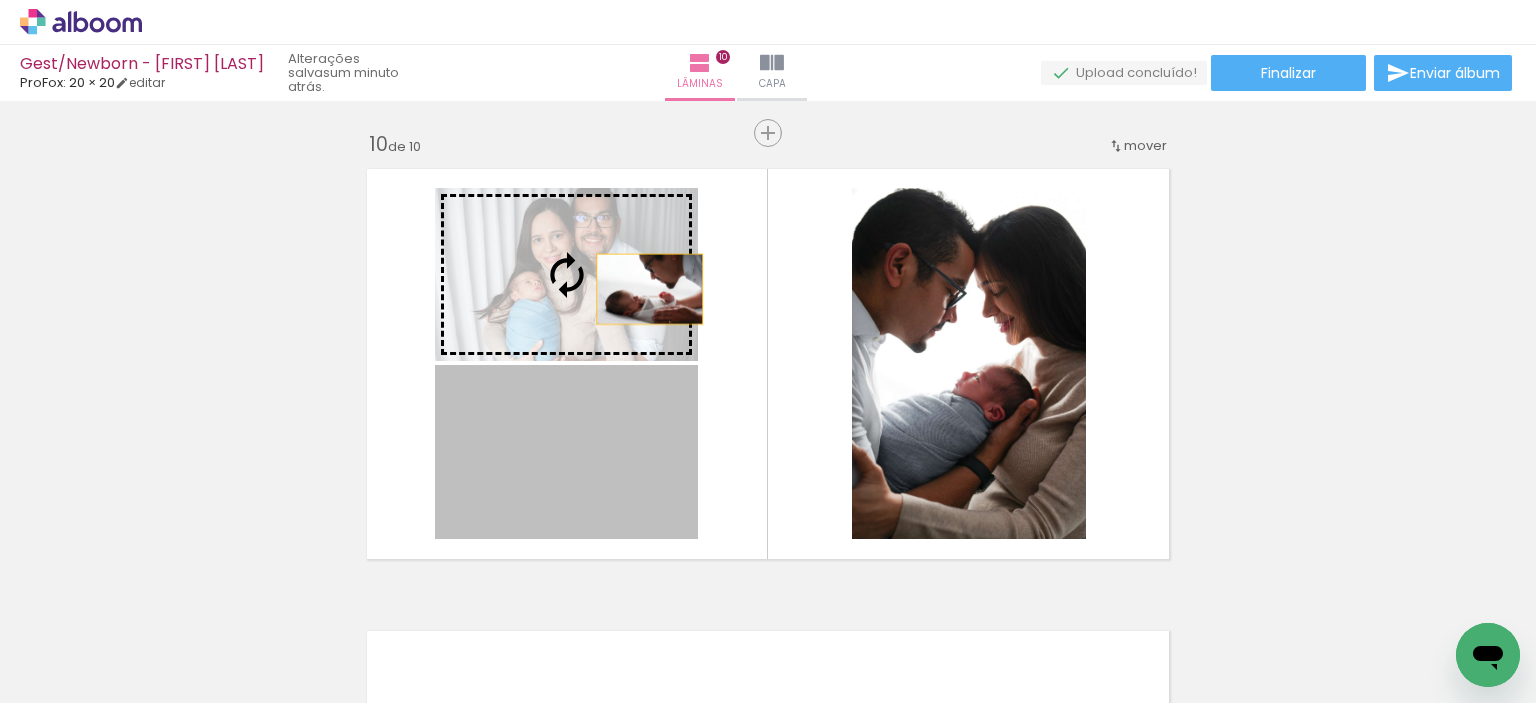 drag, startPoint x: 673, startPoint y: 466, endPoint x: 642, endPoint y: 276, distance: 192.51234 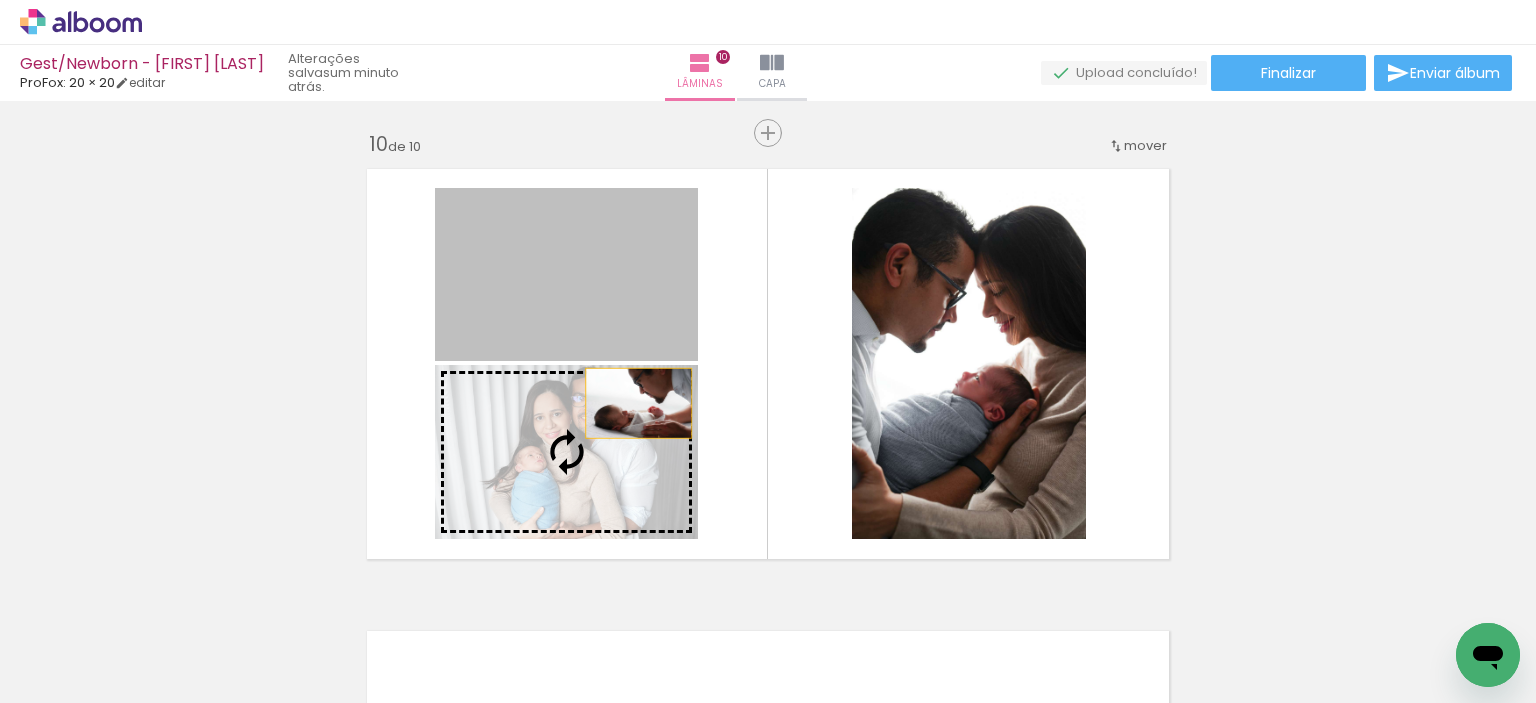 drag, startPoint x: 628, startPoint y: 370, endPoint x: 633, endPoint y: 415, distance: 45.276924 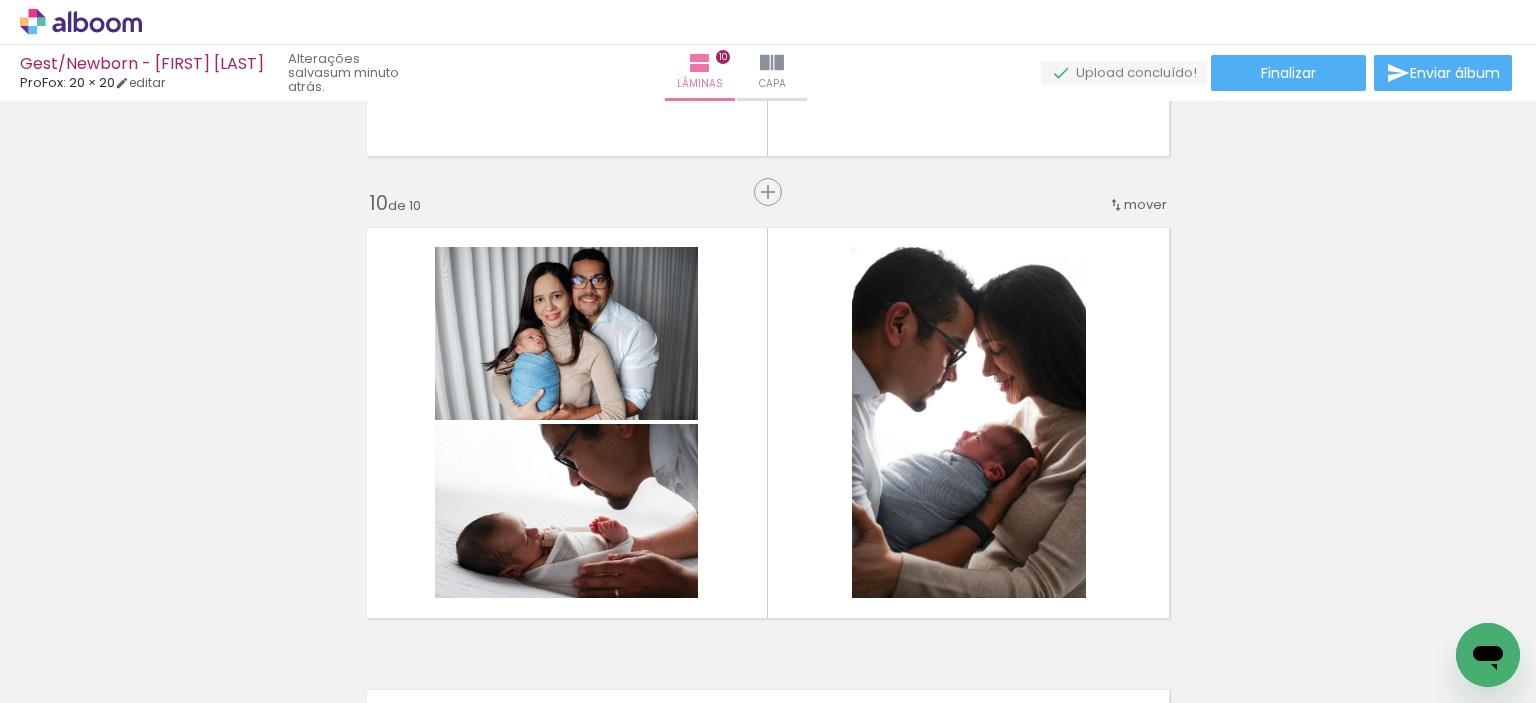 scroll, scrollTop: 4500, scrollLeft: 0, axis: vertical 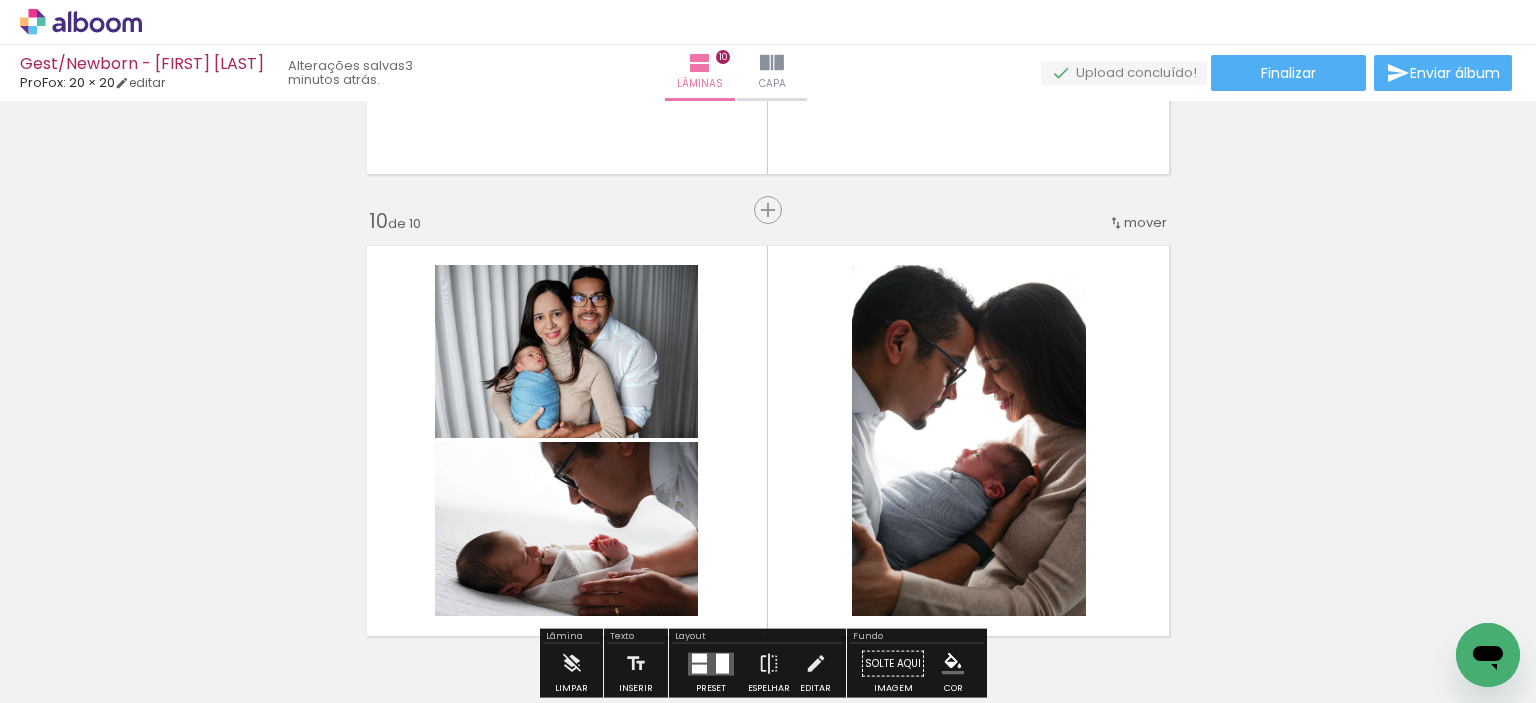 click 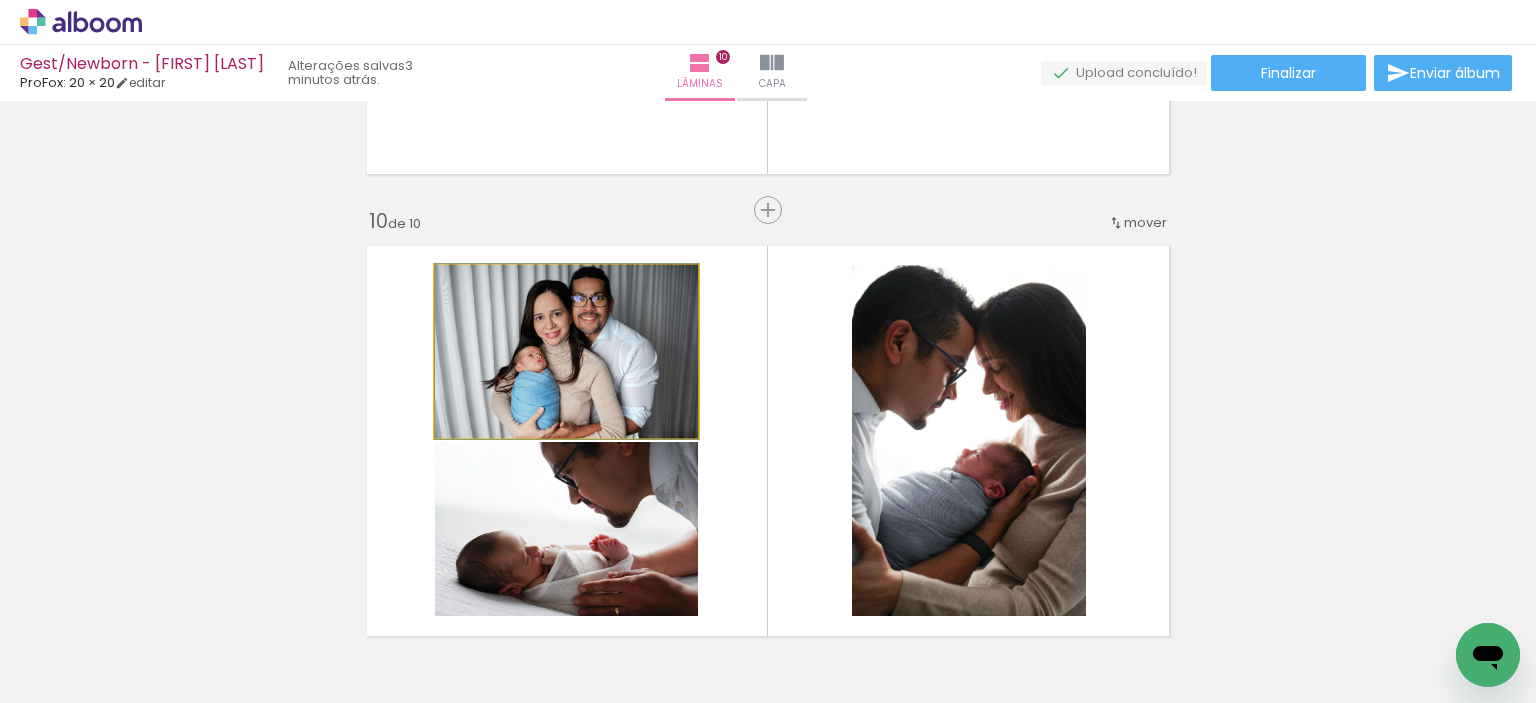 drag, startPoint x: 472, startPoint y: 285, endPoint x: 357, endPoint y: 319, distance: 119.92081 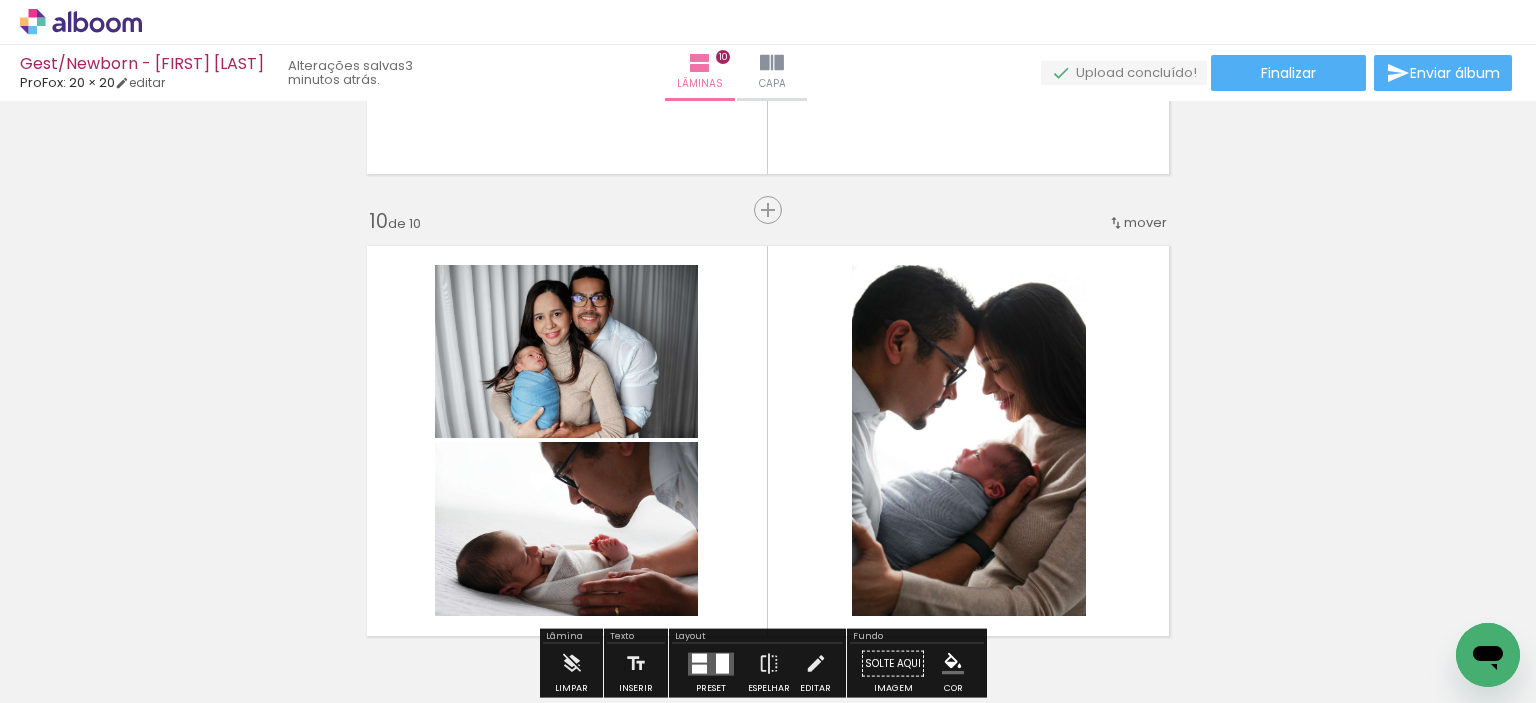 click on "Inserir lâmina 1  de 10  Inserir lâmina 2  de 10  Inserir lâmina 3  de 10  Inserir lâmina 4  de 10  Inserir lâmina 5  de 10  Inserir lâmina 6  de 10  Inserir lâmina 7  de 10  Inserir lâmina 8  de 10  Inserir lâmina 9  de 10  Inserir lâmina 10  de 10" at bounding box center (768, -1433) 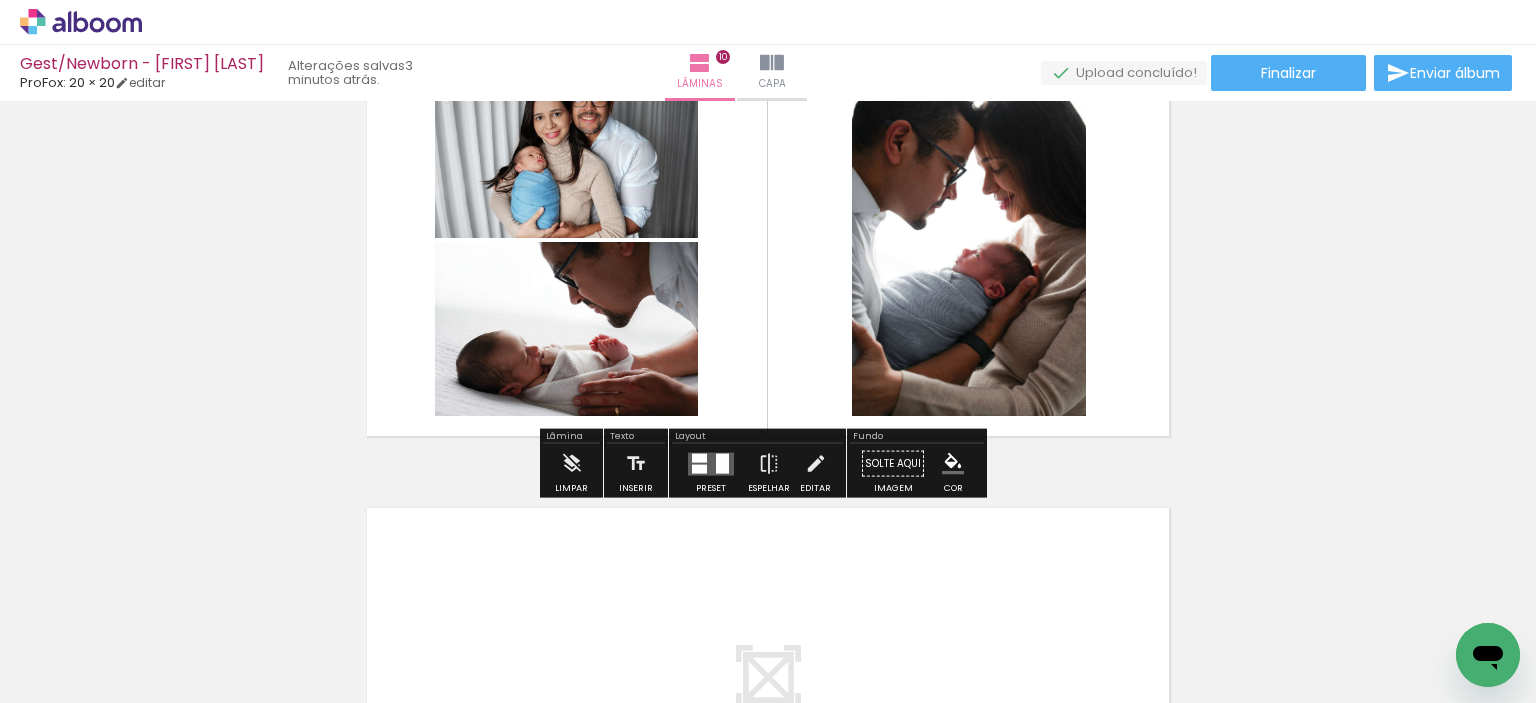 click 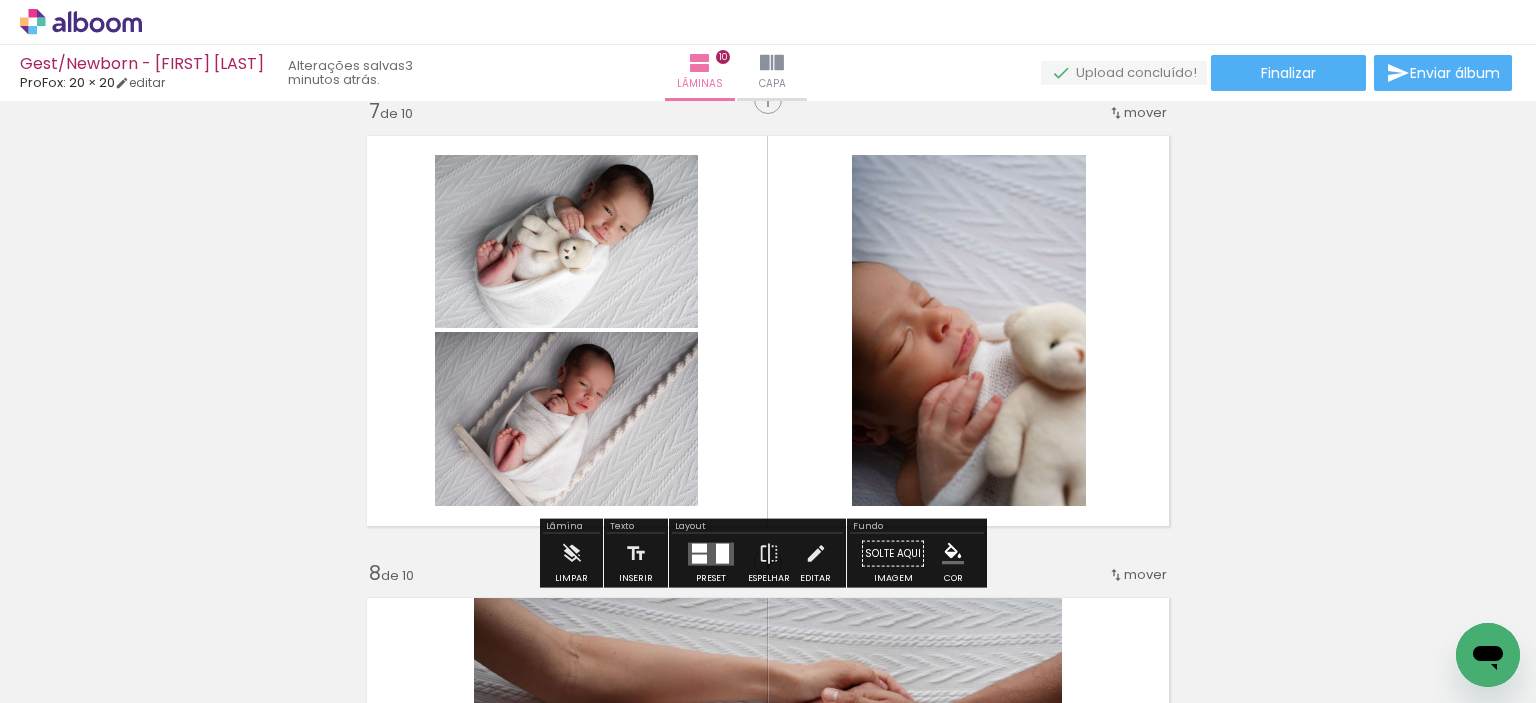 scroll, scrollTop: 2782, scrollLeft: 0, axis: vertical 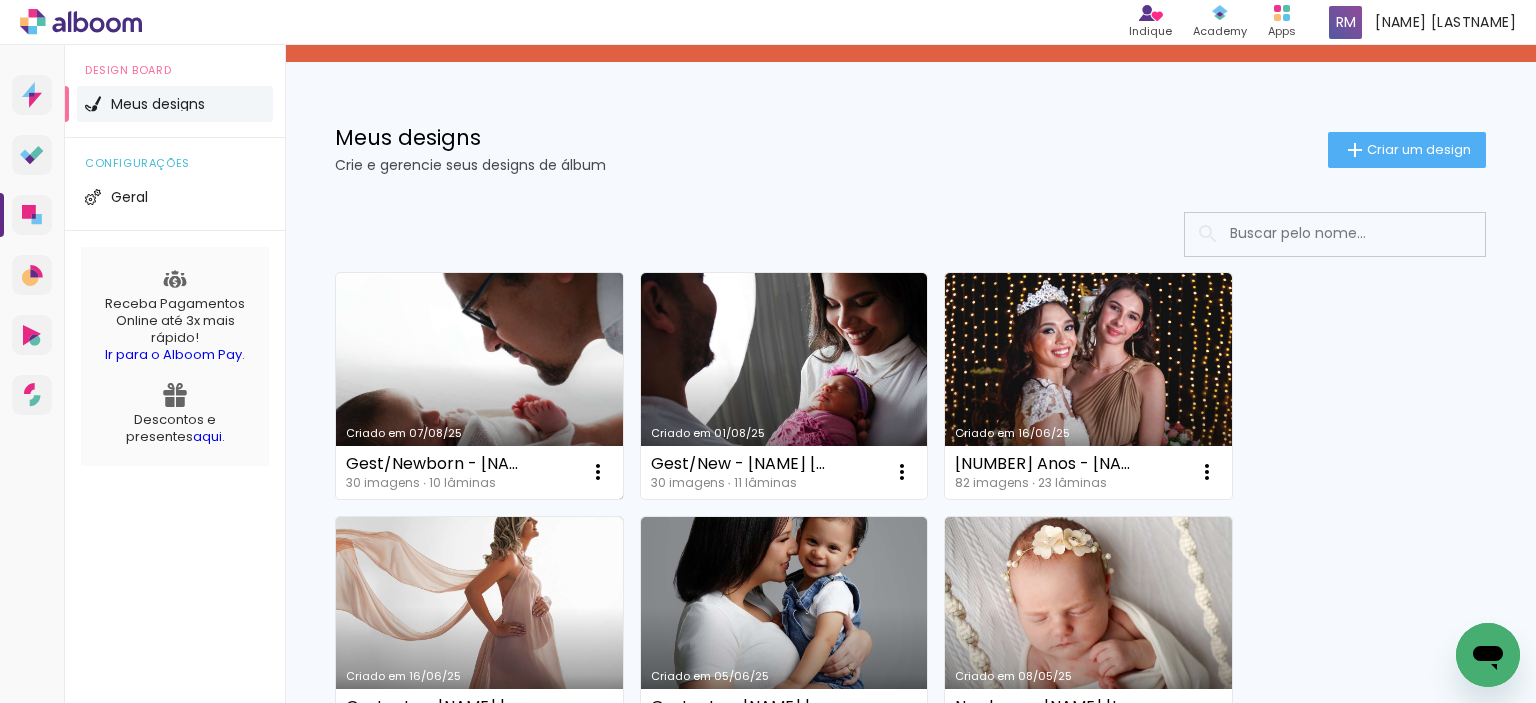 click on "Criado em 07/08/25" at bounding box center (479, 386) 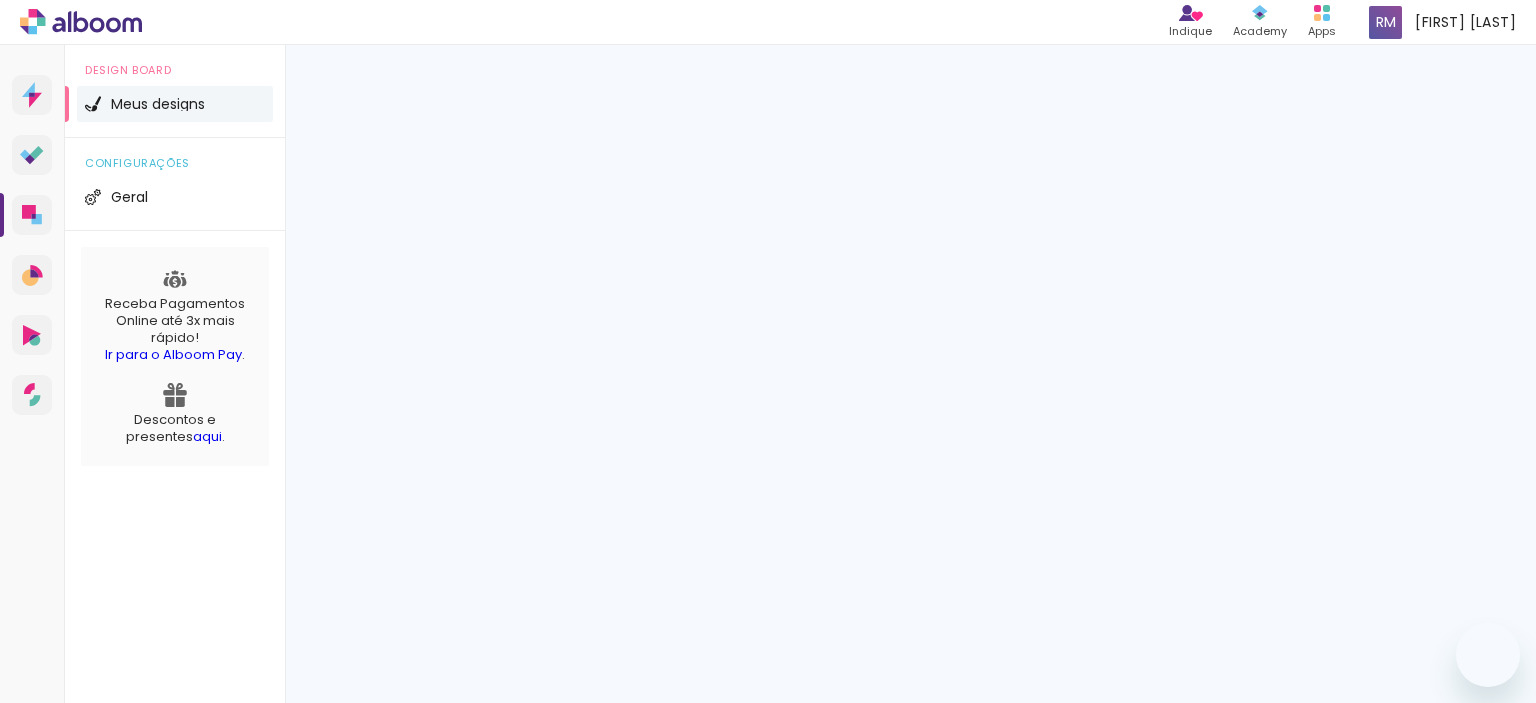 scroll, scrollTop: 0, scrollLeft: 0, axis: both 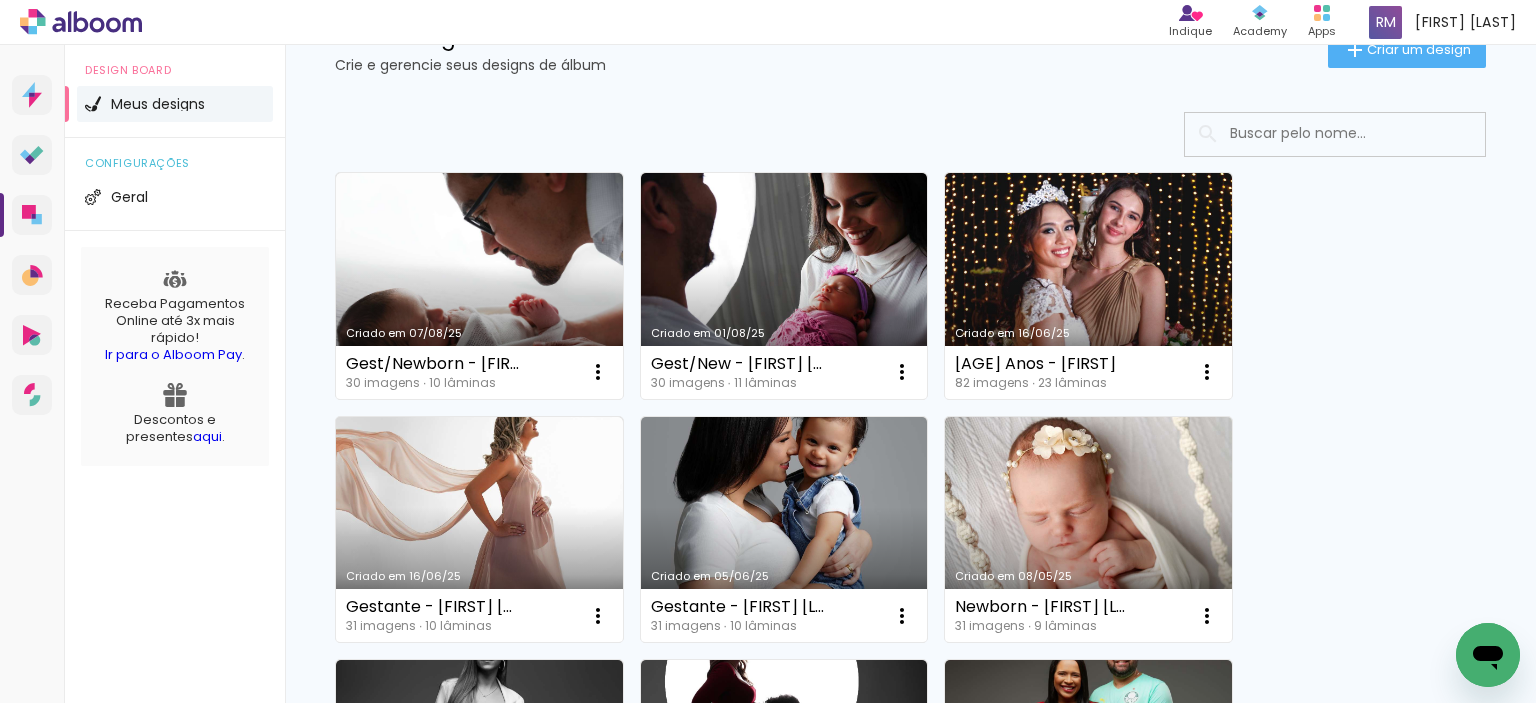 drag, startPoint x: 963, startPoint y: 78, endPoint x: 933, endPoint y: 71, distance: 30.805843 